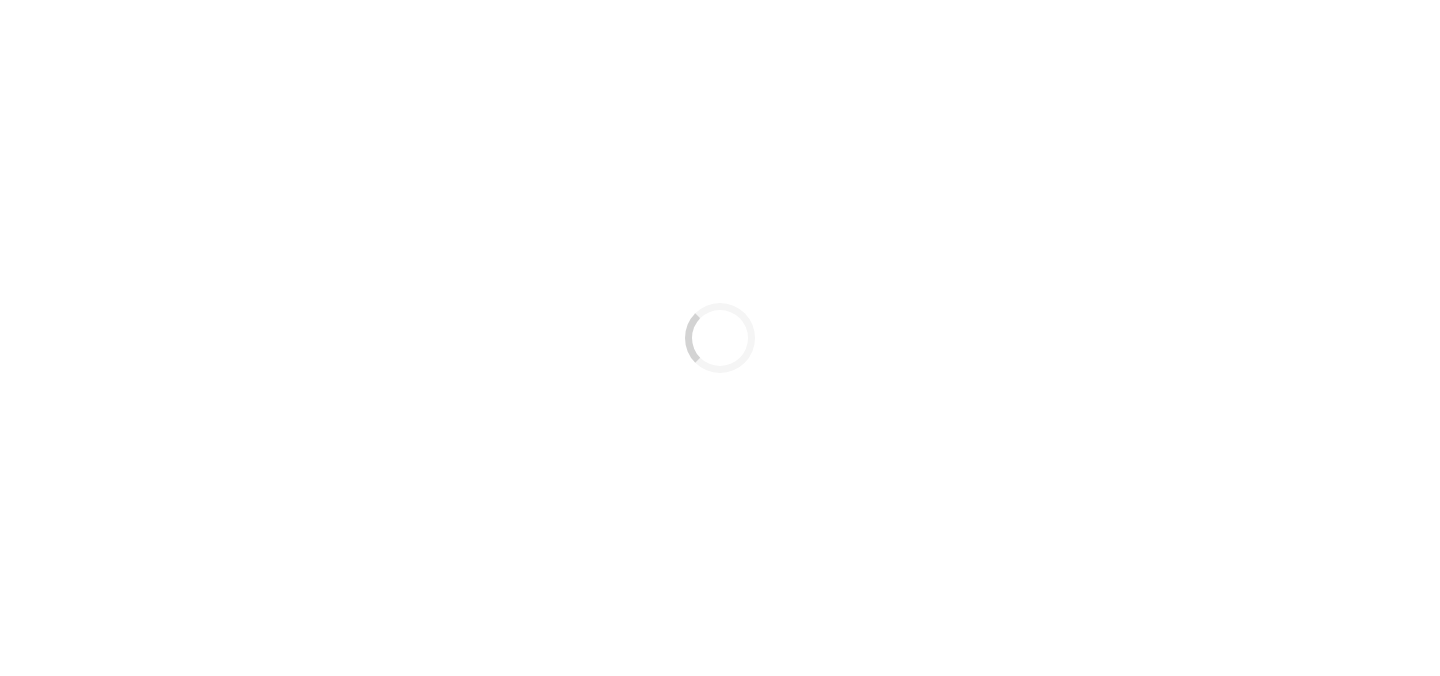 scroll, scrollTop: 0, scrollLeft: 0, axis: both 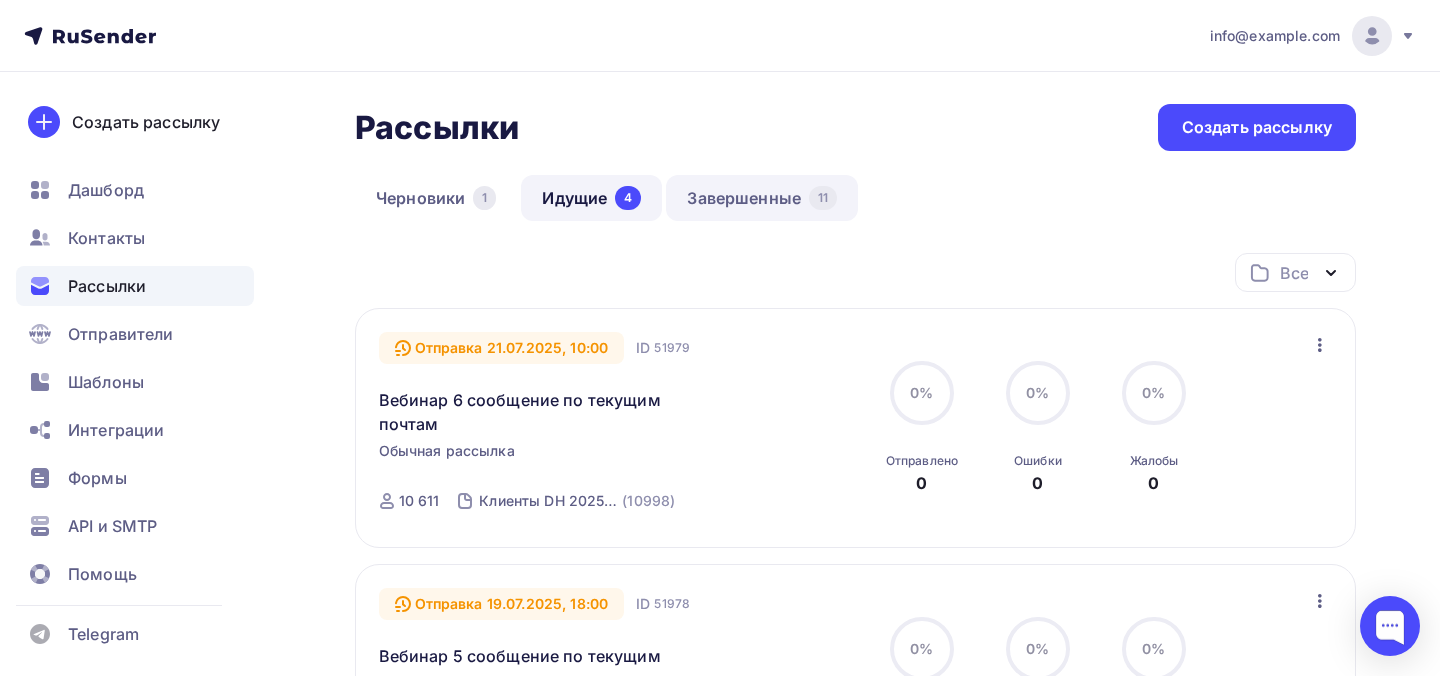 click on "Завершенные
11" at bounding box center [762, 198] 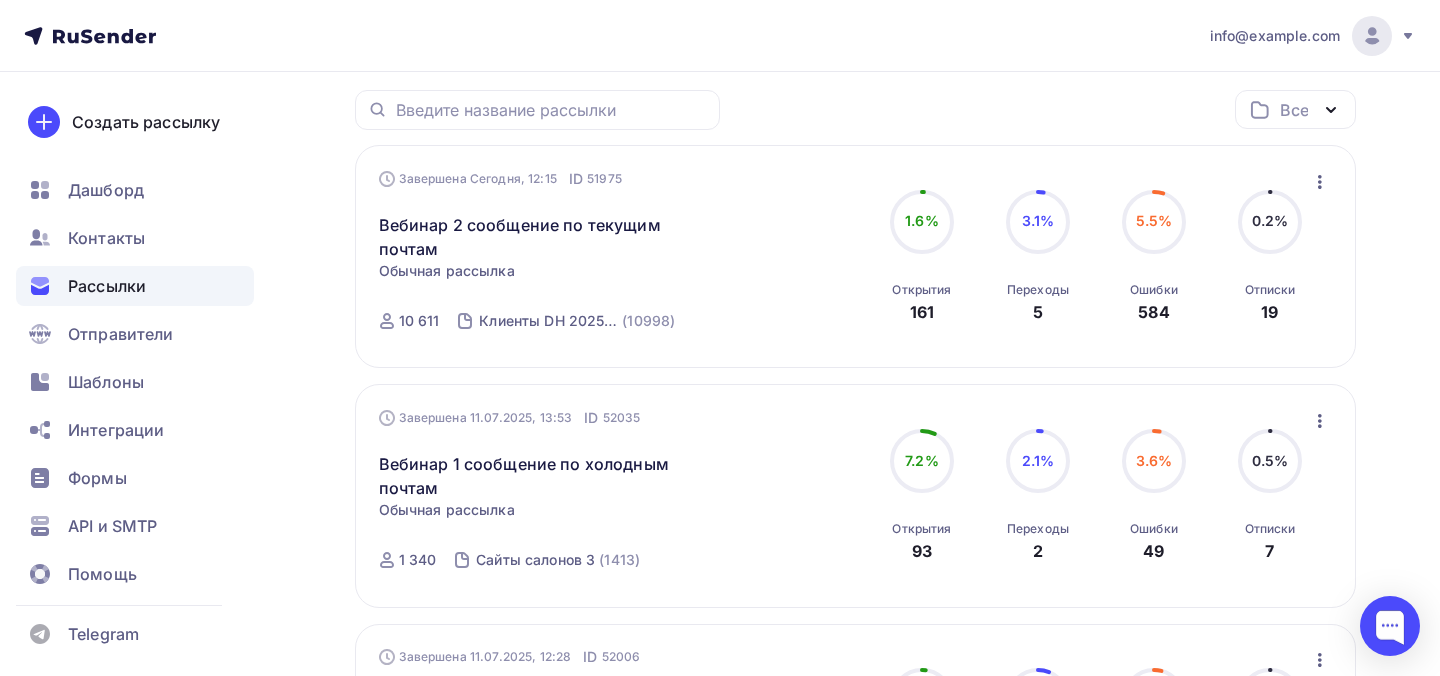 scroll, scrollTop: 0, scrollLeft: 0, axis: both 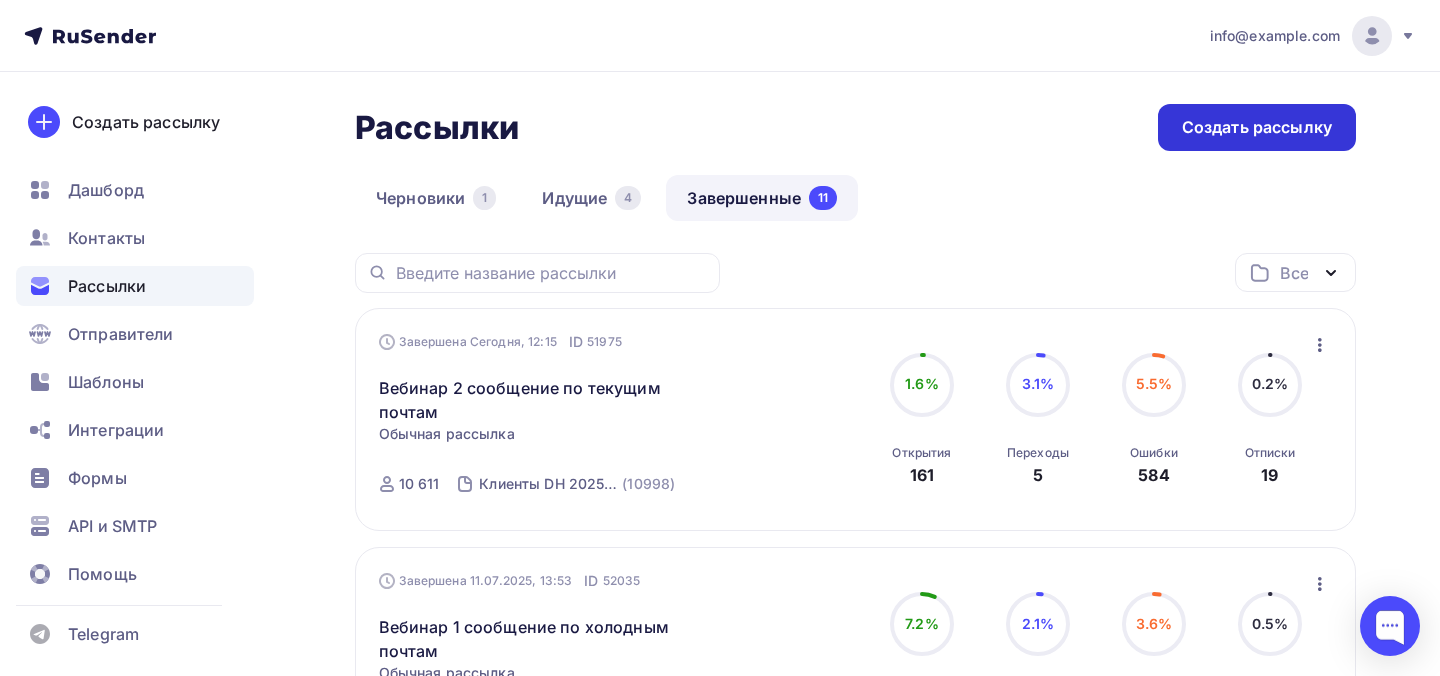 click on "Создать рассылку" at bounding box center [1257, 127] 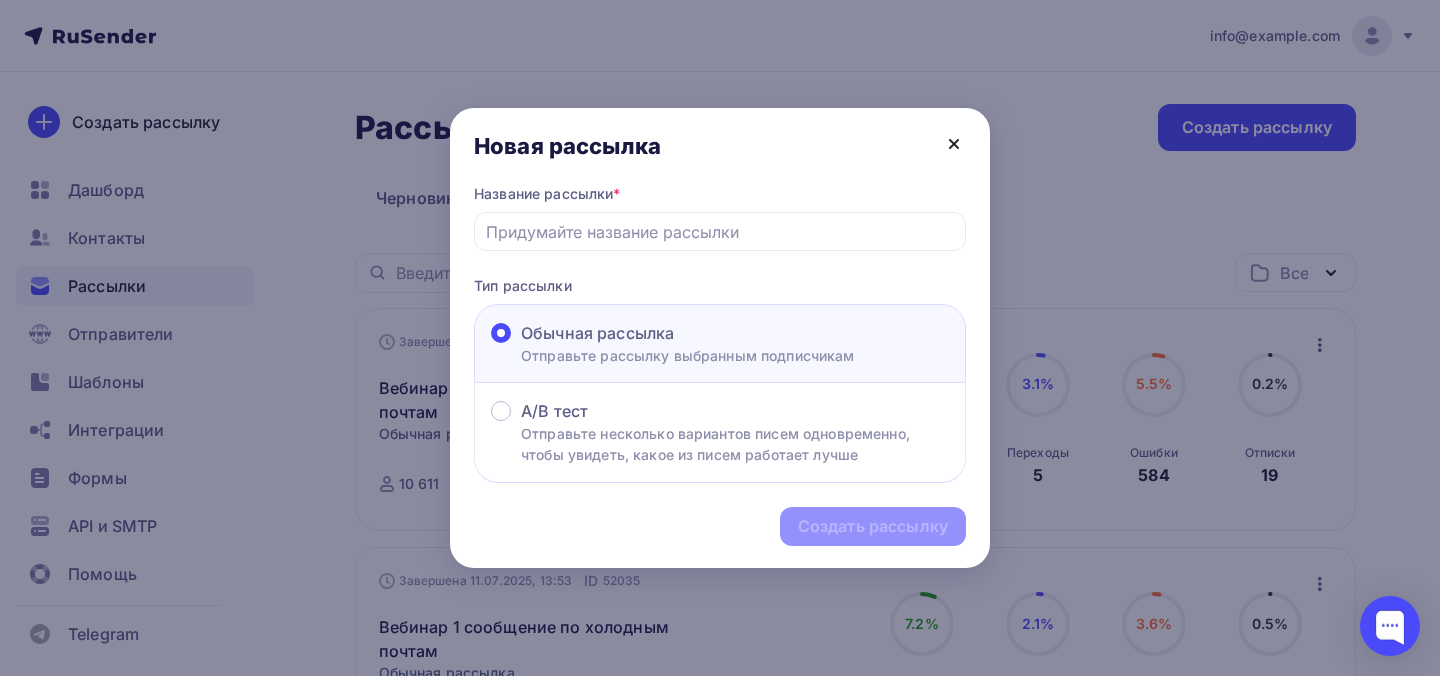 click 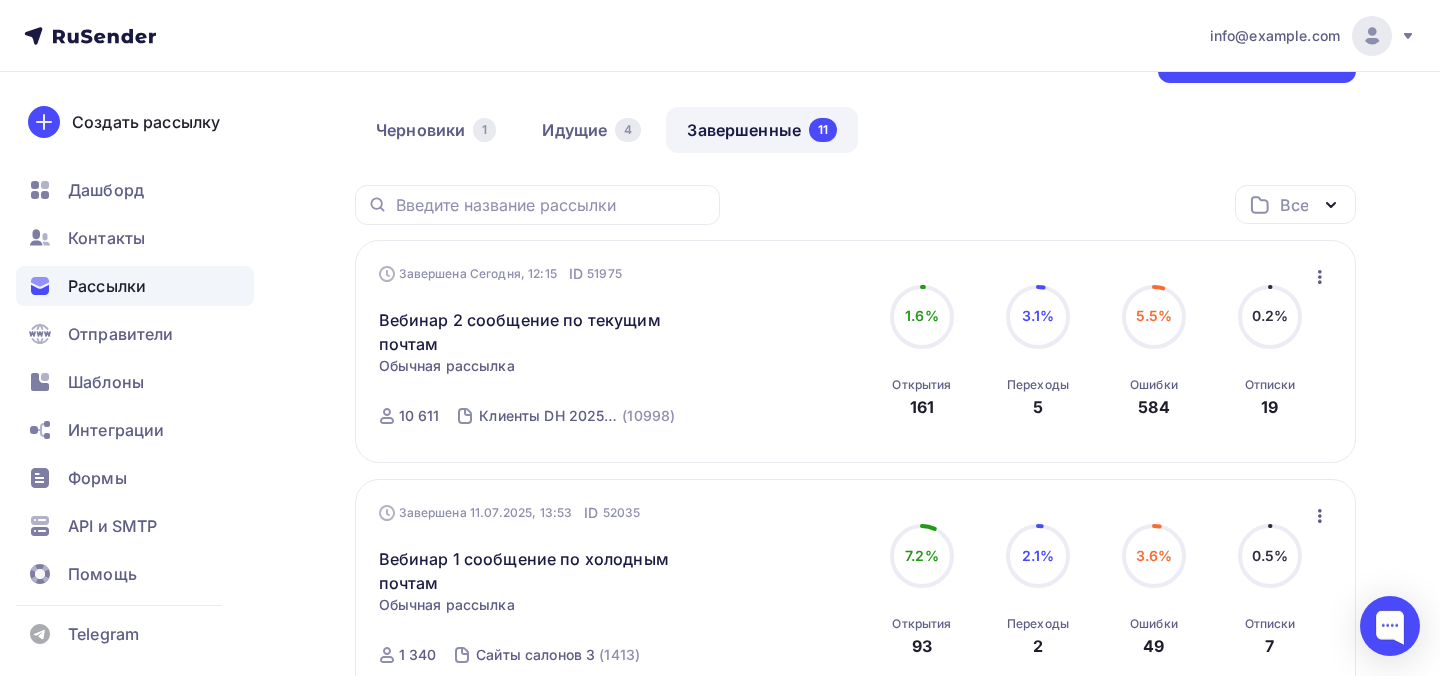 scroll, scrollTop: 149, scrollLeft: 0, axis: vertical 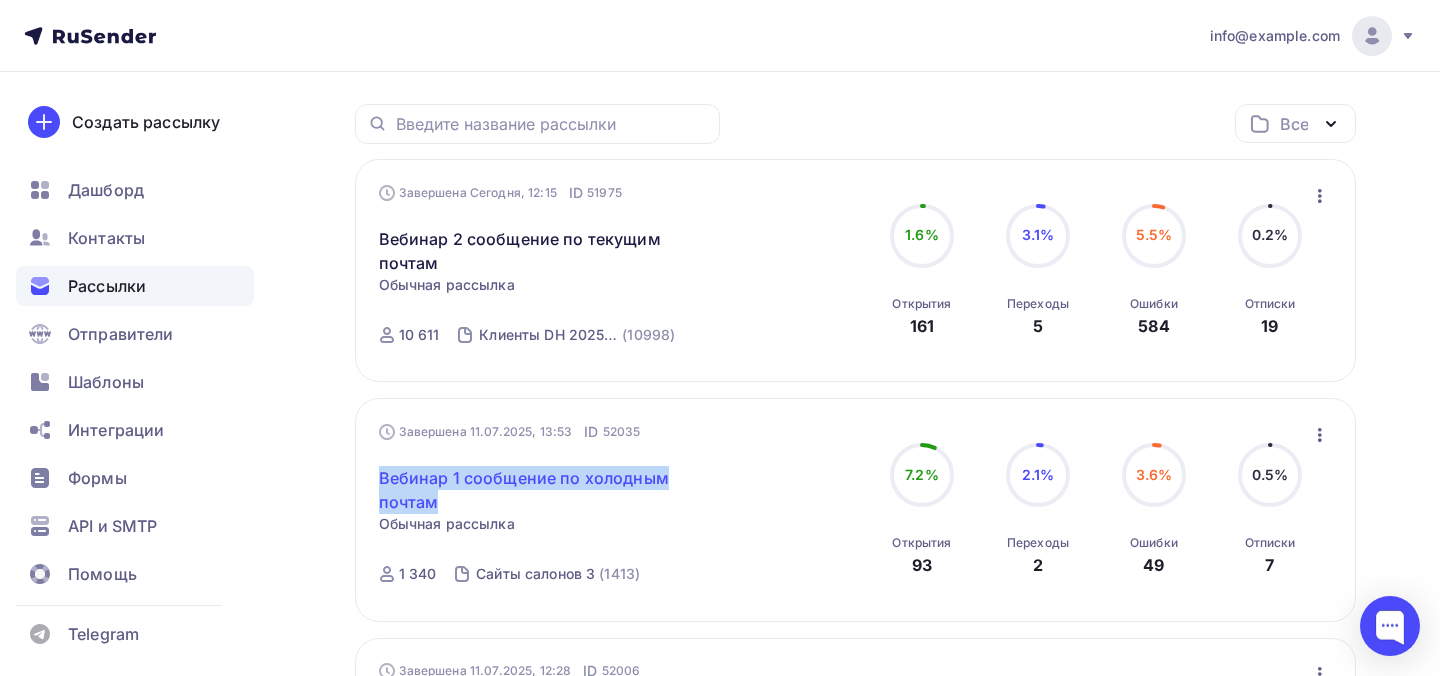 drag, startPoint x: 354, startPoint y: 441, endPoint x: 454, endPoint y: 478, distance: 106.62551 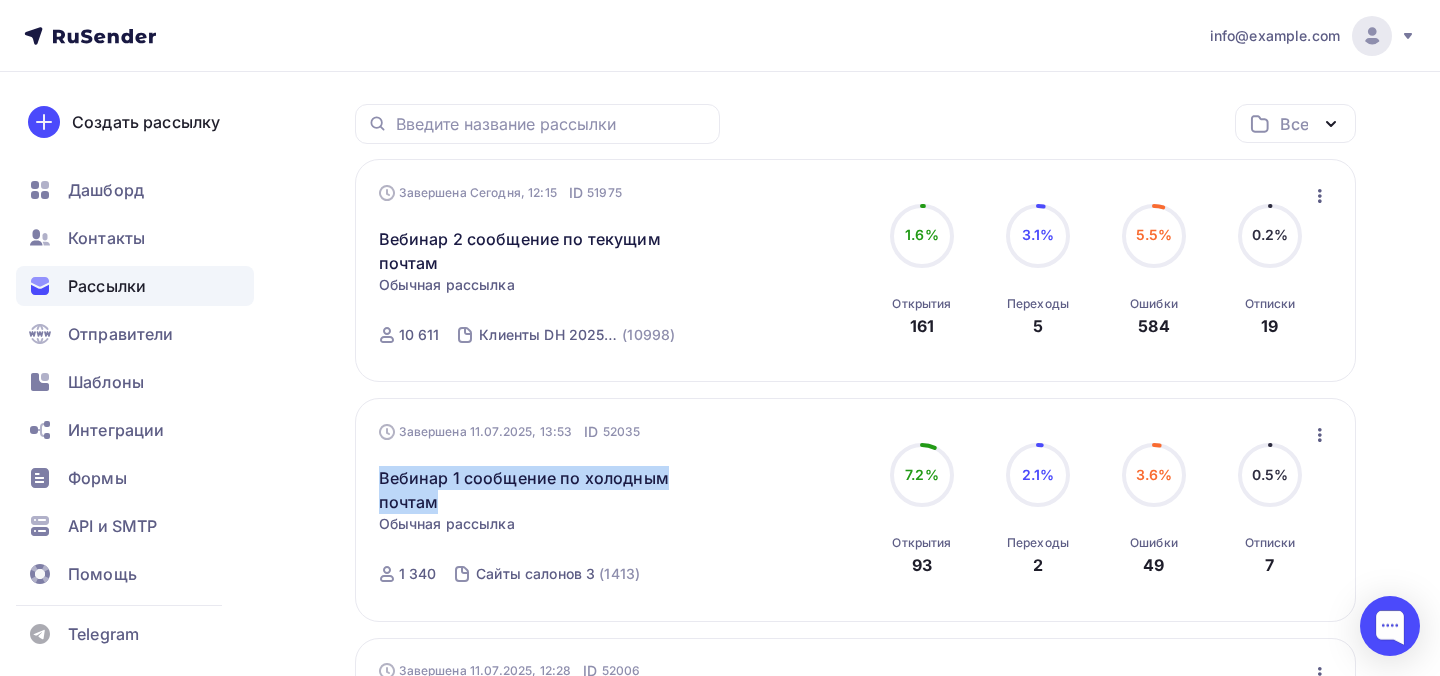 scroll, scrollTop: 0, scrollLeft: 0, axis: both 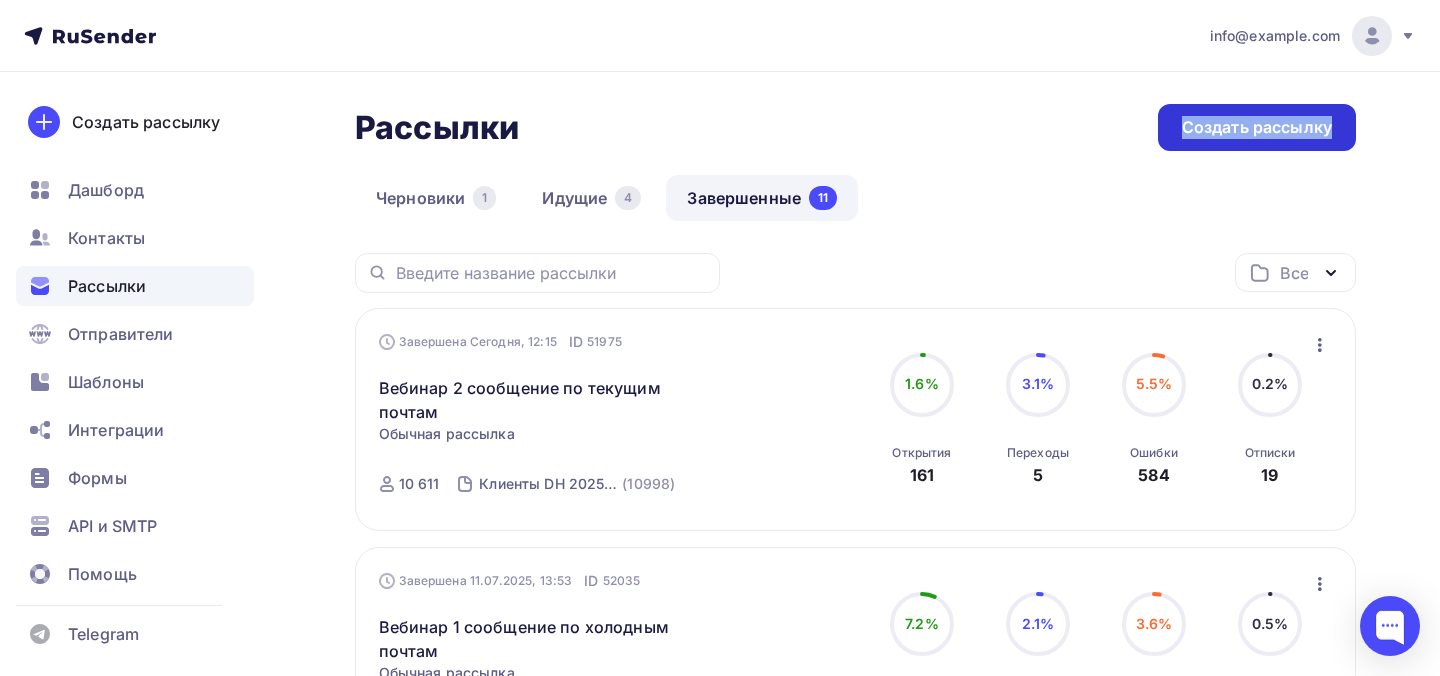 click on "Создать рассылку" at bounding box center (1257, 127) 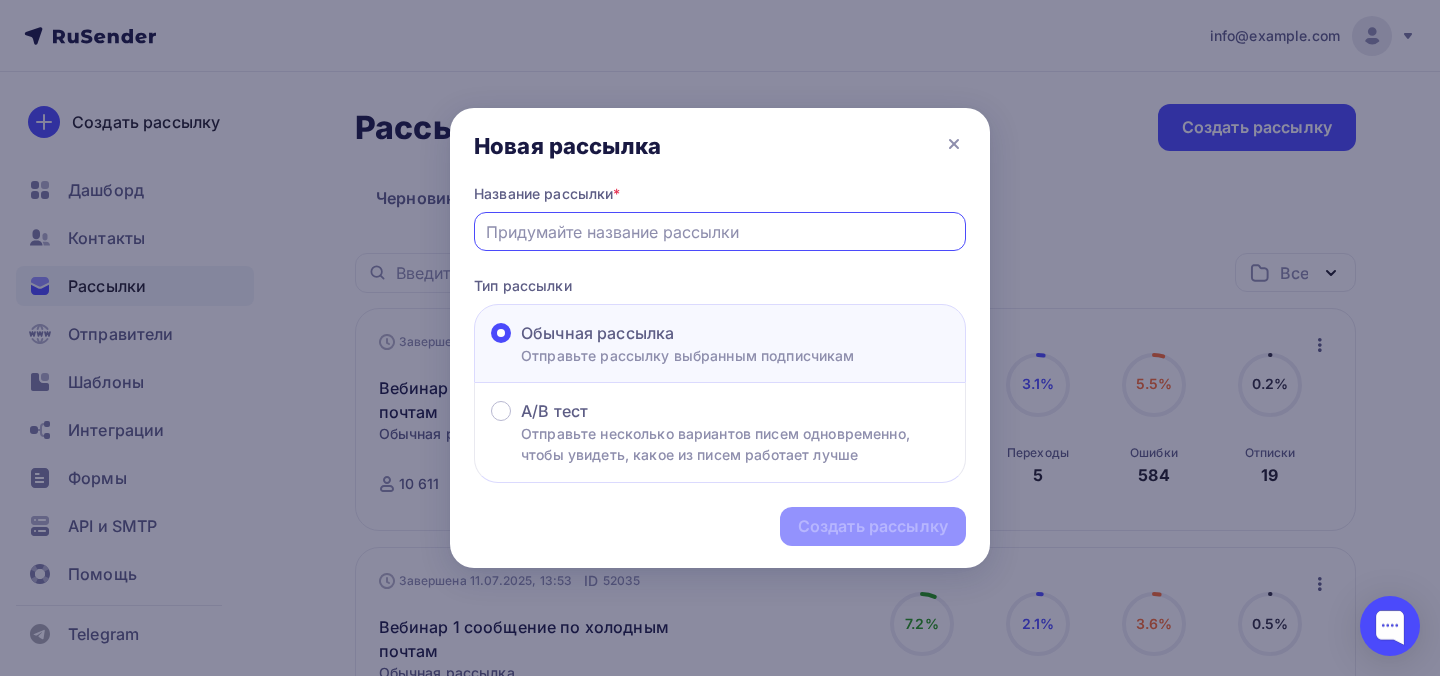 click at bounding box center (720, 232) 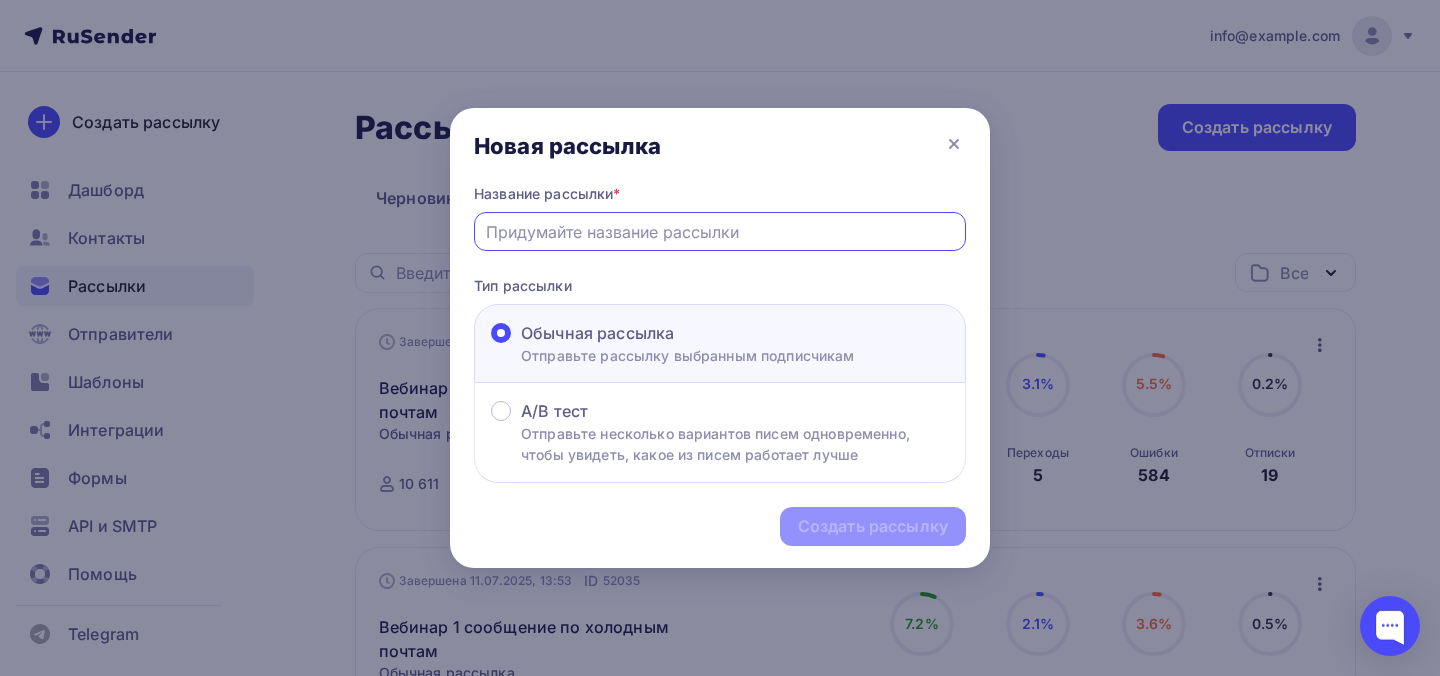paste on "Вебинар 1 сообщение по холодным почтам" 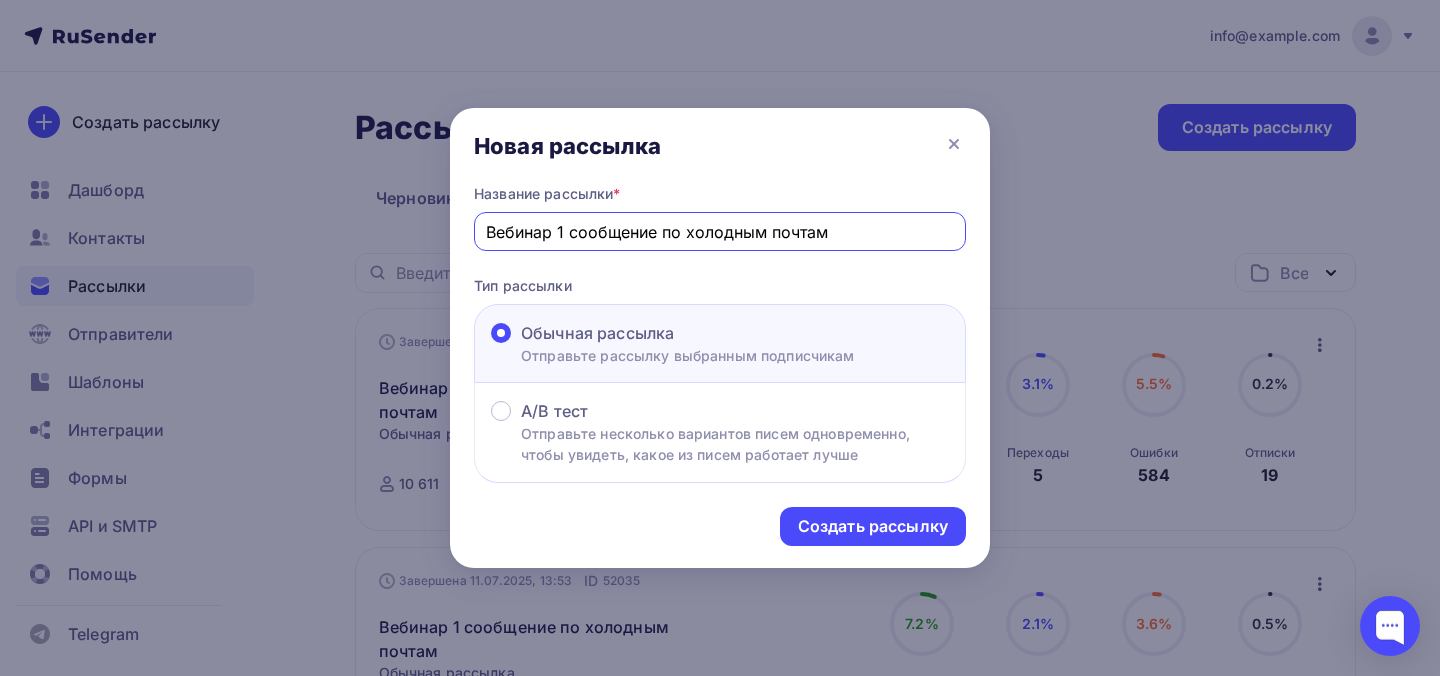 click on "Вебинар 1 сообщение по холодным почтам" at bounding box center [720, 232] 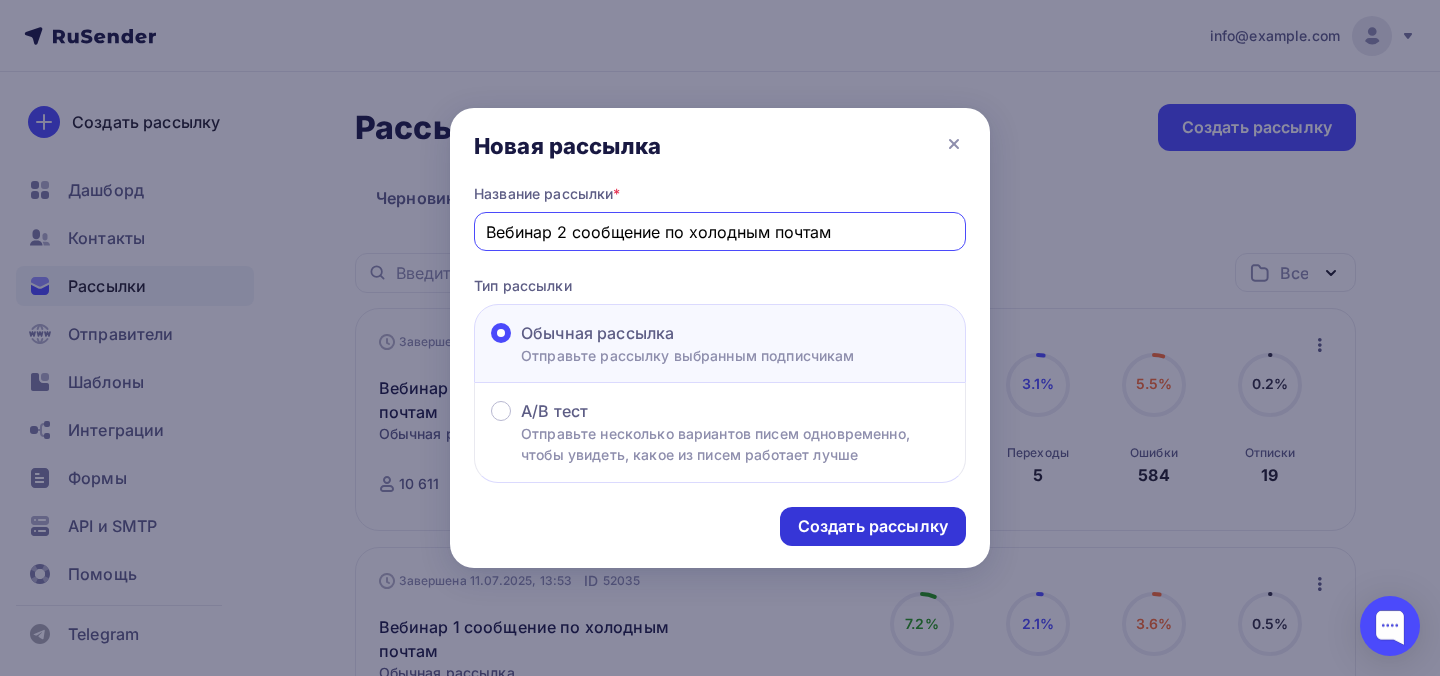 type on "Вебинар 2 сообщение по холодным почтам" 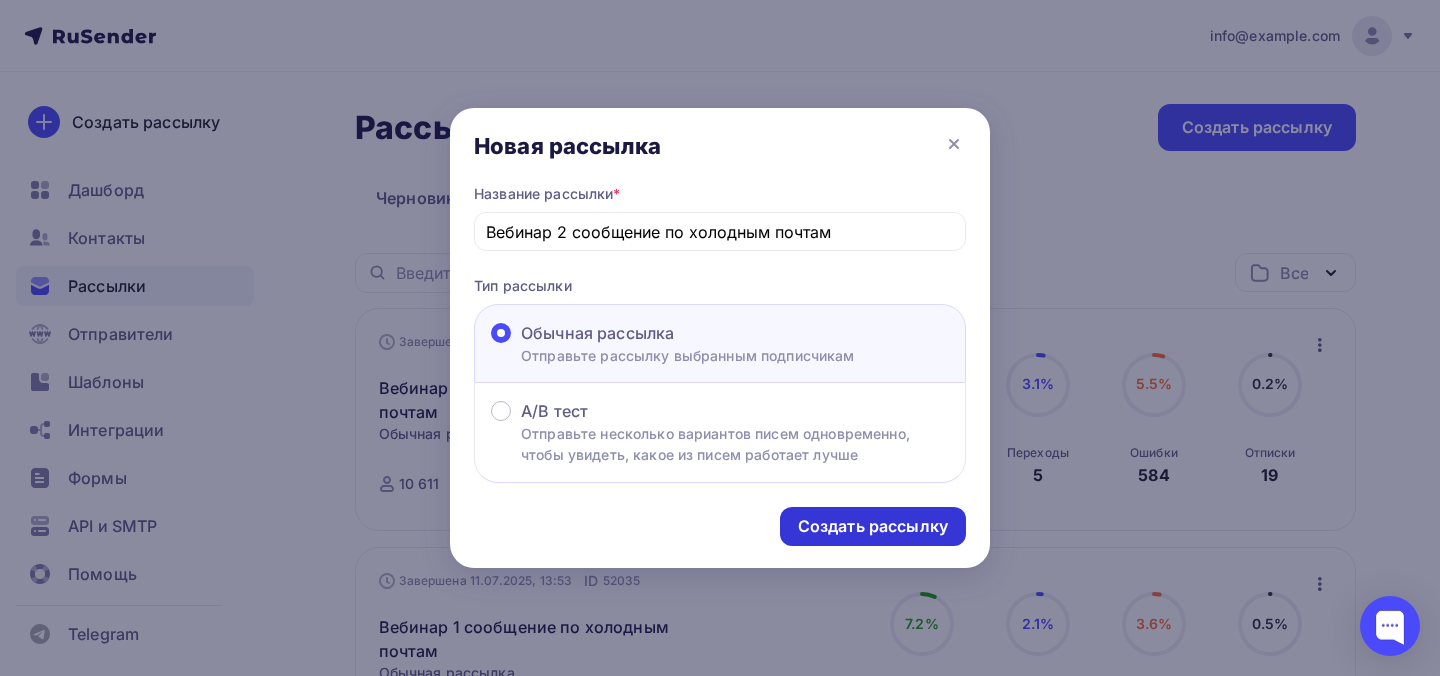 click on "Создать рассылку" at bounding box center (873, 526) 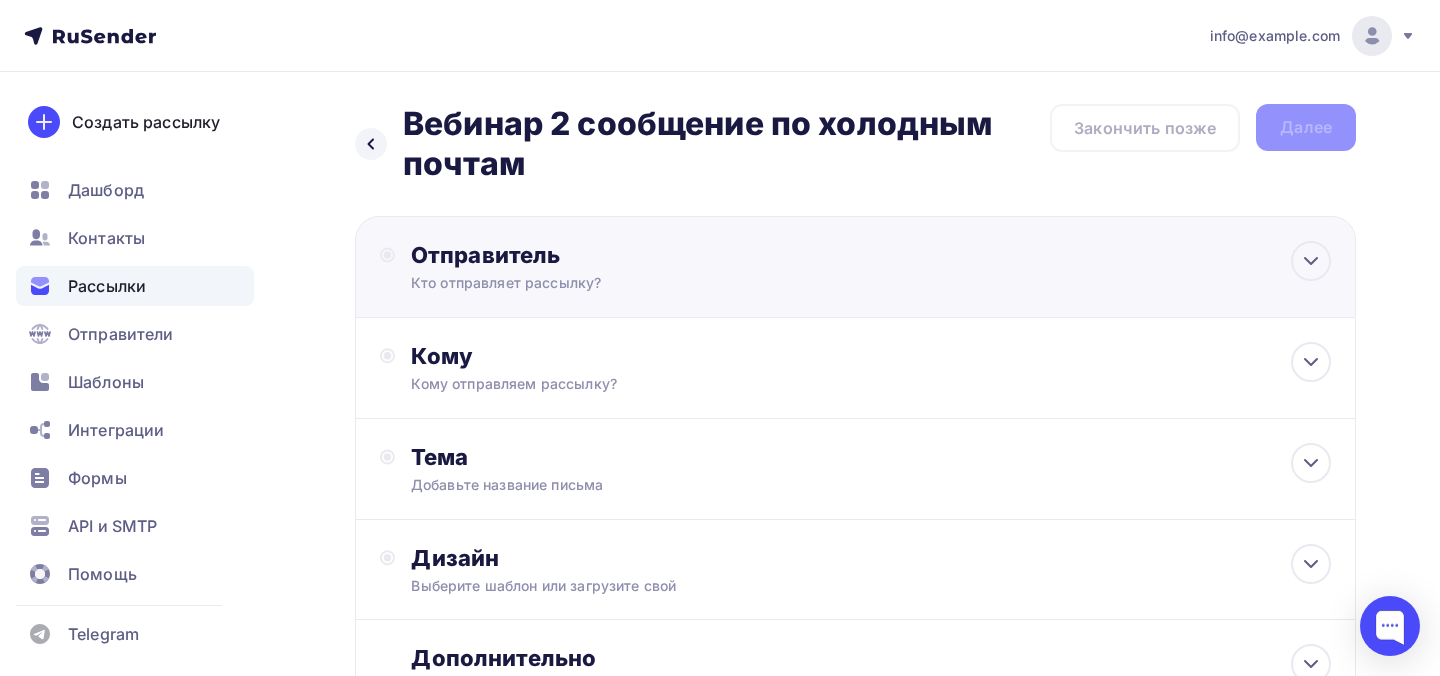 click on "Отправитель
Кто отправляет рассылку?
Email  *
info@dataheroes.pro
info@sigmaunion.consulting           info@dataheroes.pro               Добавить отправителя
Рекомендуем  добавить почту на домене , чтобы рассылка не попала в «Спам»
Имя                 Сохранить
Предпросмотр может отличаться  в зависимости от почтового клиента
Тема для рассылки
Предпросмотр текста
12:45" at bounding box center (855, 267) 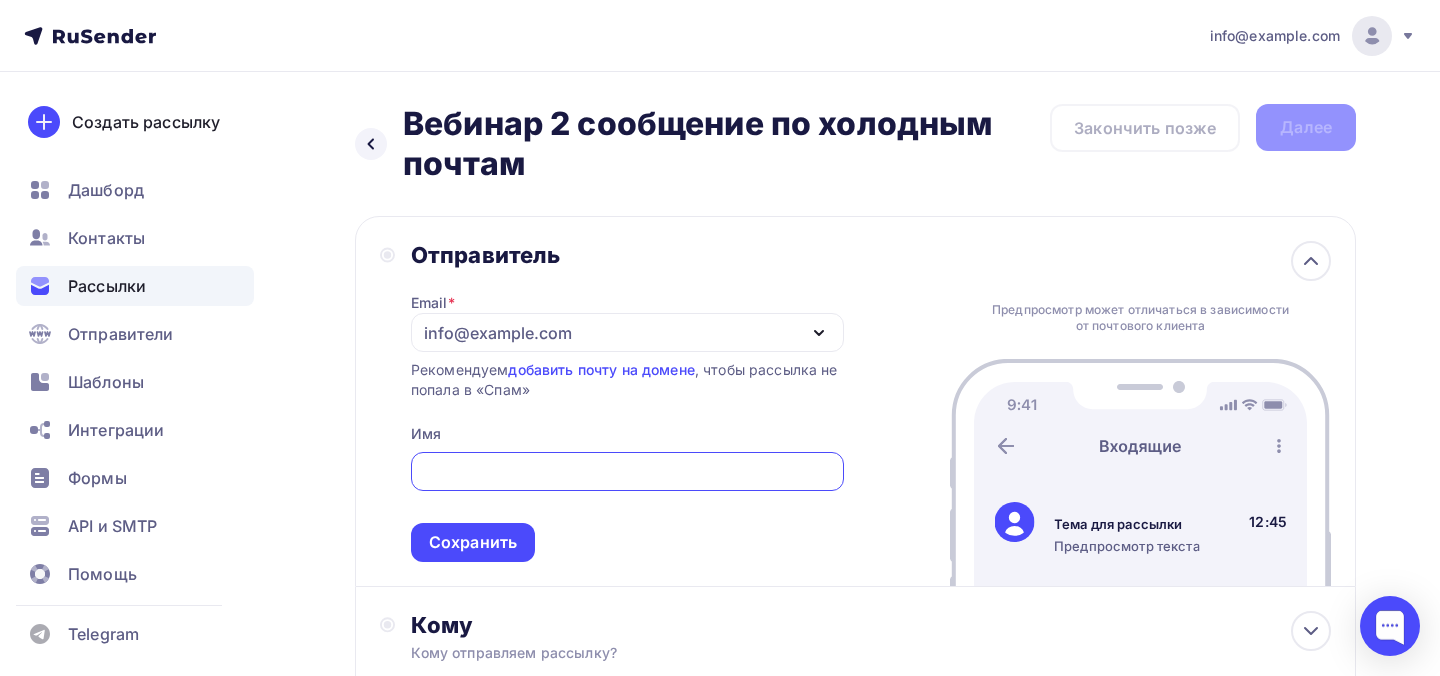 scroll, scrollTop: 0, scrollLeft: 0, axis: both 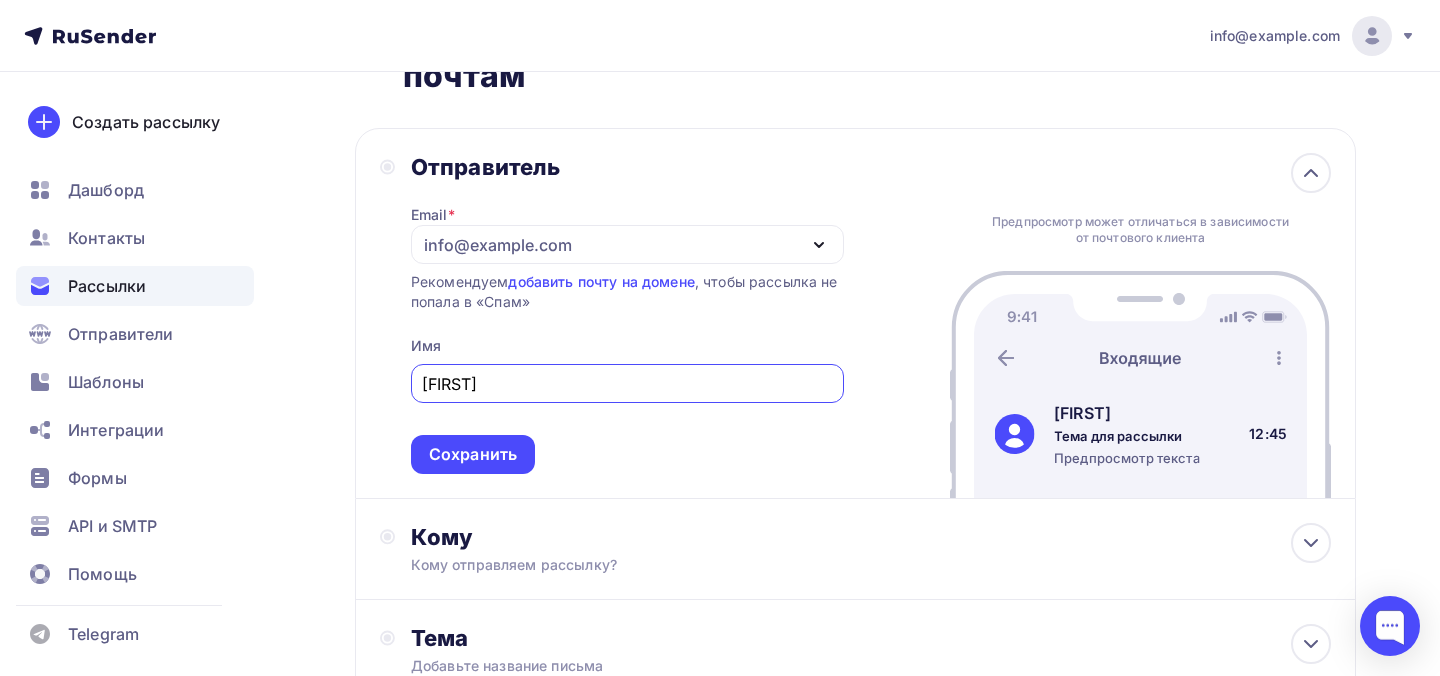 type on "Софья" 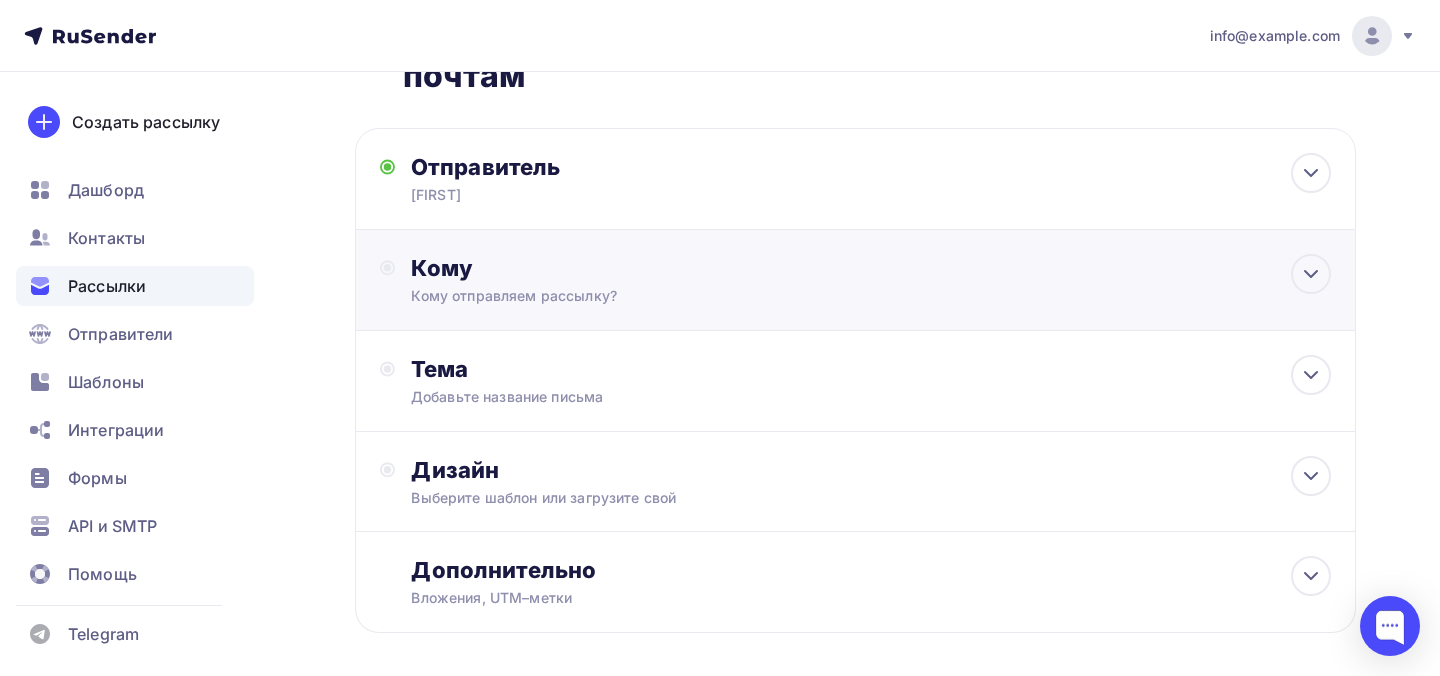 click on "Кому" at bounding box center (871, 268) 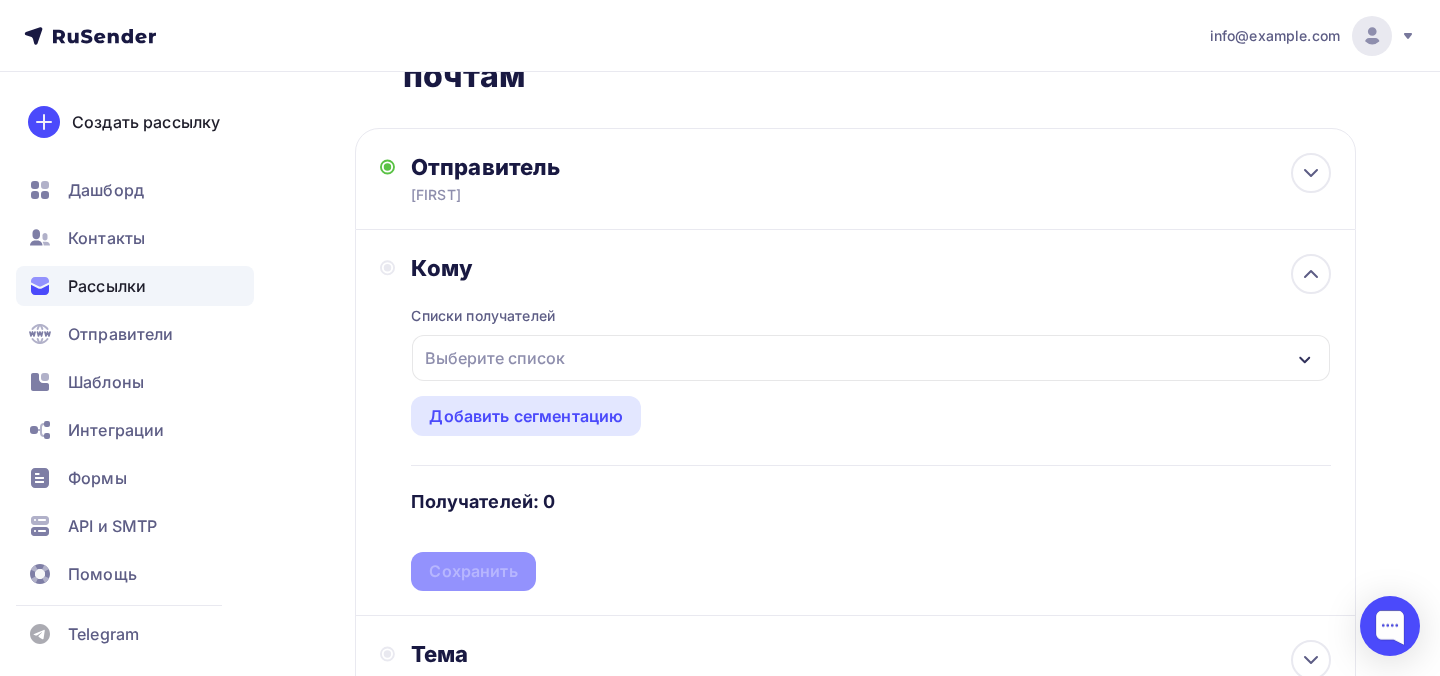click on "Выберите список" at bounding box center [495, 358] 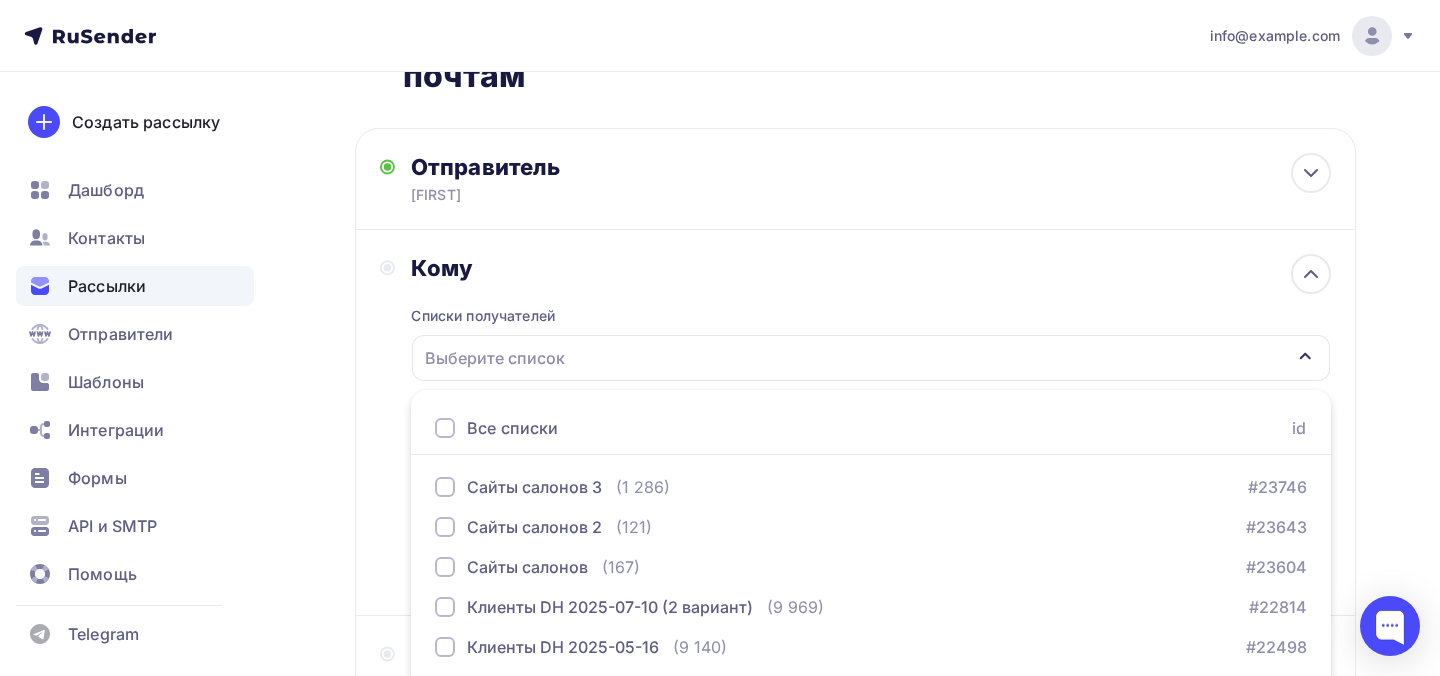 scroll, scrollTop: 205, scrollLeft: 0, axis: vertical 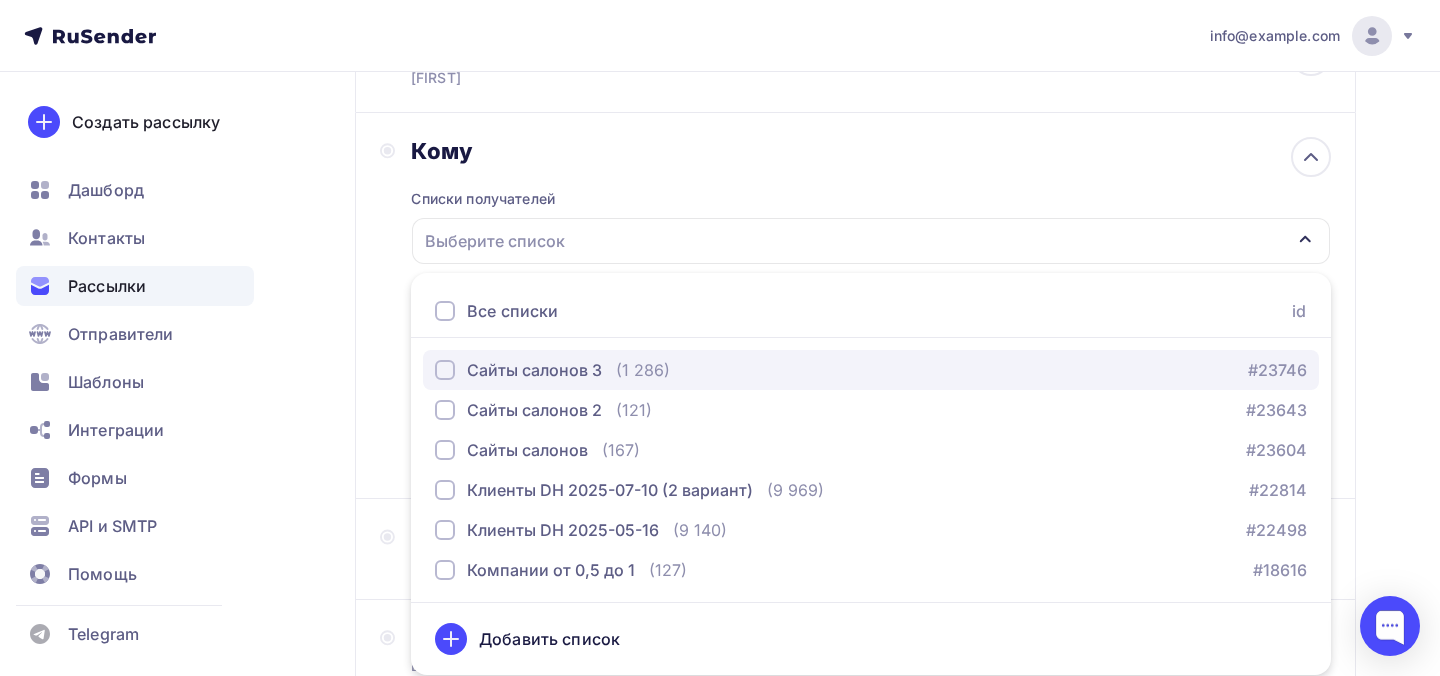 click on "Сайты салонов 3
(1 286)" at bounding box center (552, 370) 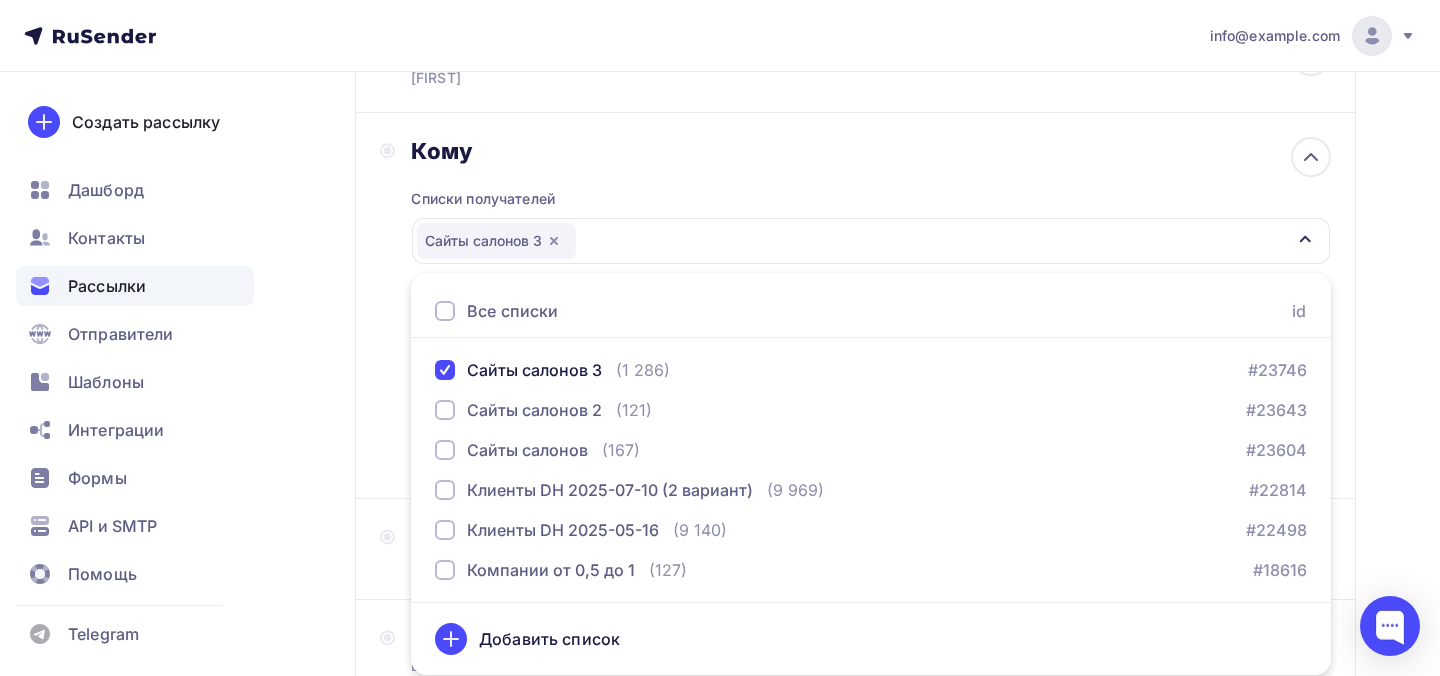 click on "Списки получателей
Сайты салонов 3
Все списки
id
Сайты салонов 3
(1 286)
#23746
Сайты салонов 2
(121)
#23643
Сайты салонов
(167)
#23604
Клиенты DH 2025-07-10 (2 вариант)
(9 969)
#22814
Клиенты DH 2025-05-16
(9 140)
#22498
Компании от 0,5 до 1
(127)
#18616
Добавить список" at bounding box center (871, 319) 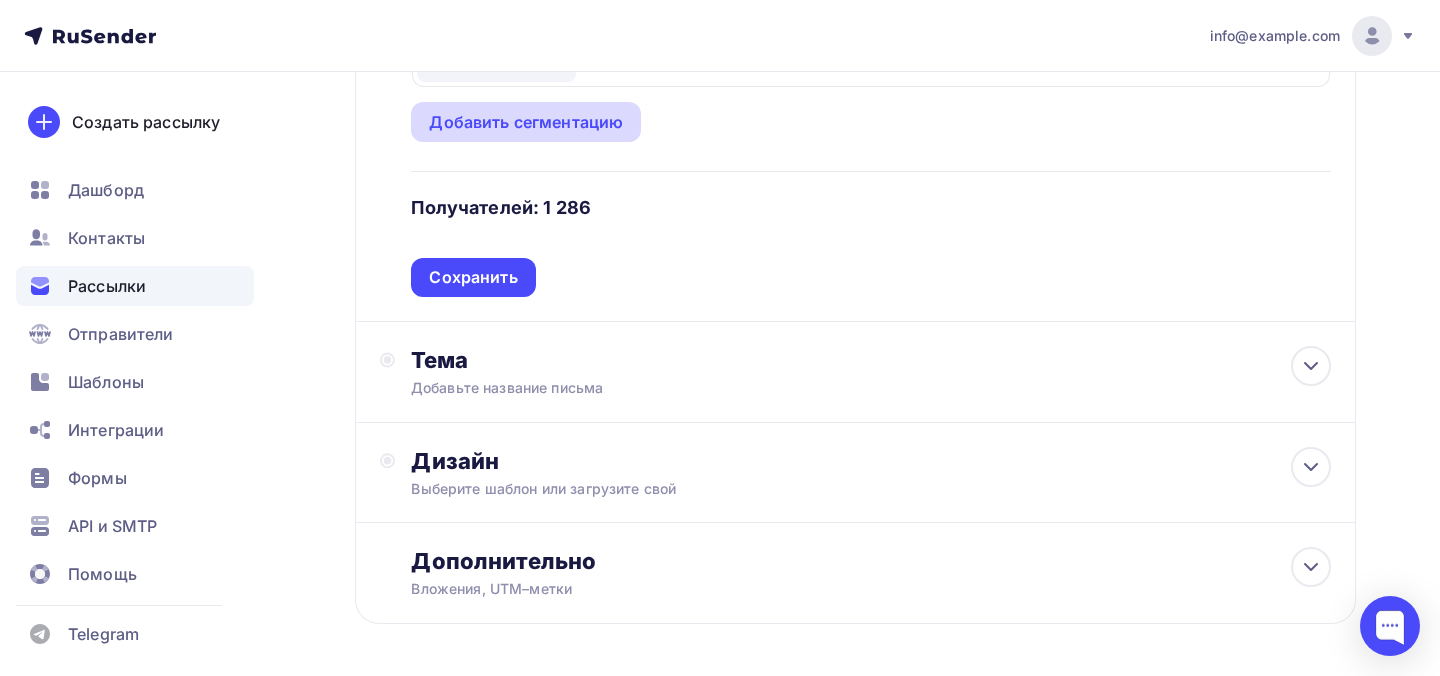 scroll, scrollTop: 433, scrollLeft: 0, axis: vertical 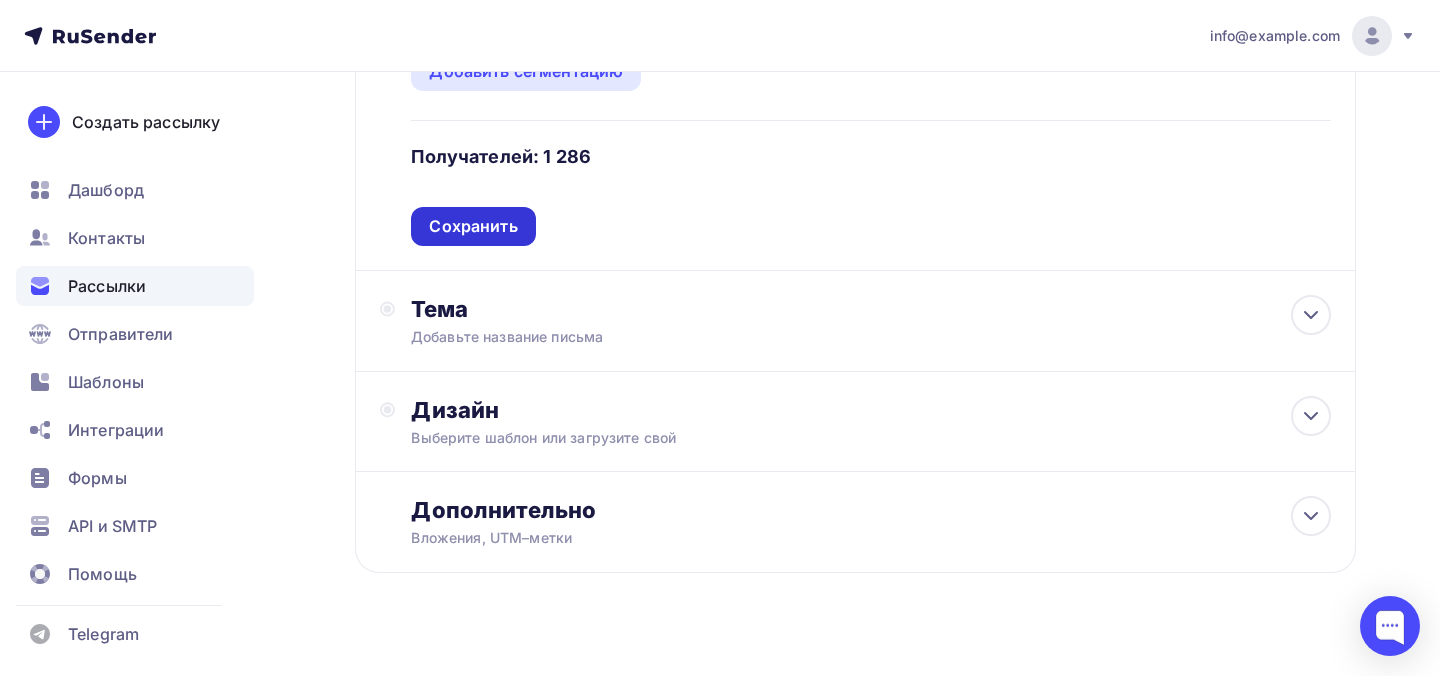 click on "Сохранить" at bounding box center (473, 226) 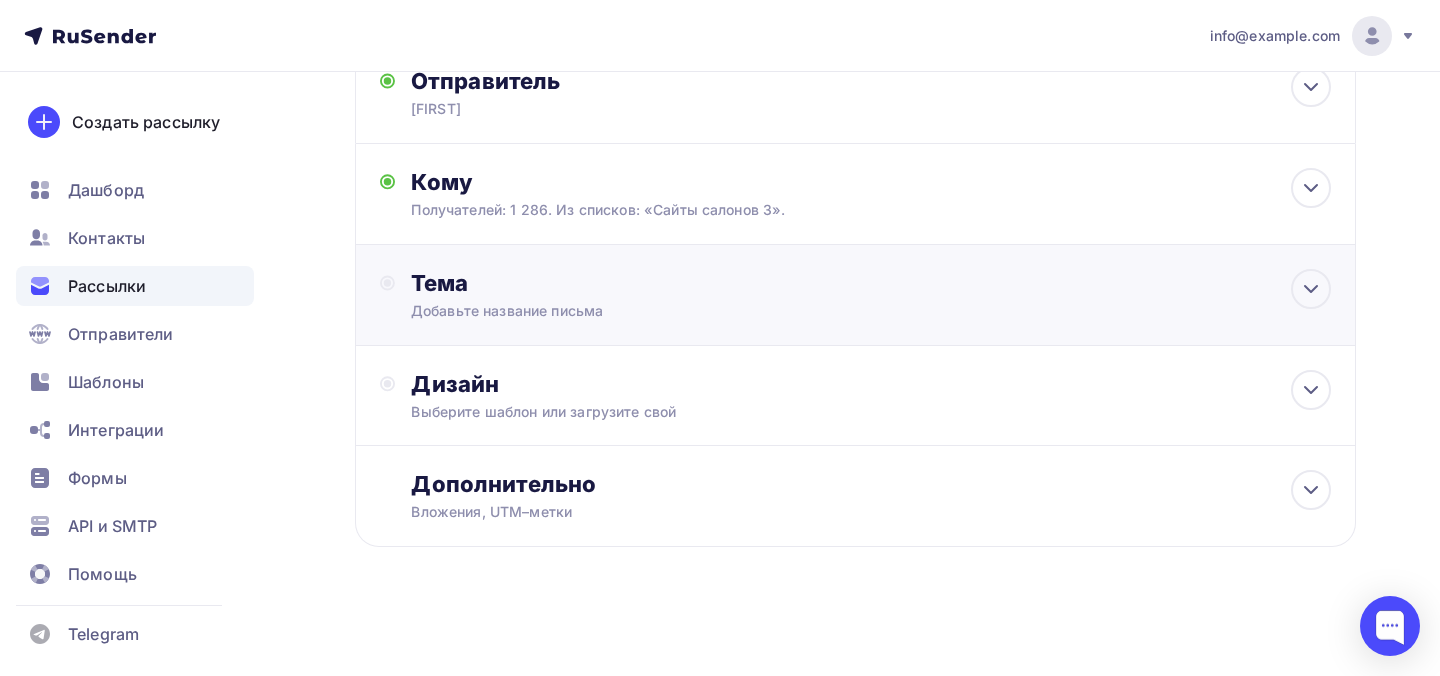 click on "Тема
Добавьте название письма
Тема  *
Рекомендуем использовать не более 150 символов
Прехедер               Сохранить" at bounding box center (608, 295) 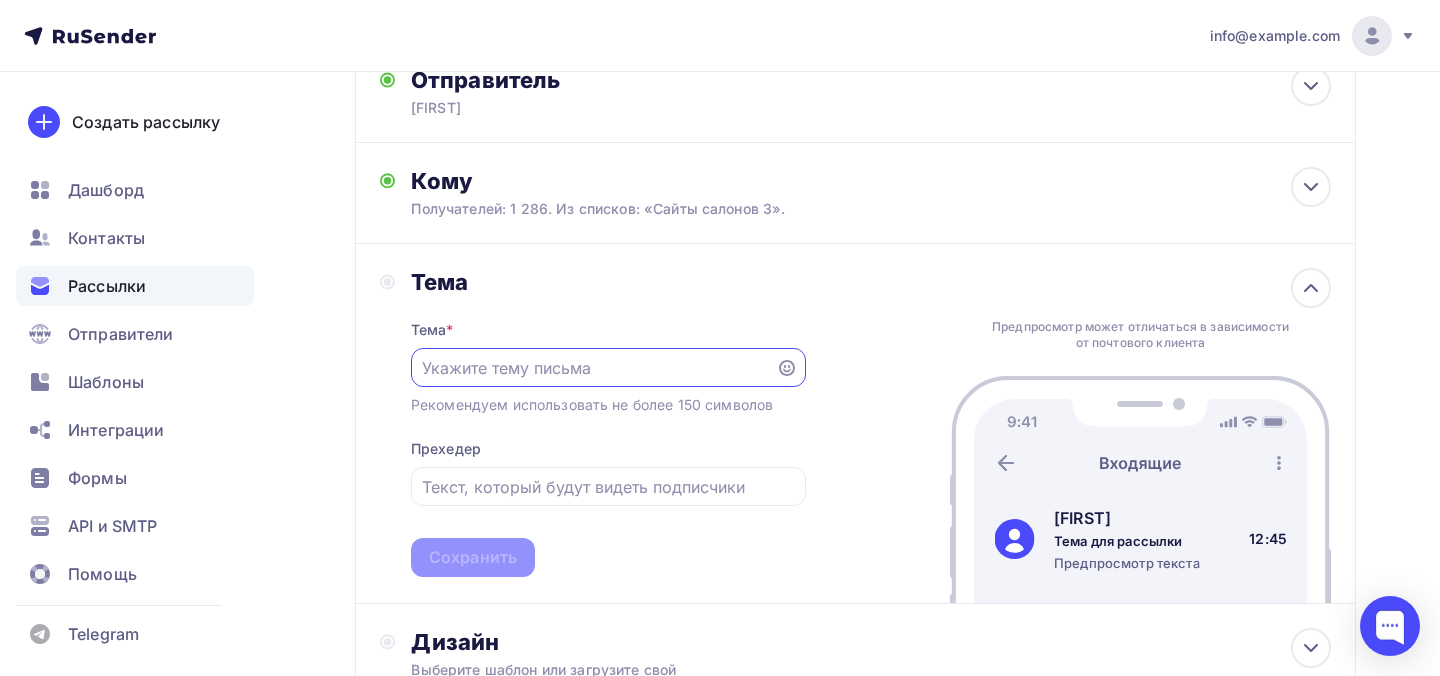 scroll, scrollTop: 0, scrollLeft: 0, axis: both 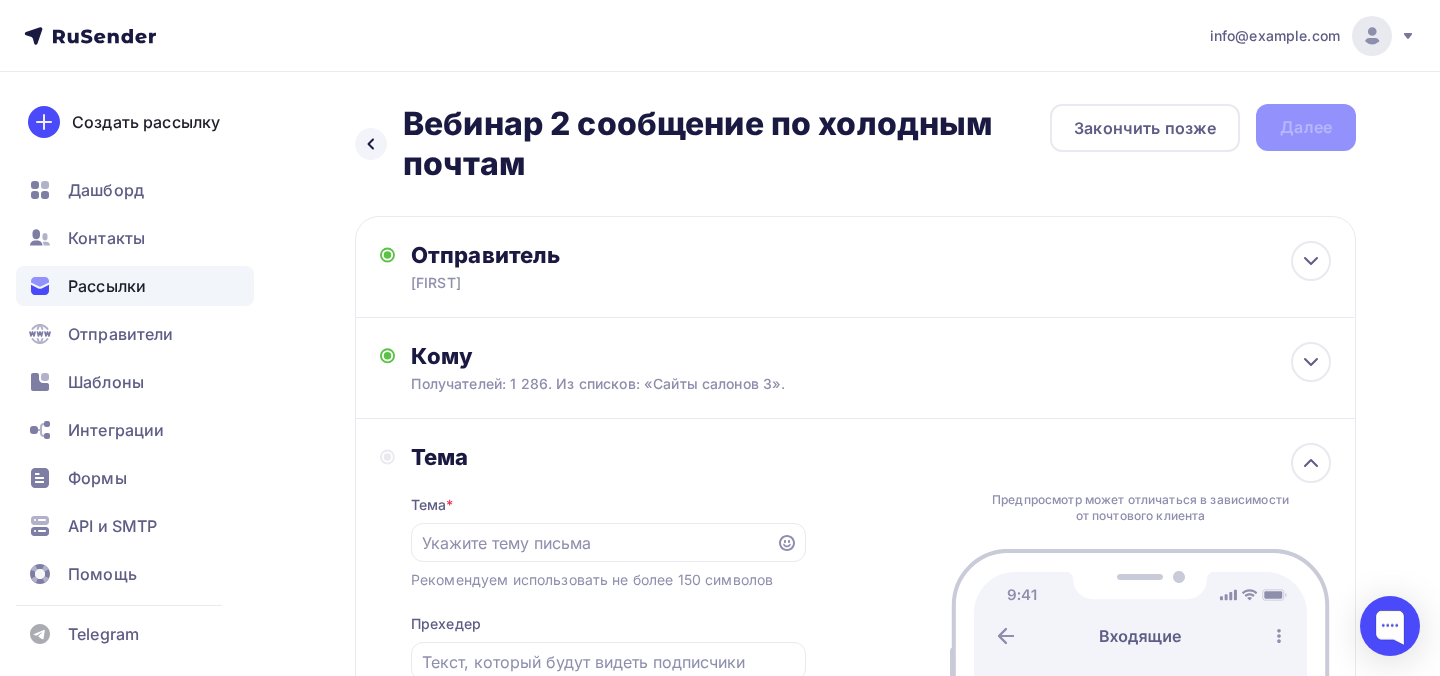 click on "info@dataheroes.pro             Аккаунт         Тарифы       Выйти
Создать рассылку
Дашборд
Контакты
Рассылки
Отправители
Шаблоны
Интеграции
Формы
API и SMTP
Помощь
Telegram
Аккаунт         Тарифы                   Помощь       Выйти" at bounding box center [720, 36] 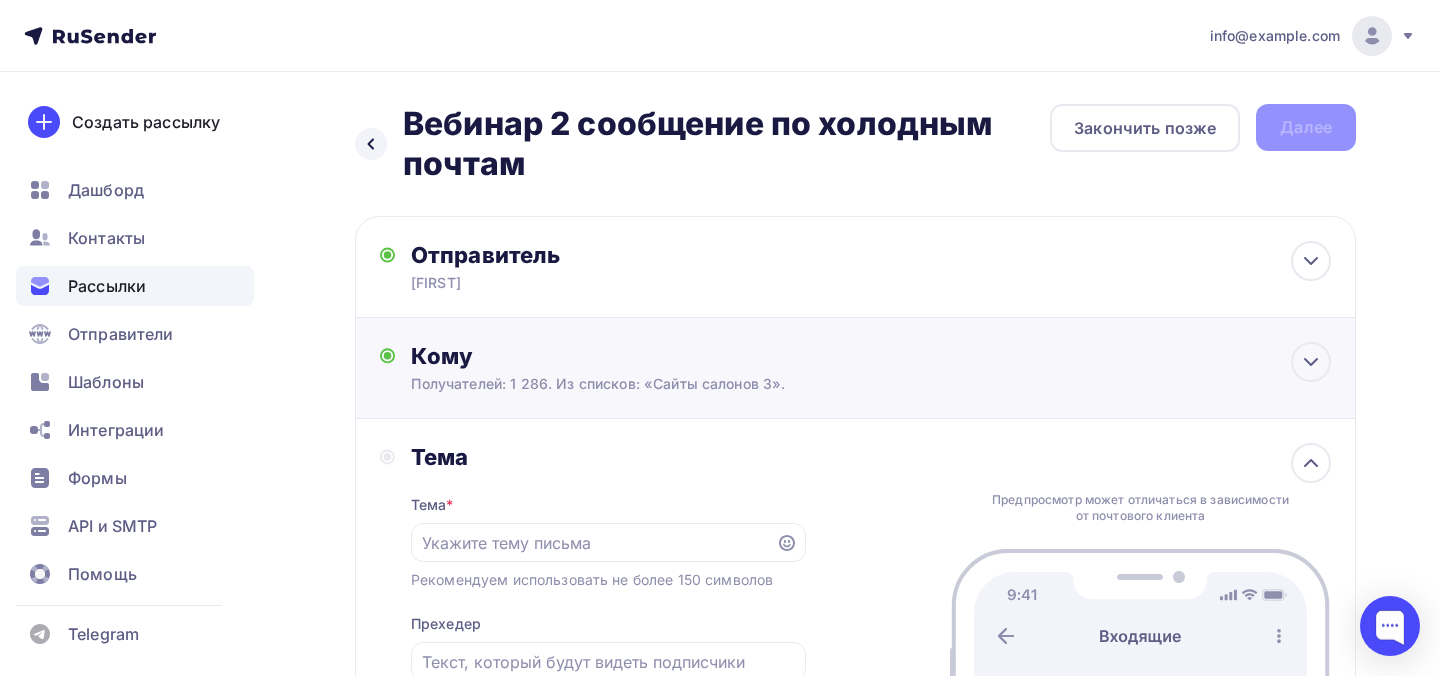 scroll, scrollTop: 134, scrollLeft: 0, axis: vertical 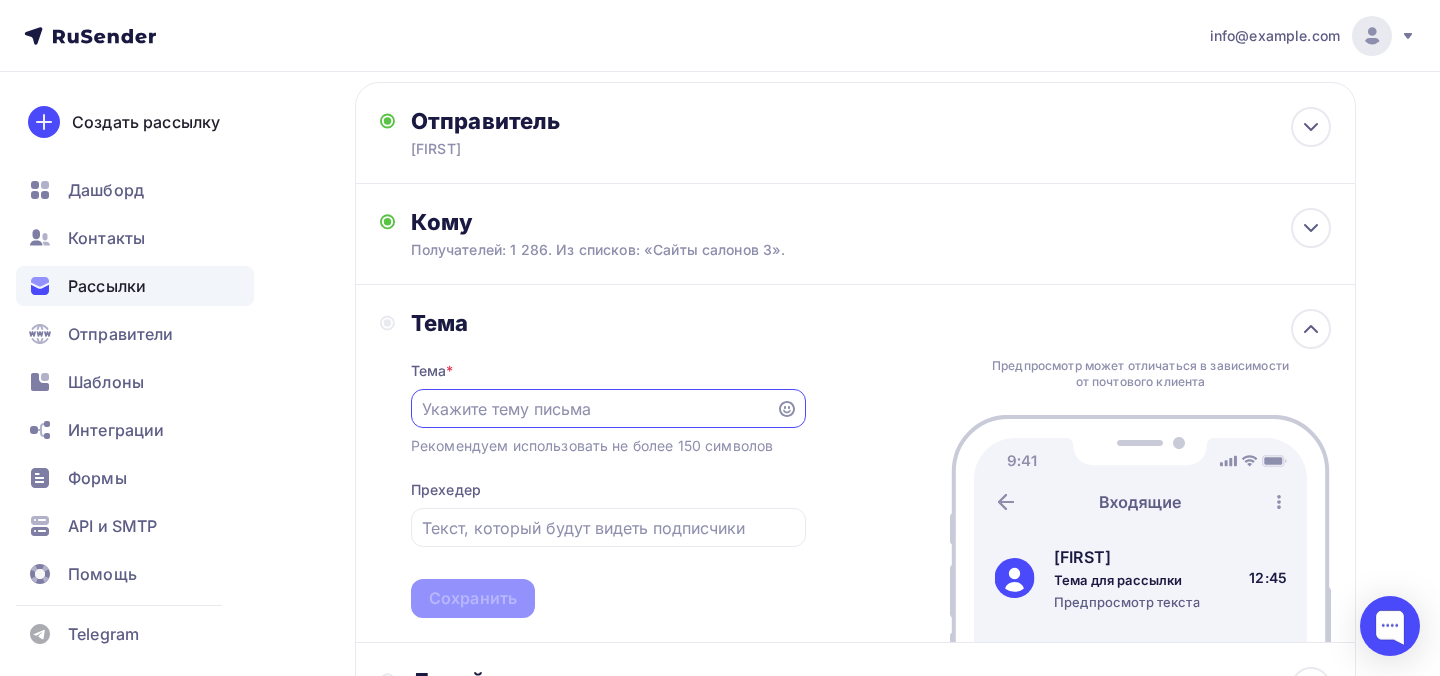 click at bounding box center (593, 409) 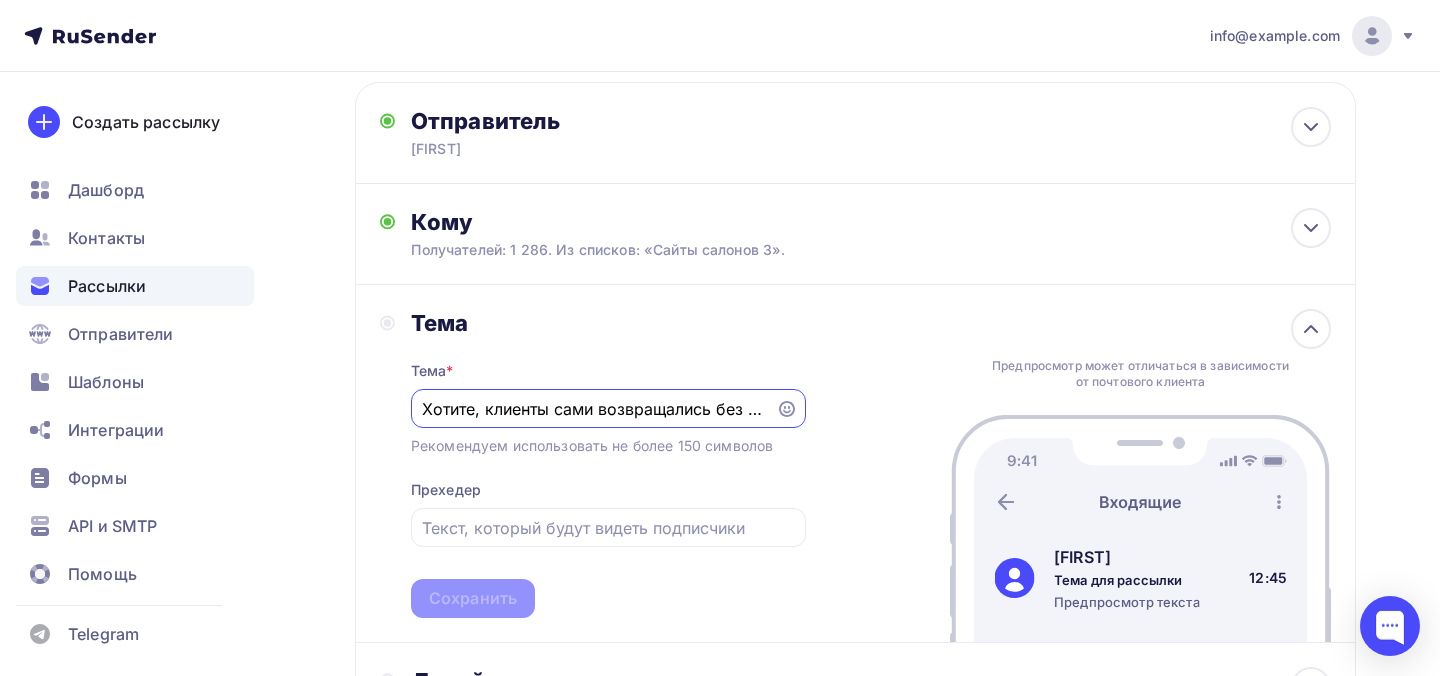 scroll, scrollTop: 0, scrollLeft: 139, axis: horizontal 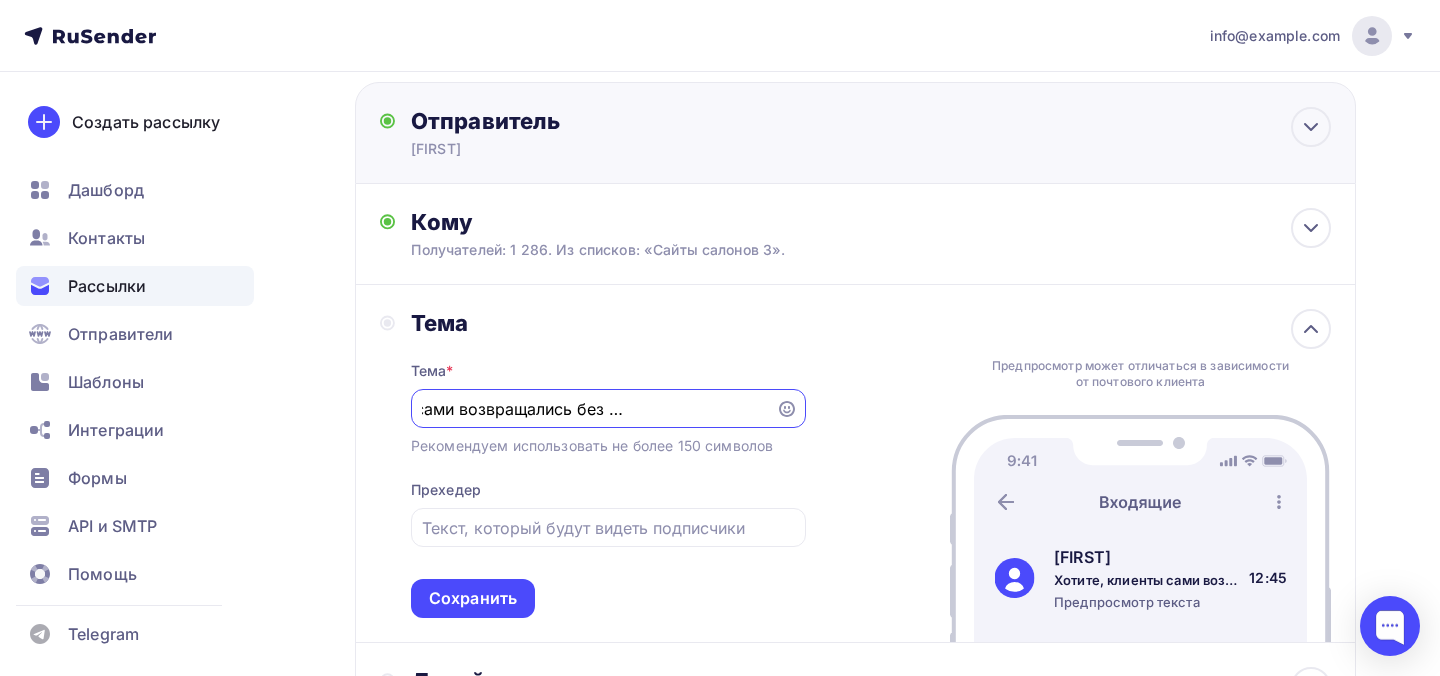 type on "Хотите, клиенты сами возвращались без скидок и уговоров?" 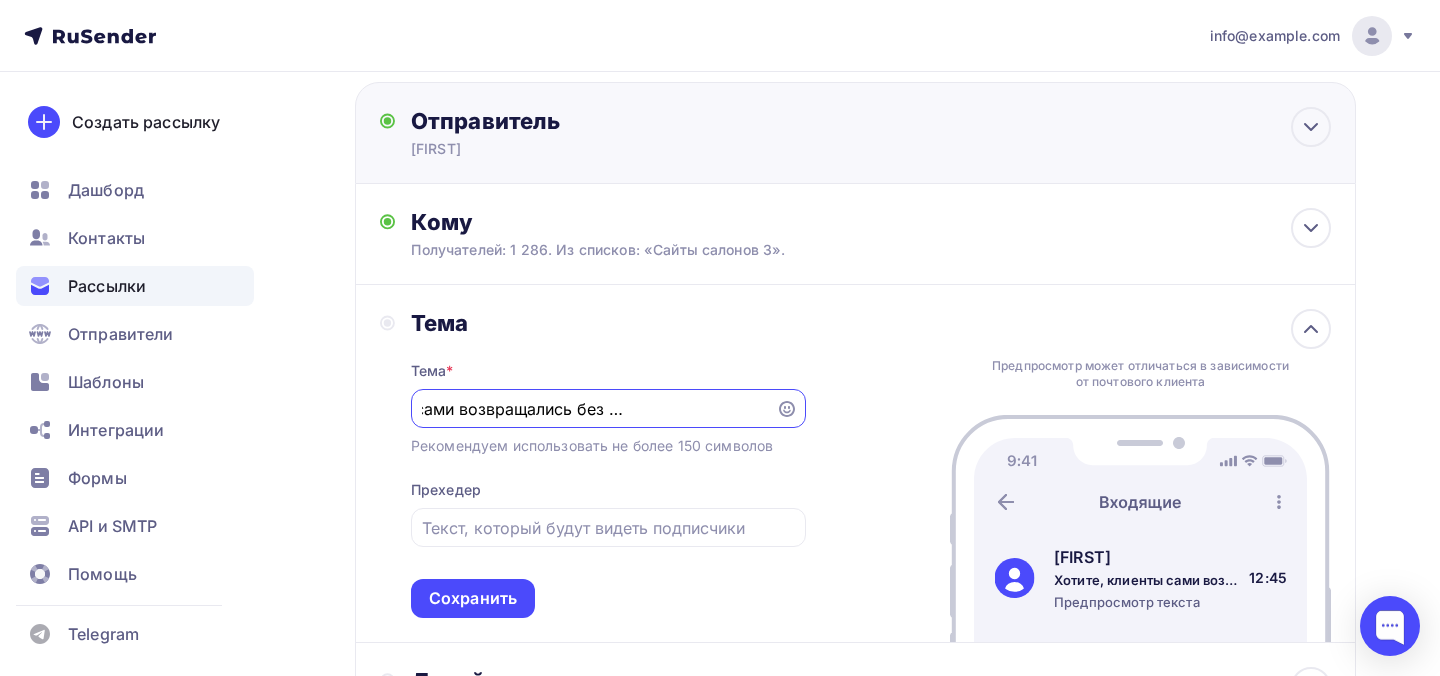 scroll, scrollTop: 0, scrollLeft: 0, axis: both 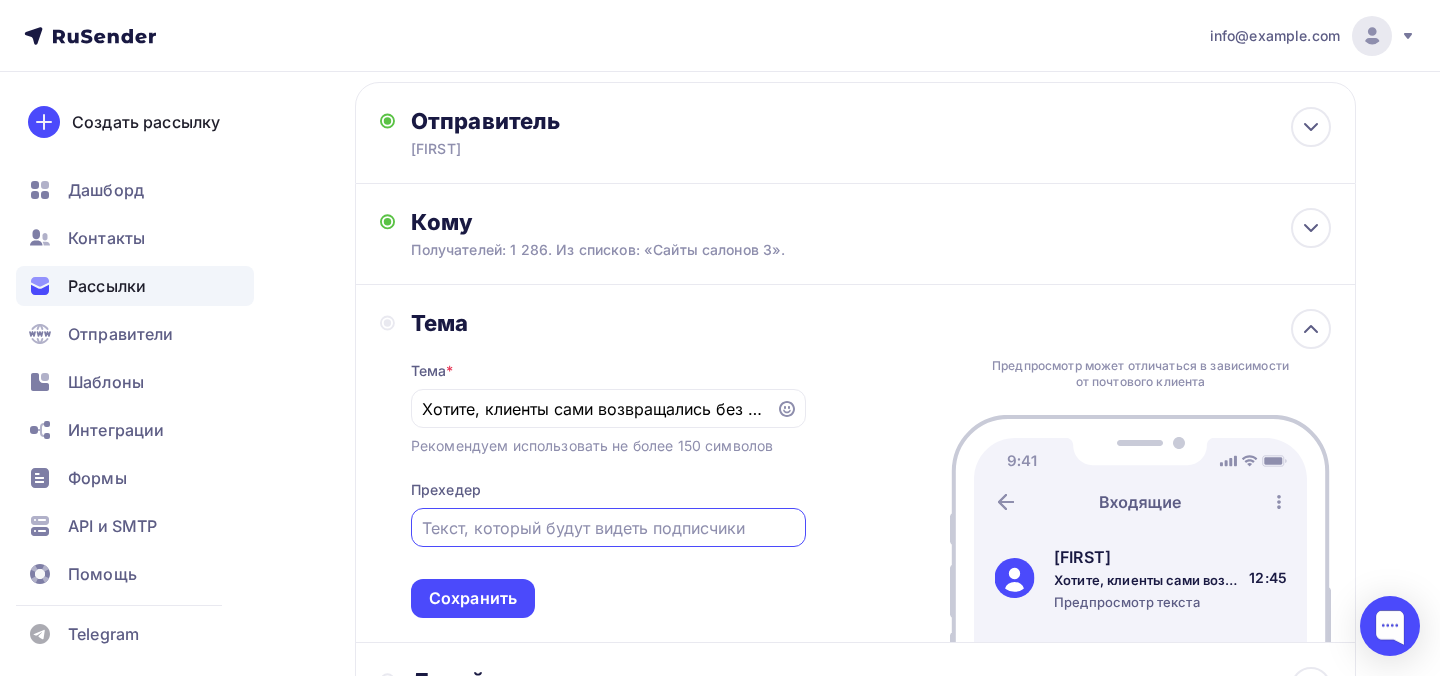 click at bounding box center (608, 528) 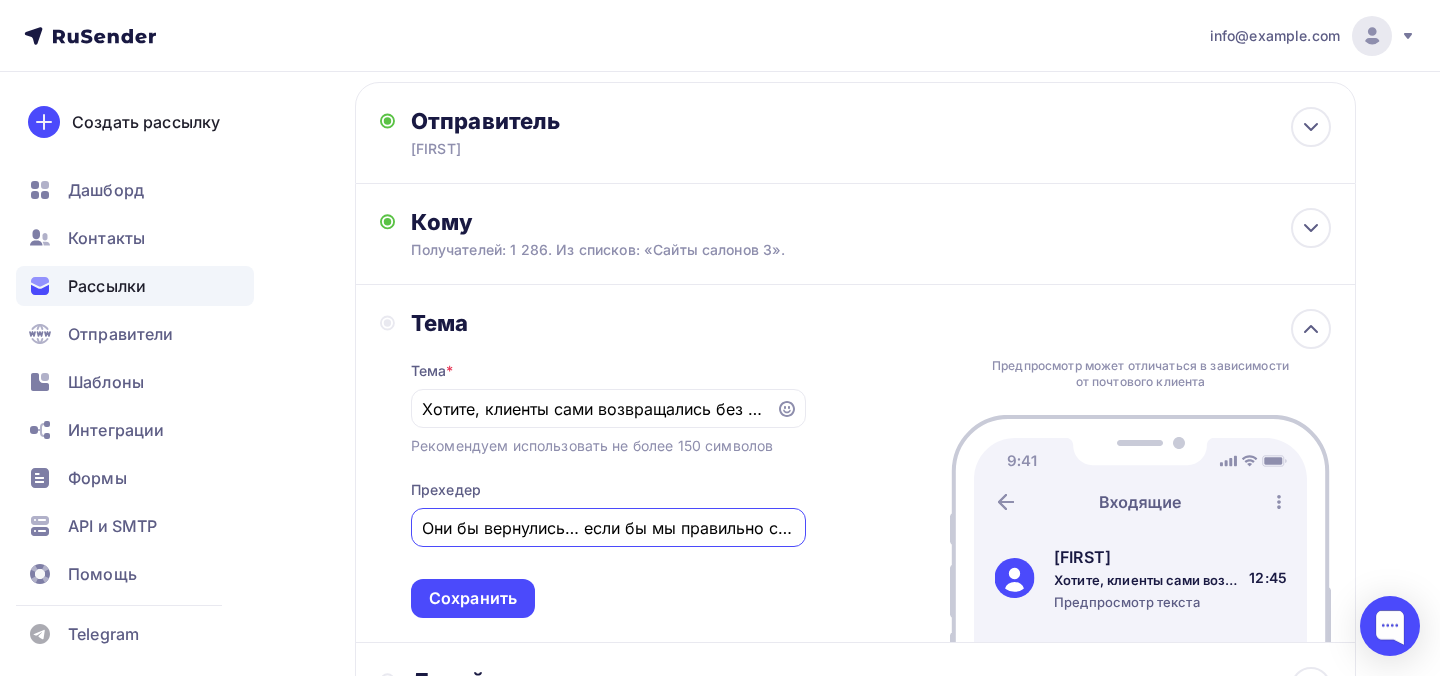 scroll, scrollTop: 0, scrollLeft: 107, axis: horizontal 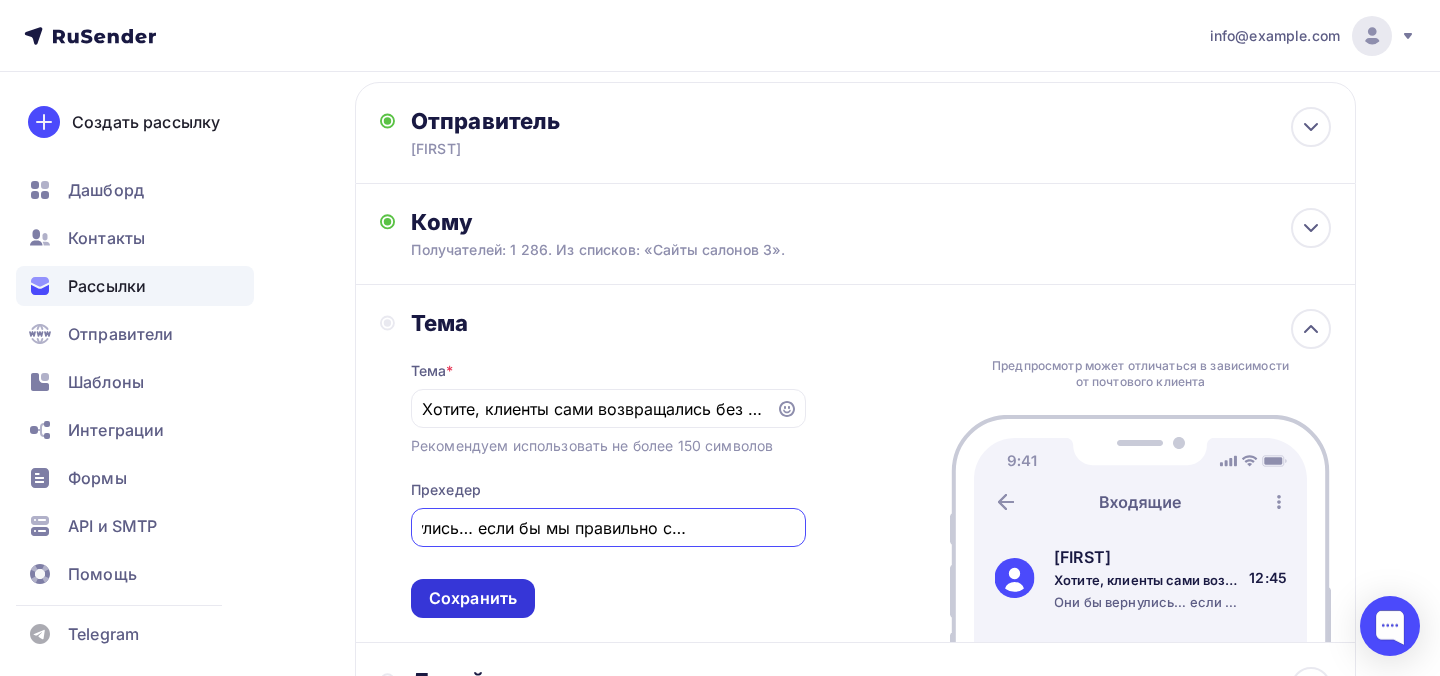 type on "Они бы вернулись… если бы мы правильно с ними говорили" 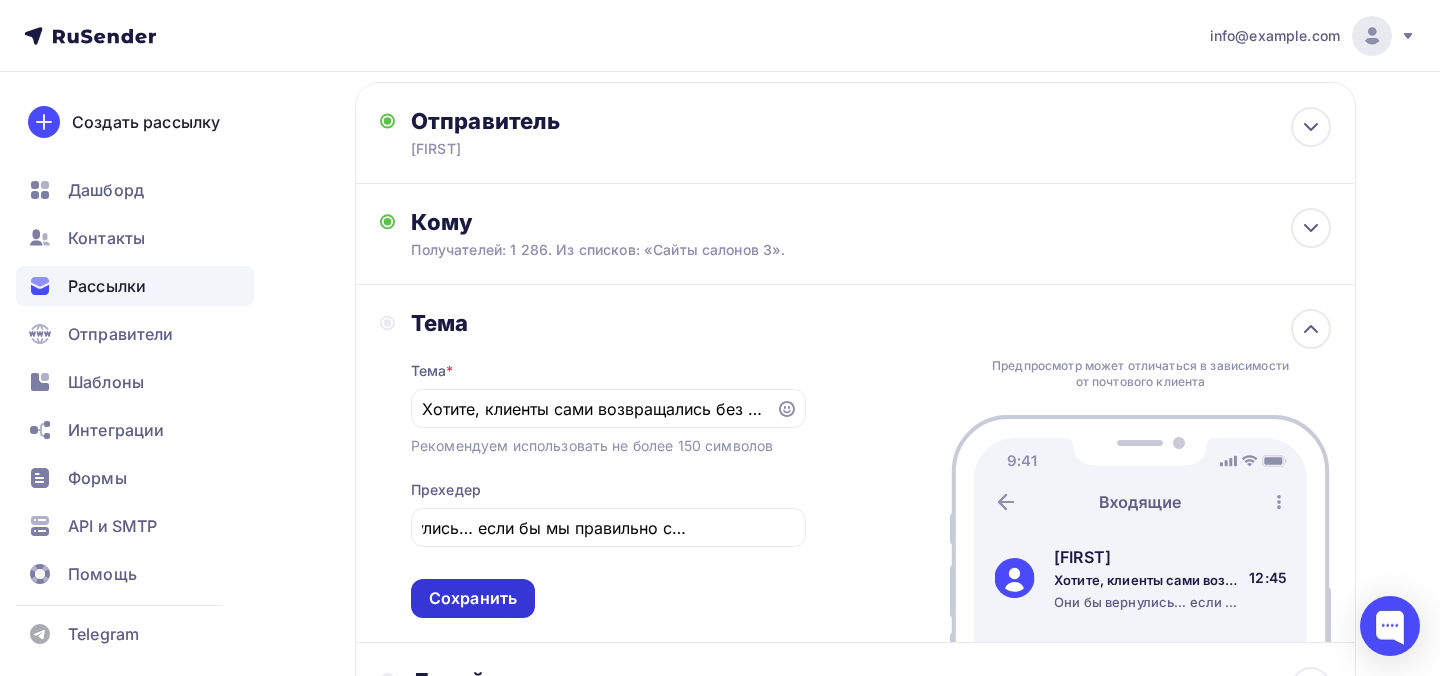scroll, scrollTop: 0, scrollLeft: 0, axis: both 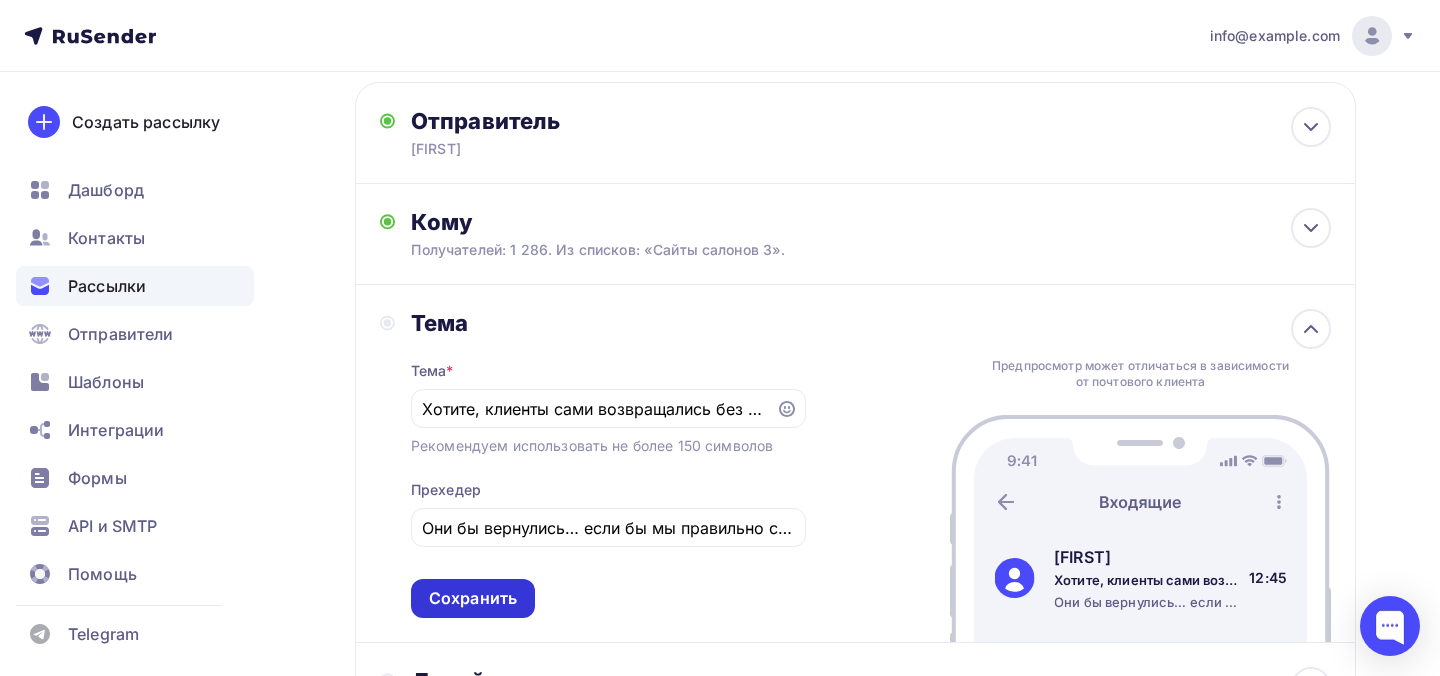 click on "Сохранить" at bounding box center (473, 598) 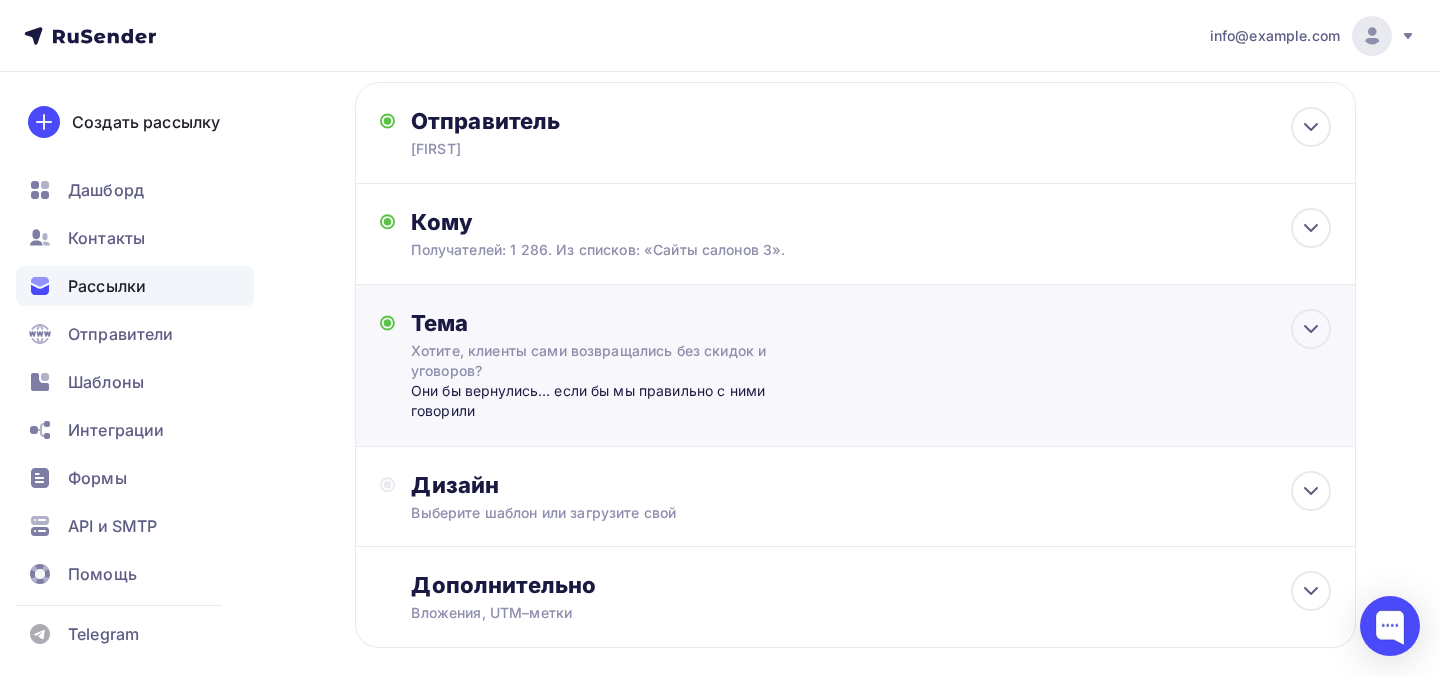 scroll, scrollTop: 237, scrollLeft: 0, axis: vertical 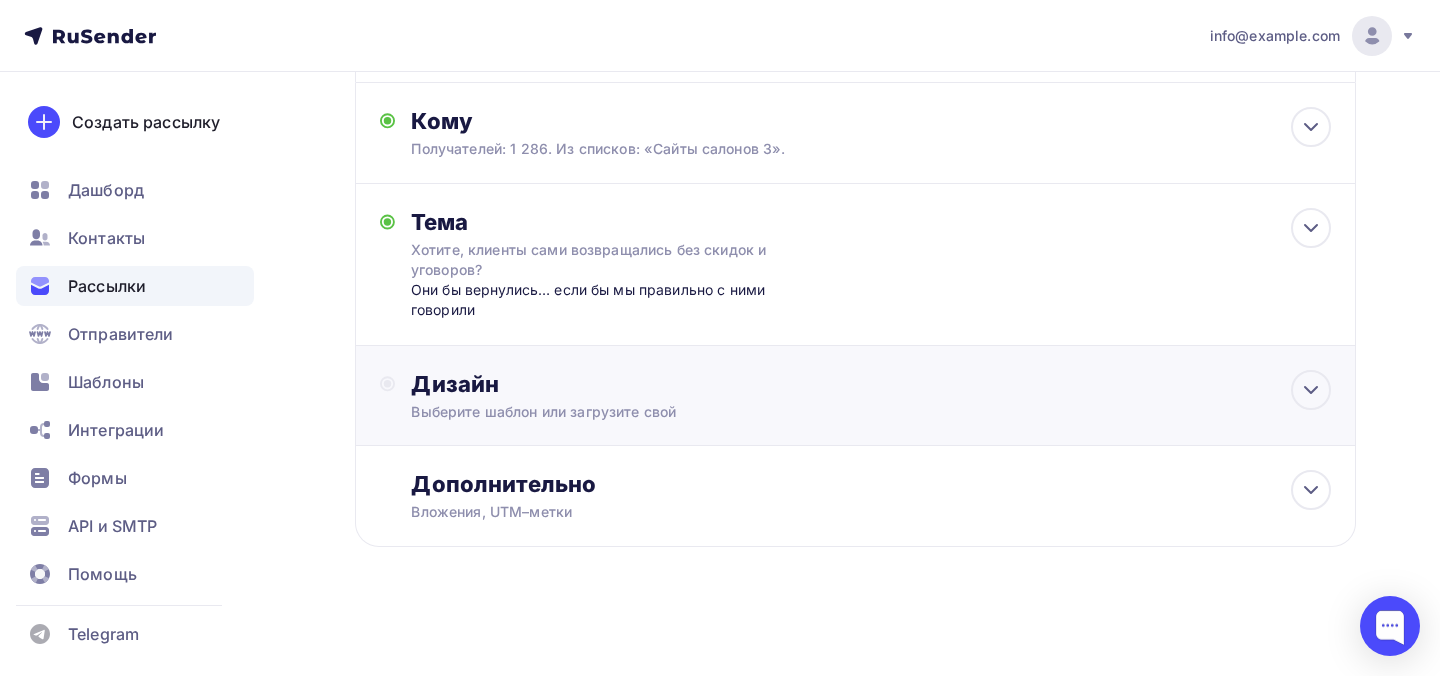 click on "Дизайн" at bounding box center [871, 384] 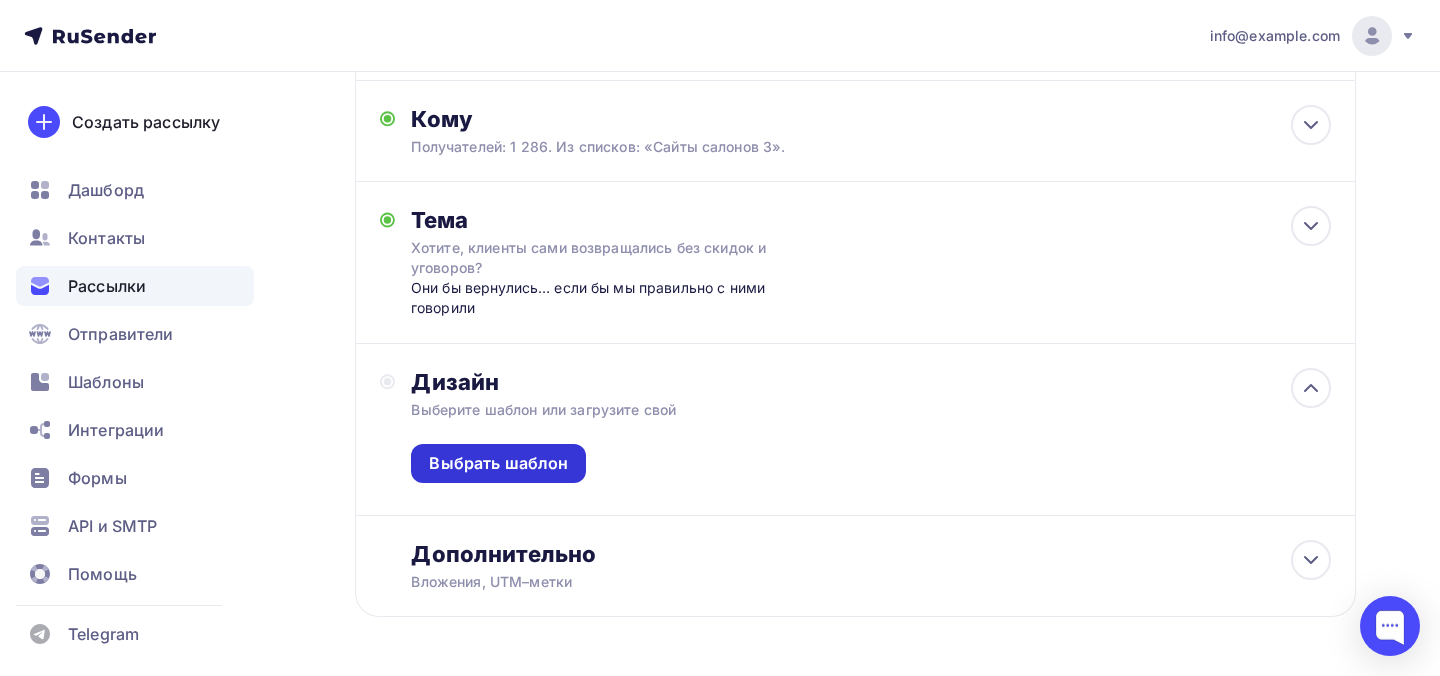 click on "Выбрать шаблон" at bounding box center (498, 463) 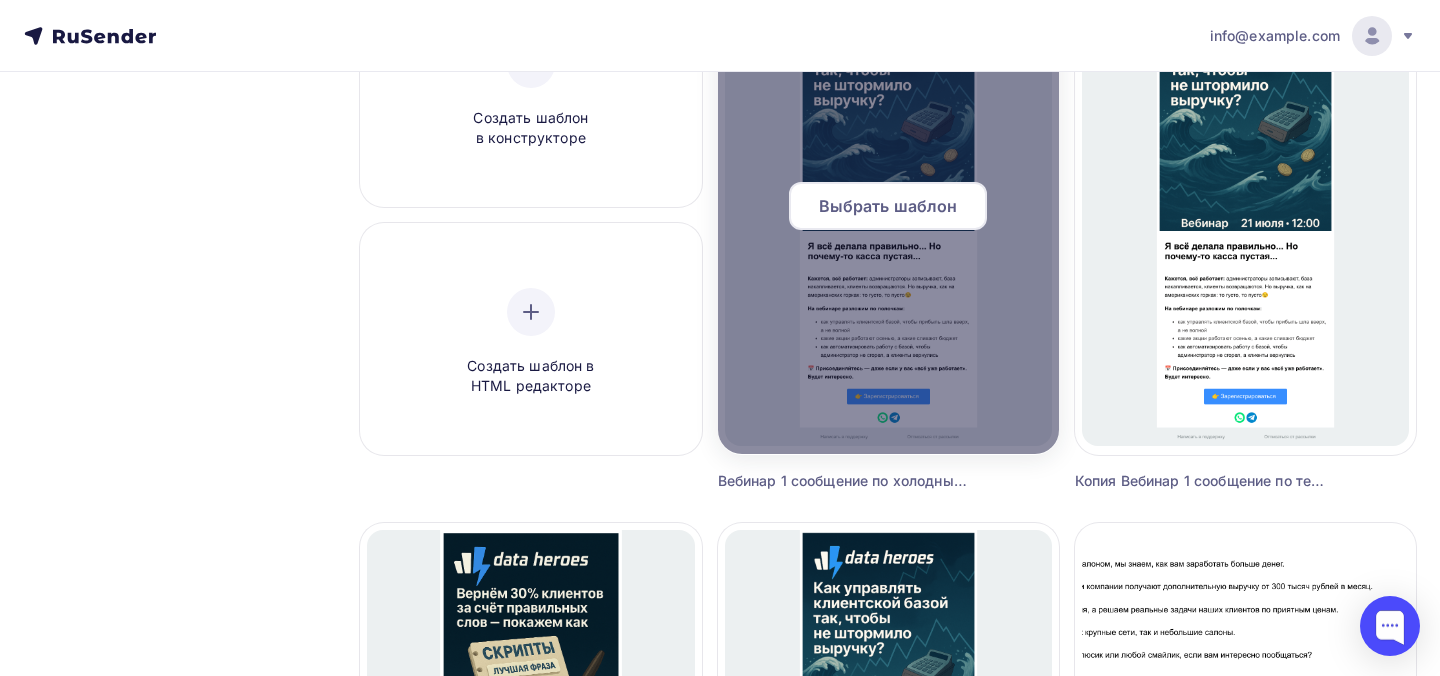 scroll, scrollTop: 602, scrollLeft: 0, axis: vertical 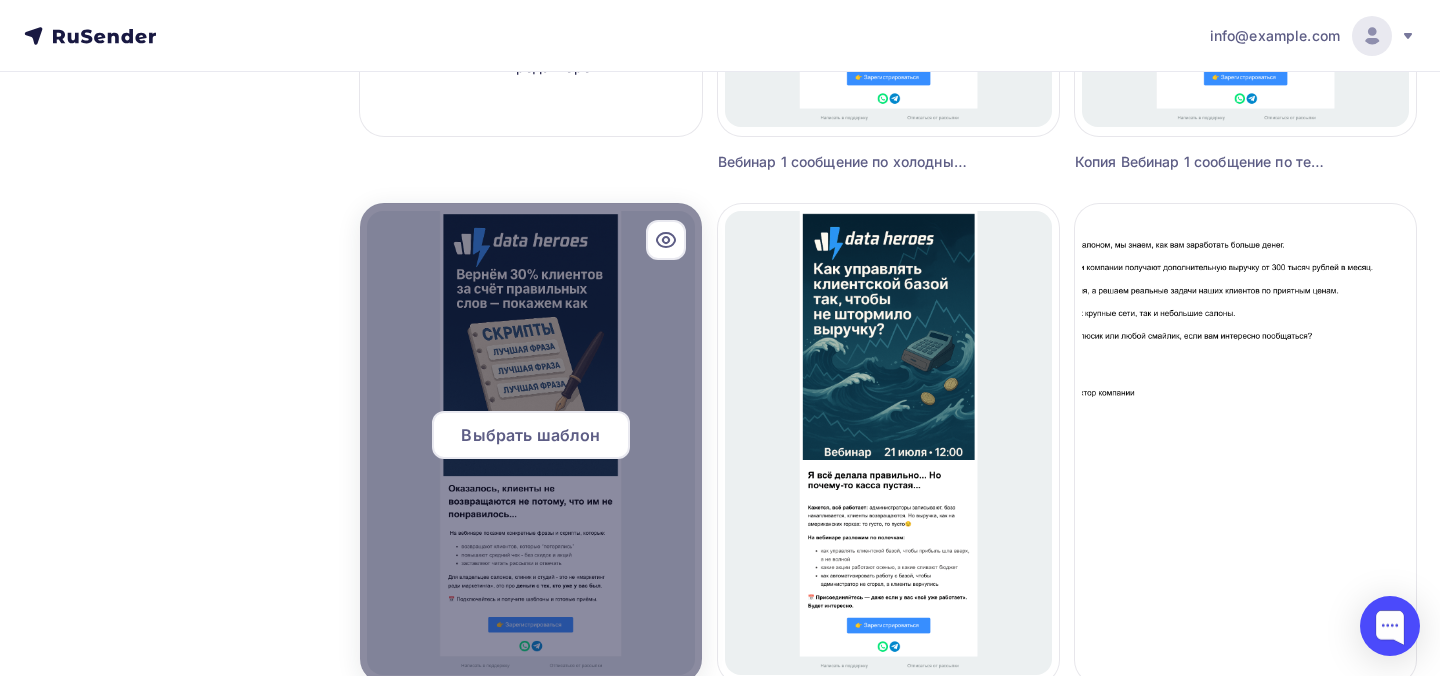 click on "Выбрать шаблон" at bounding box center (530, 435) 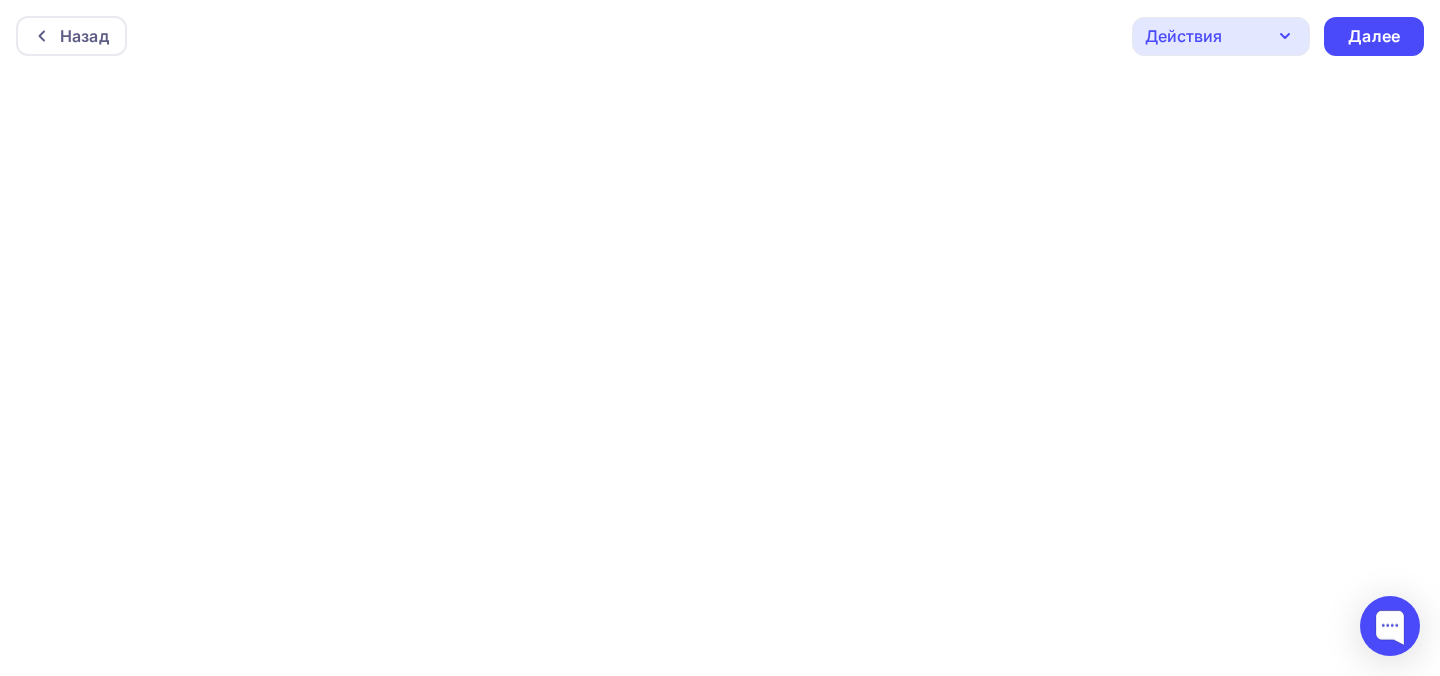 scroll, scrollTop: 5, scrollLeft: 0, axis: vertical 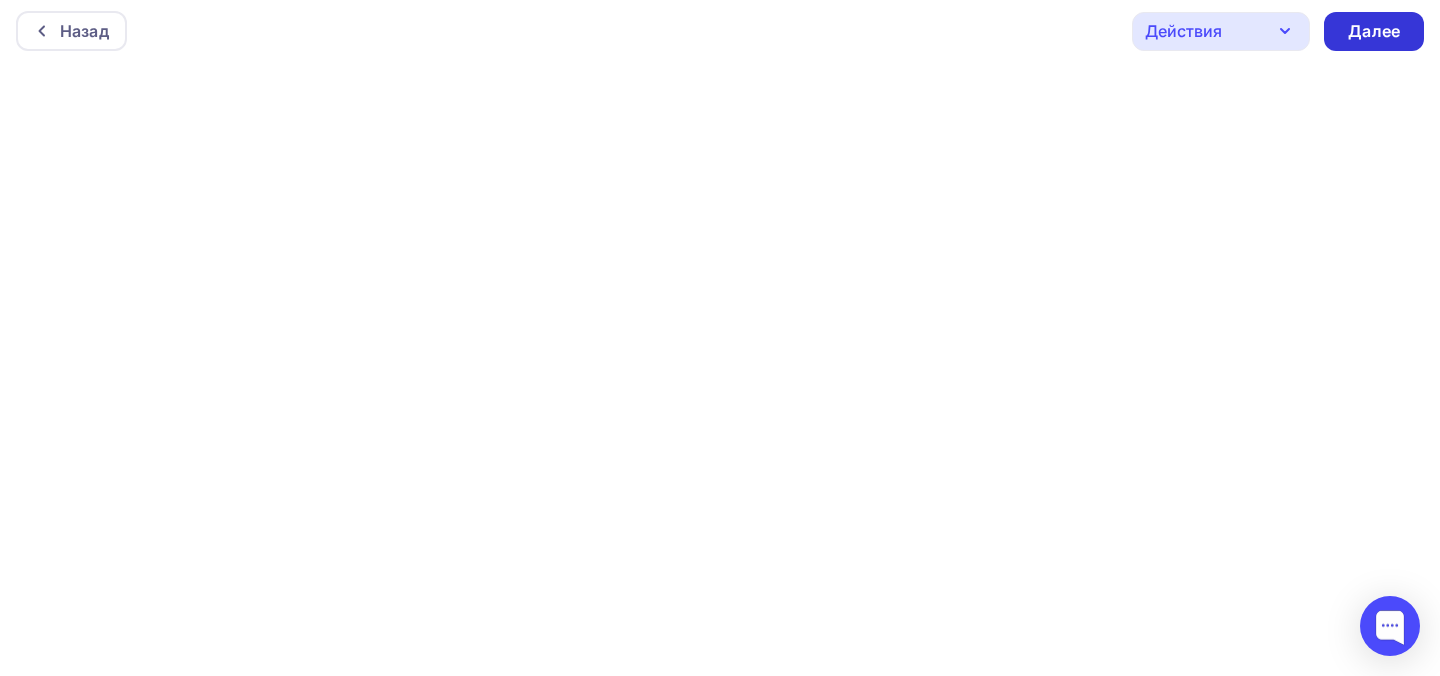 click on "Далее" at bounding box center (1374, 31) 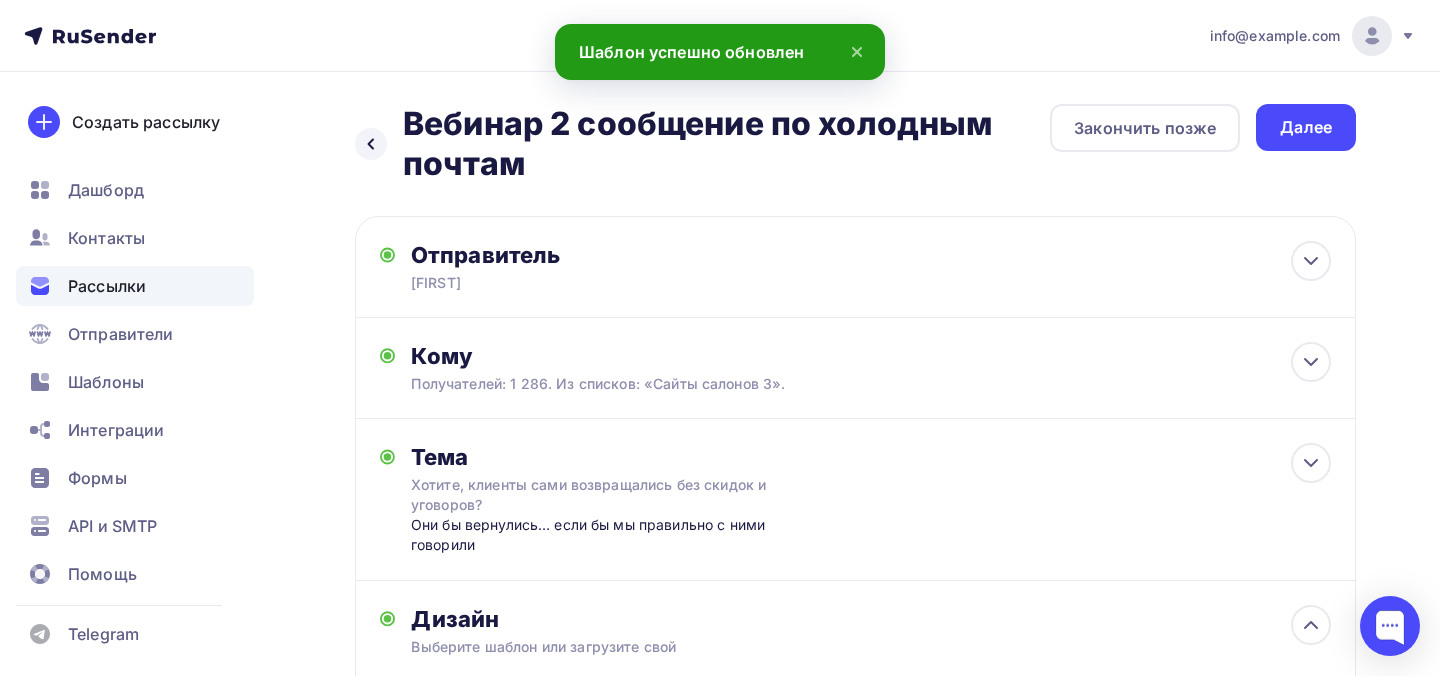scroll, scrollTop: 476, scrollLeft: 0, axis: vertical 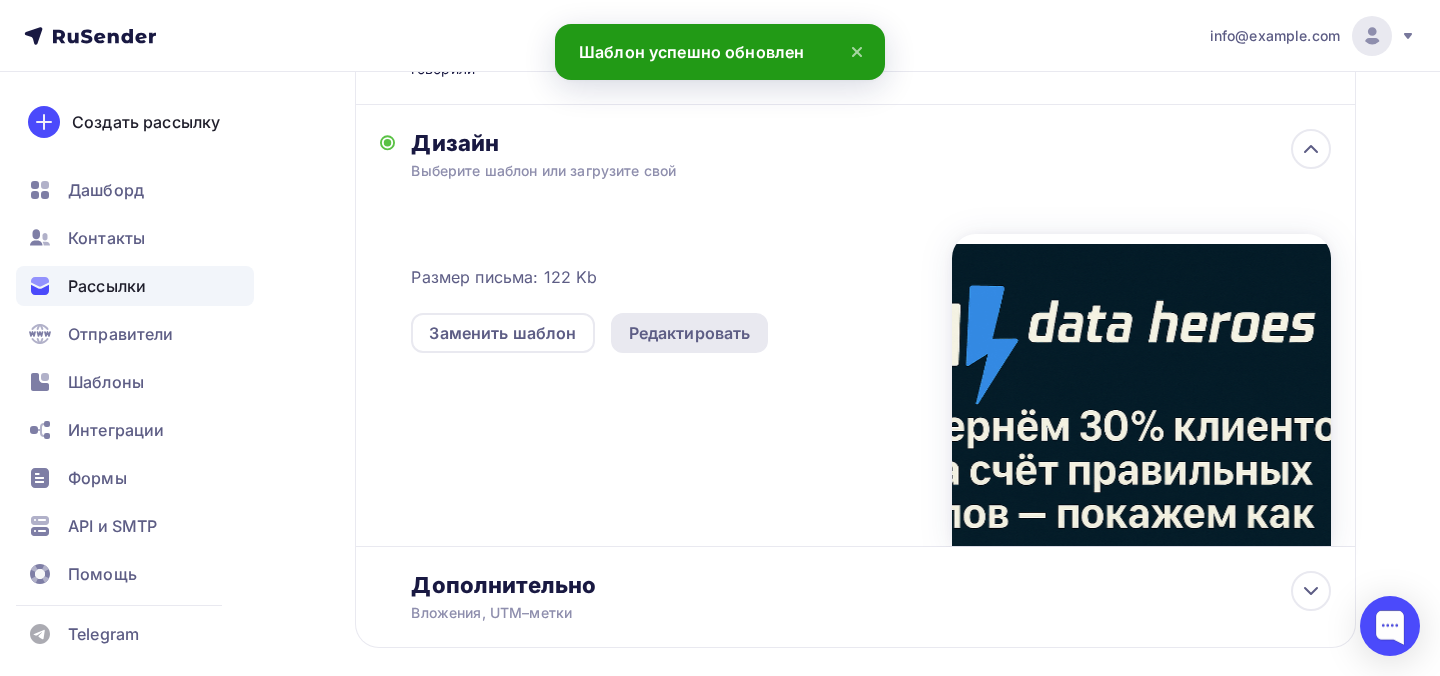 click on "Редактировать" at bounding box center [690, 333] 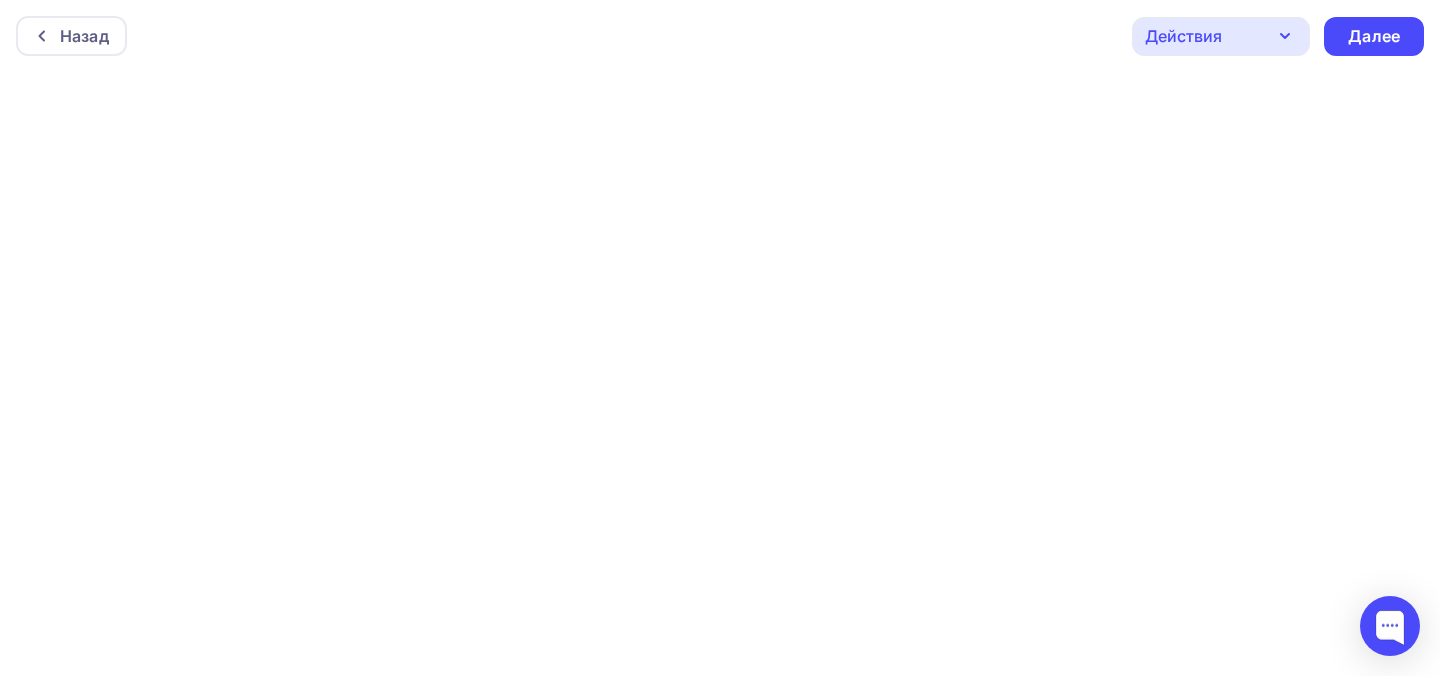 scroll, scrollTop: 5, scrollLeft: 0, axis: vertical 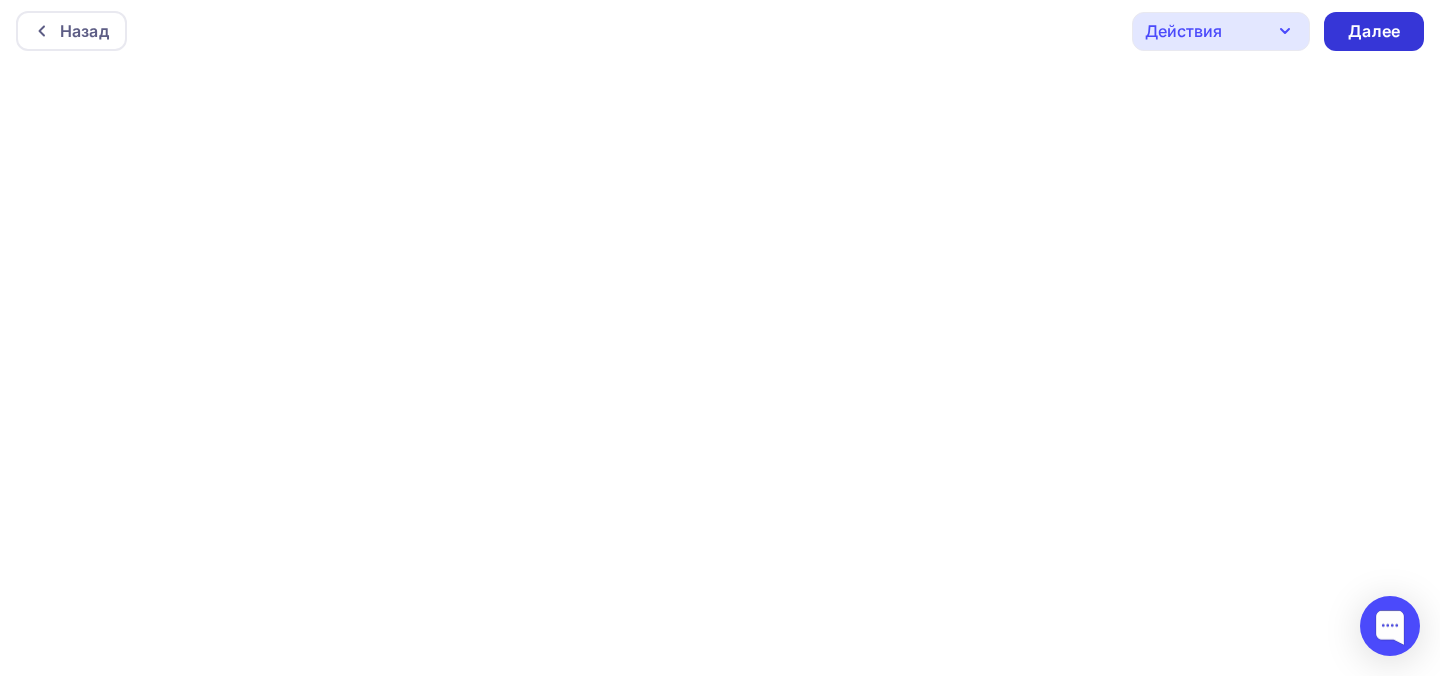 click on "Далее" at bounding box center [1374, 31] 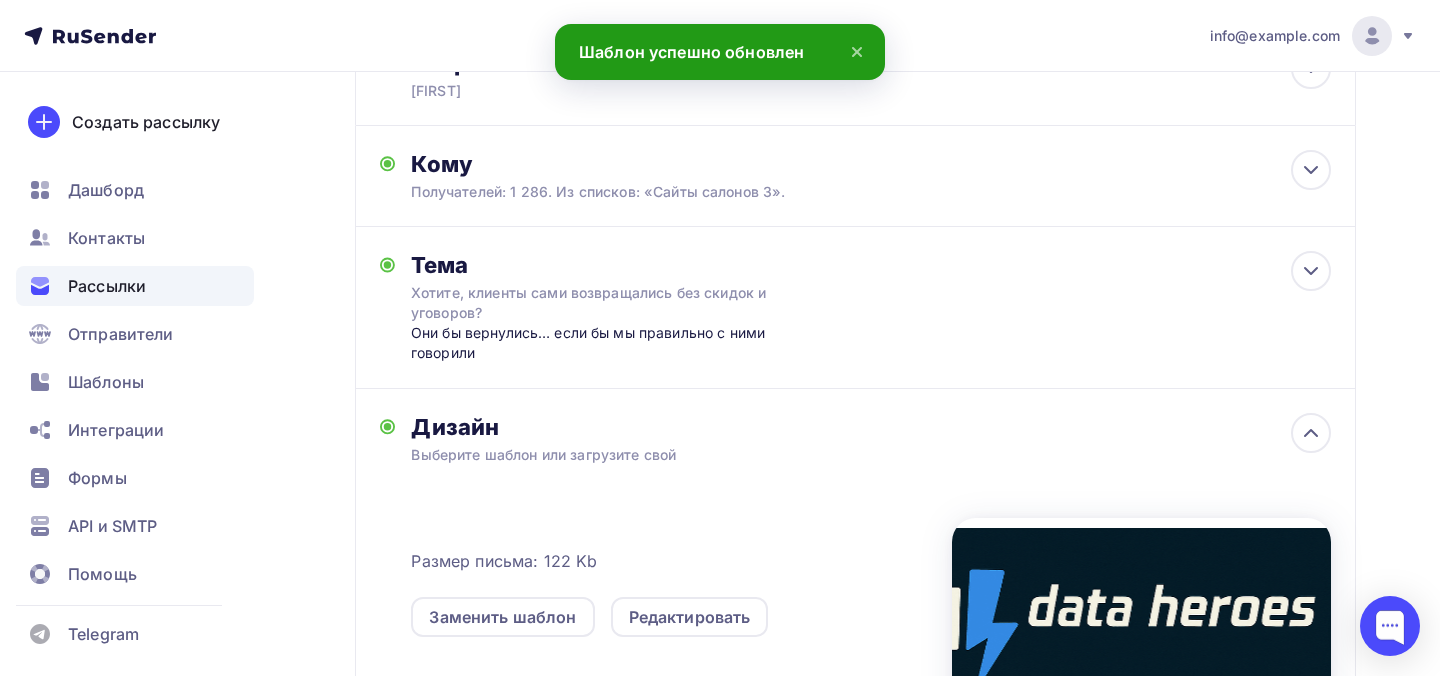 scroll, scrollTop: 0, scrollLeft: 0, axis: both 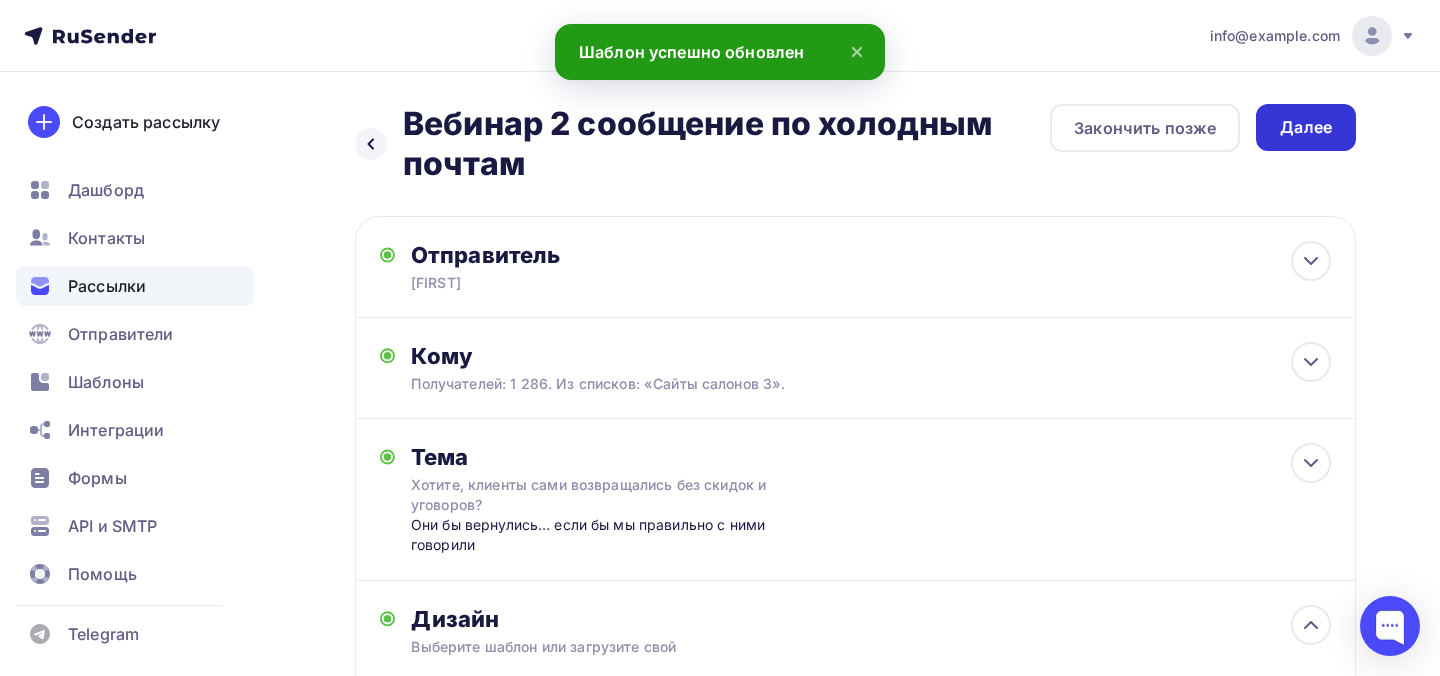 click on "Далее" at bounding box center (1306, 127) 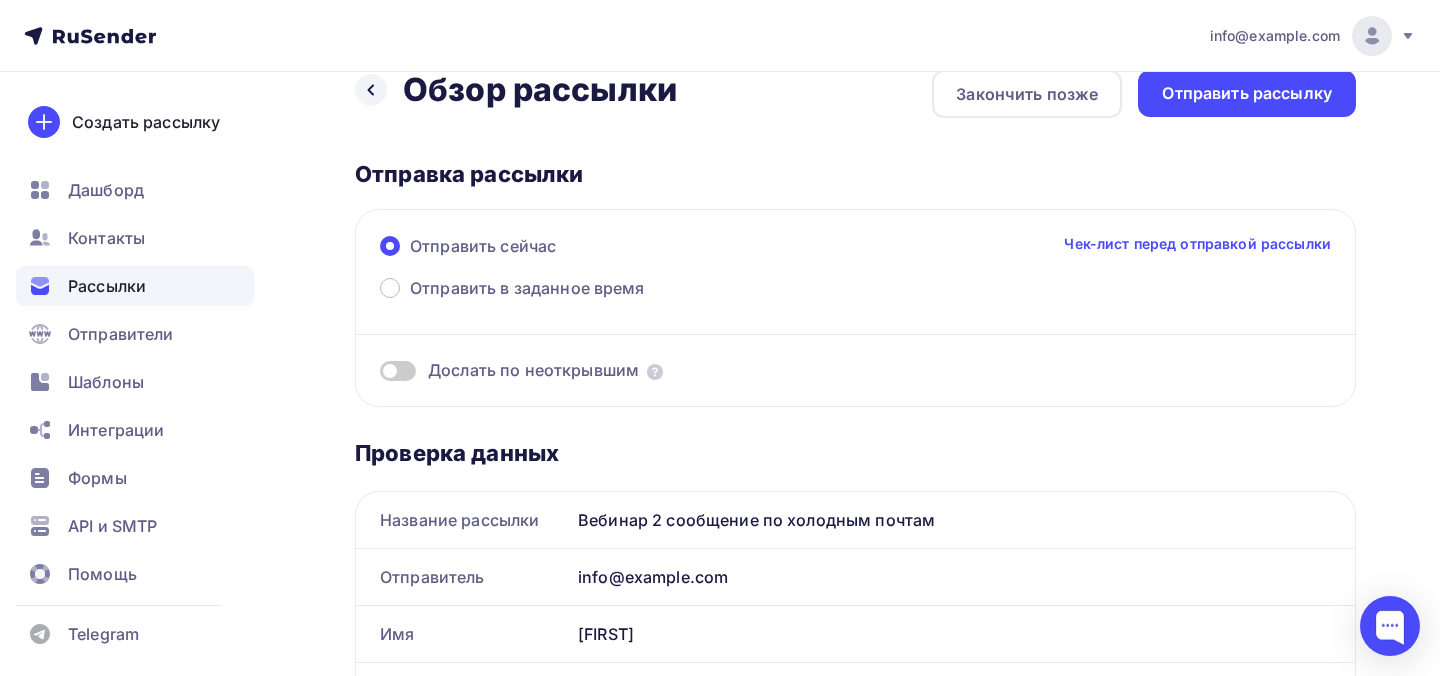 scroll, scrollTop: 31, scrollLeft: 0, axis: vertical 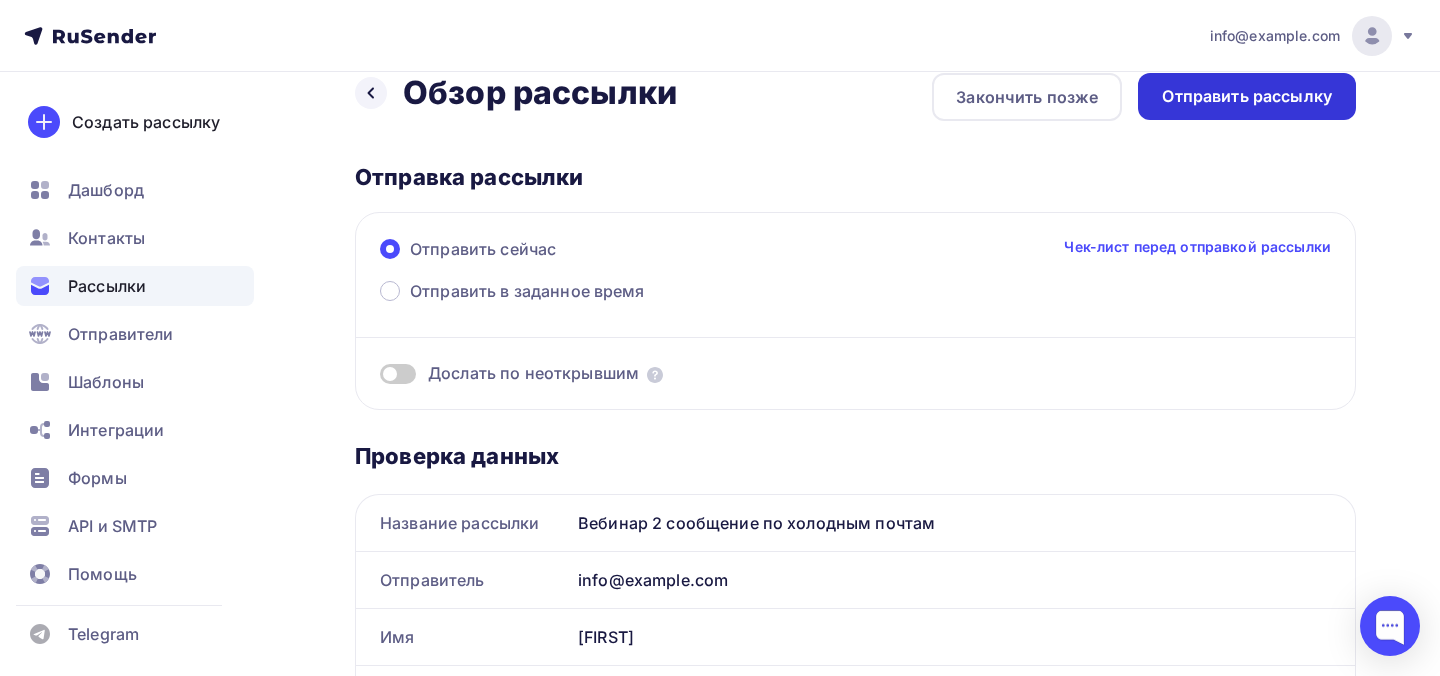 click on "Отправить рассылку" at bounding box center (1247, 96) 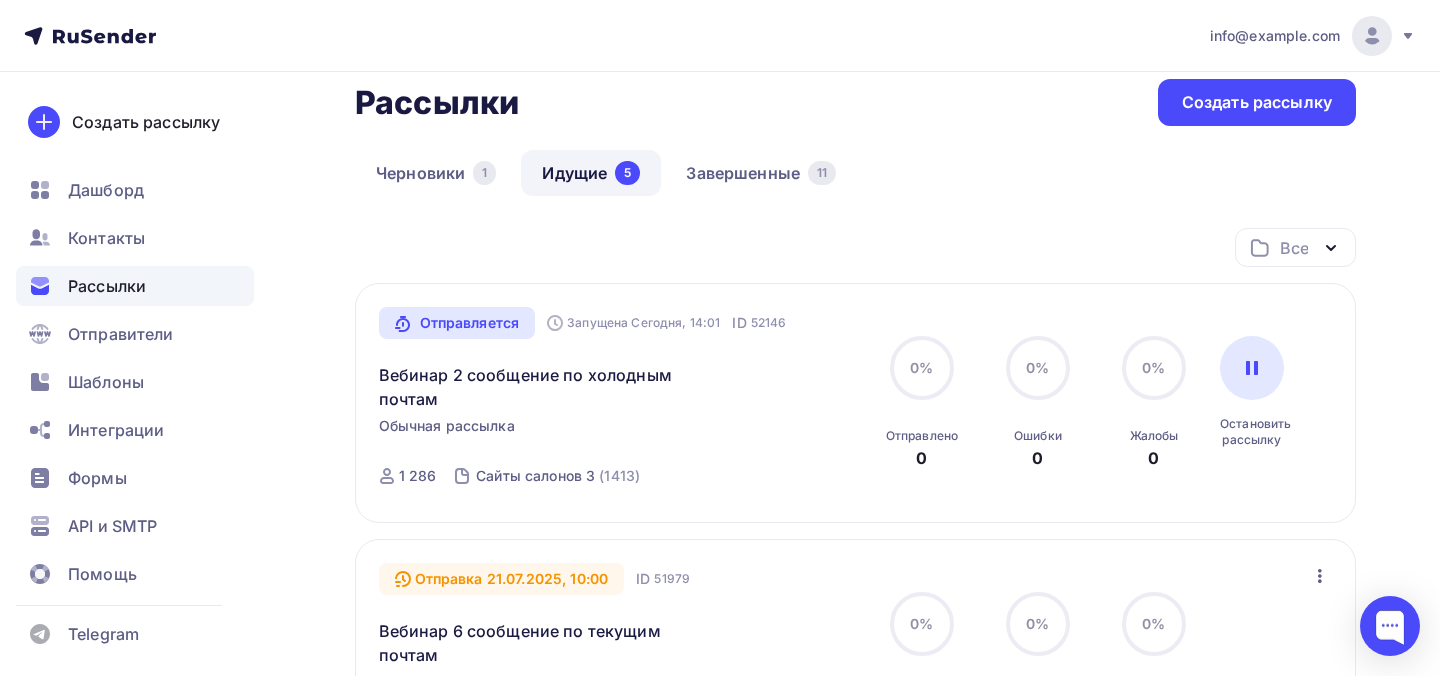 scroll, scrollTop: 41, scrollLeft: 0, axis: vertical 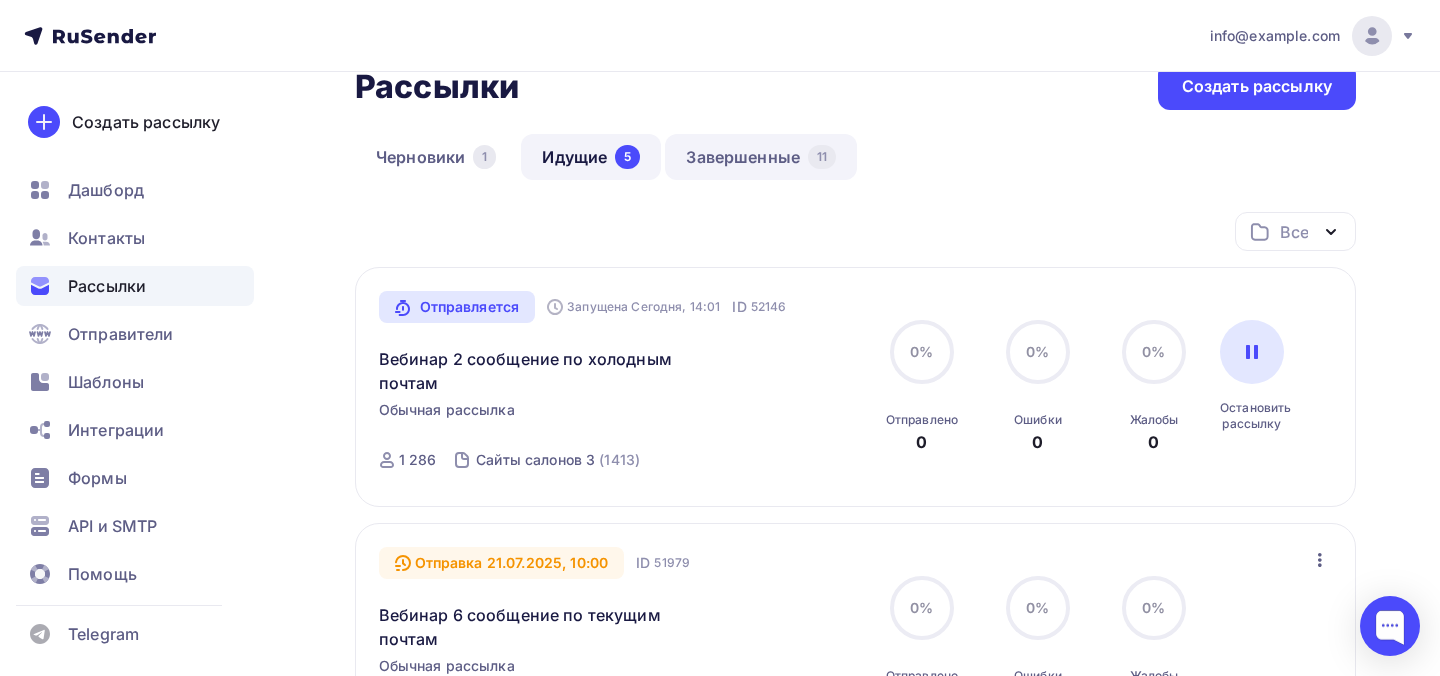 click on "Завершенные
11" at bounding box center (761, 157) 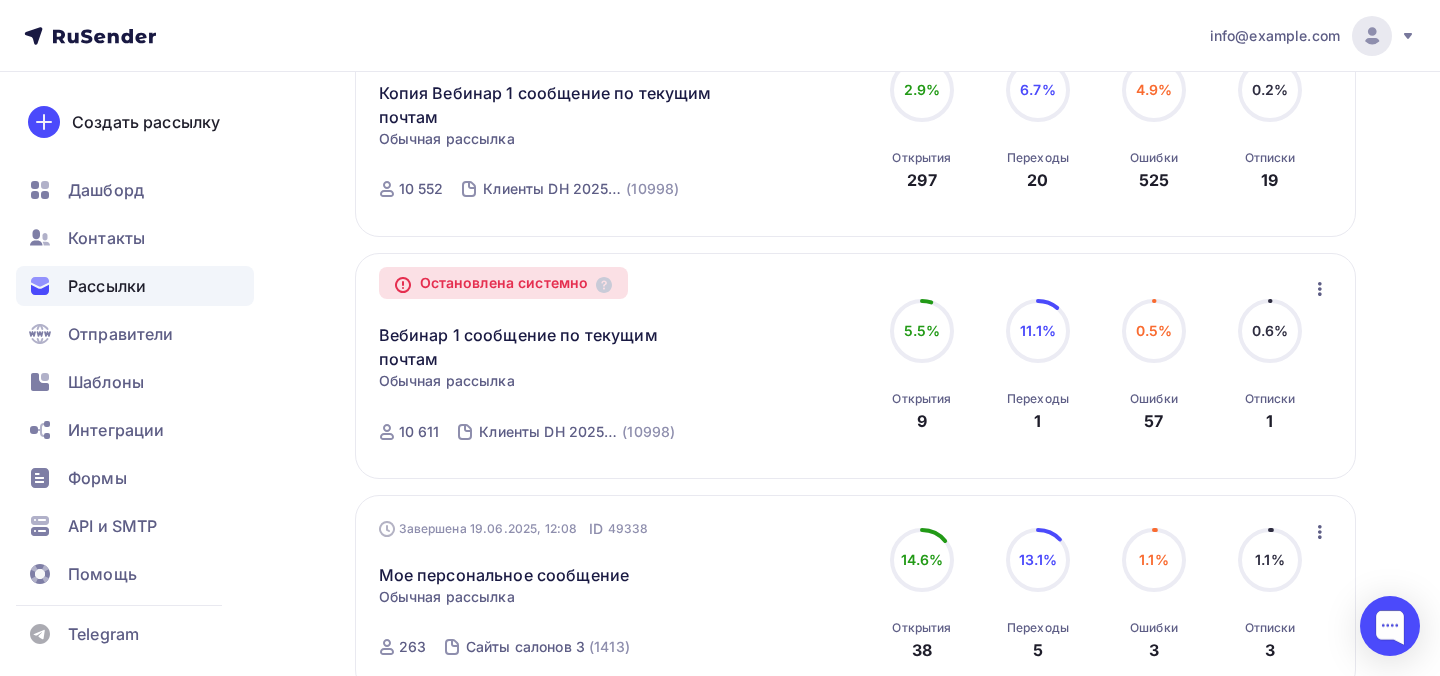 scroll, scrollTop: 789, scrollLeft: 0, axis: vertical 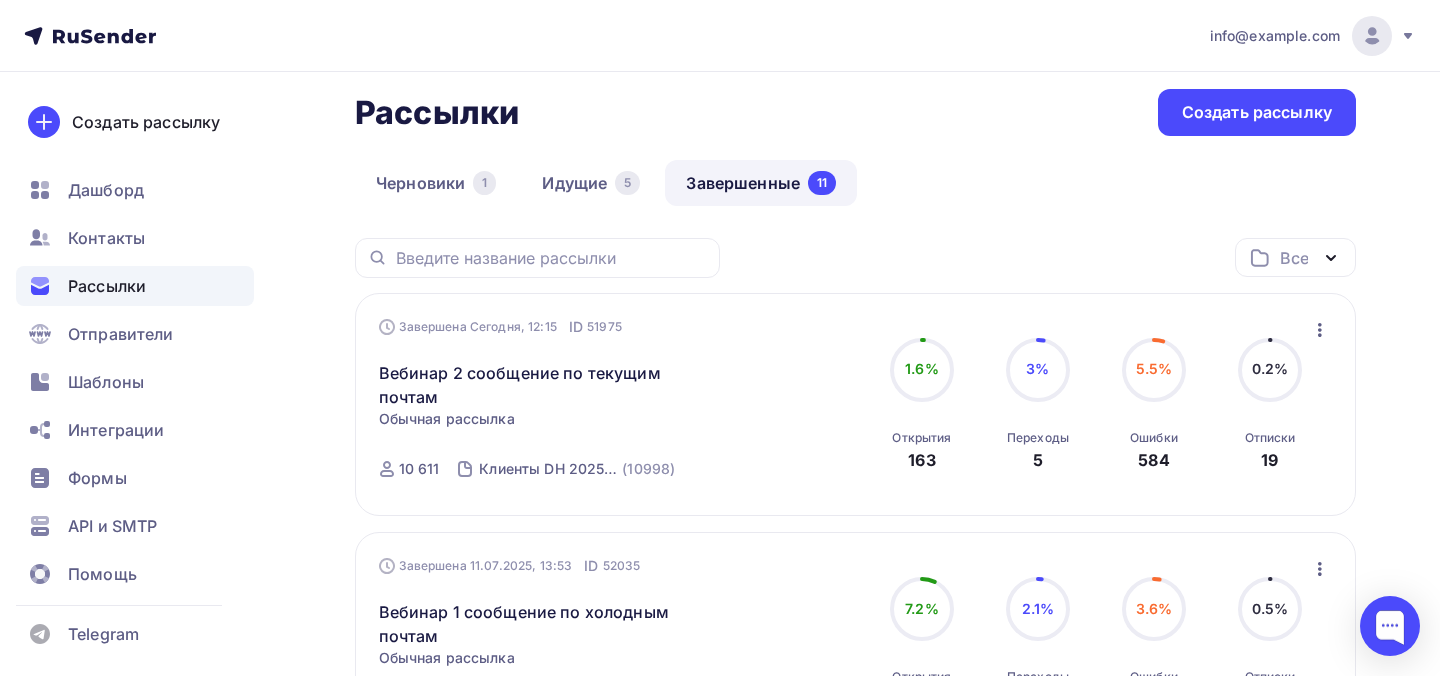 click on "Завершенные
11" at bounding box center (761, 183) 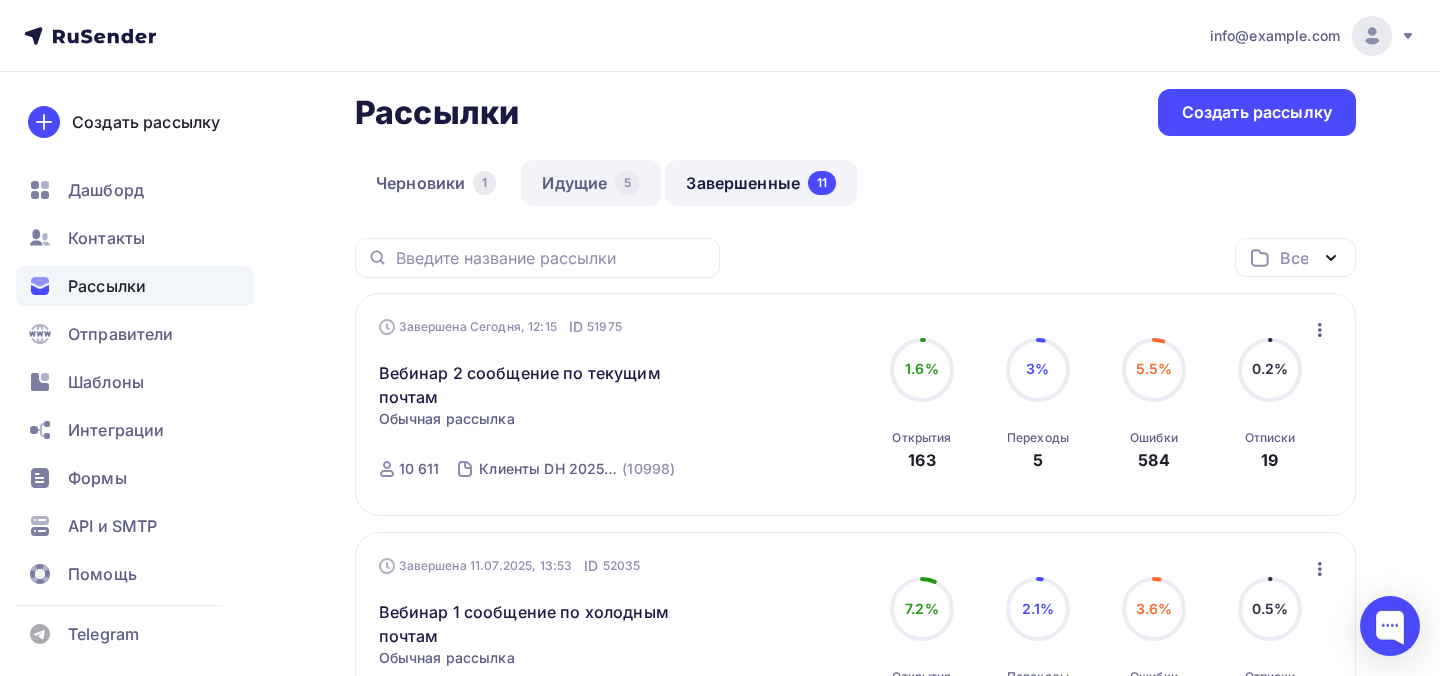 click on "Идущие
5" at bounding box center [591, 183] 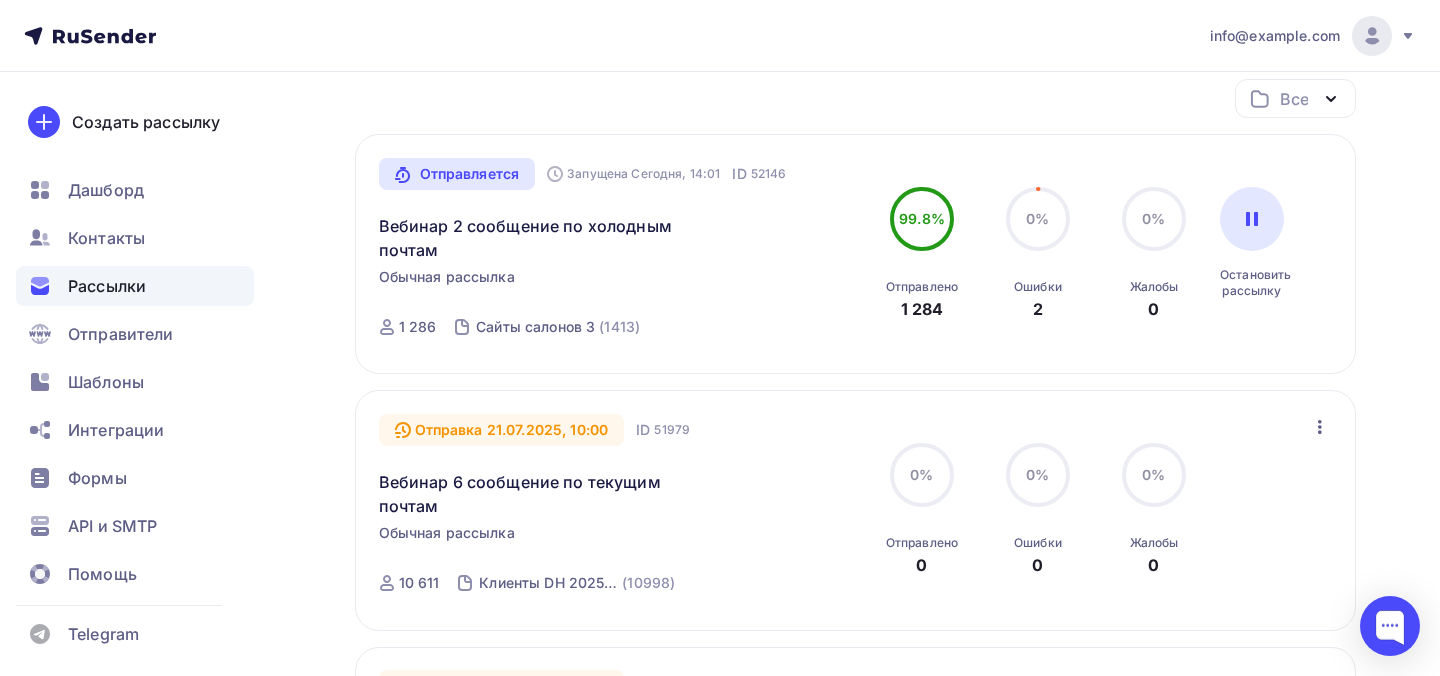 scroll, scrollTop: 0, scrollLeft: 0, axis: both 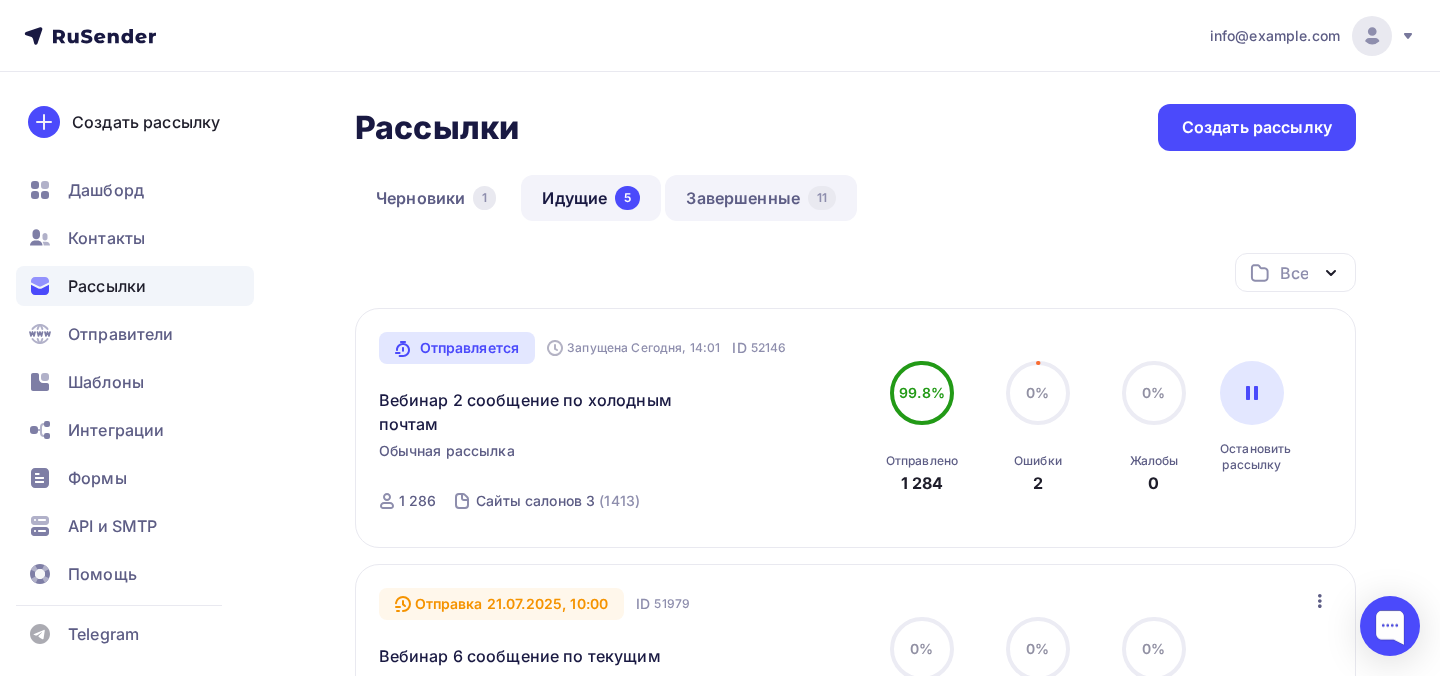 click on "Завершенные
11" at bounding box center [761, 198] 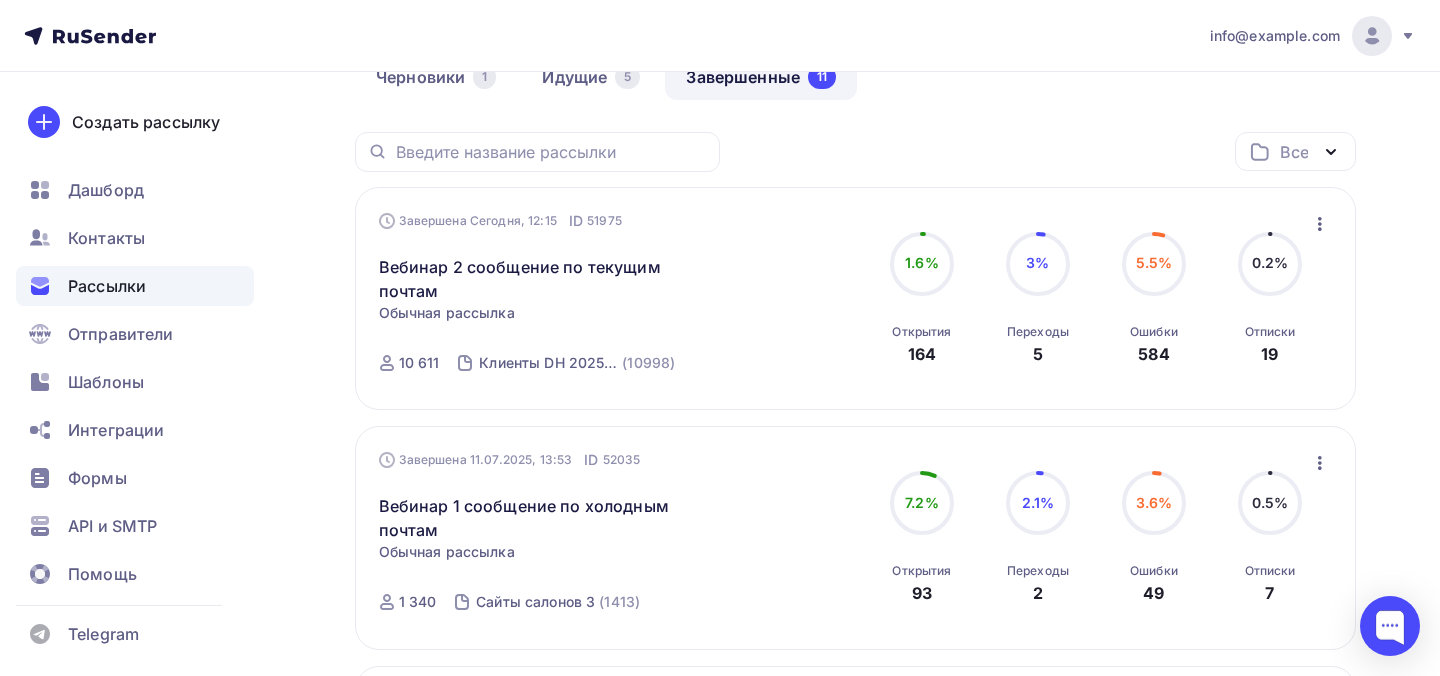 scroll, scrollTop: 112, scrollLeft: 0, axis: vertical 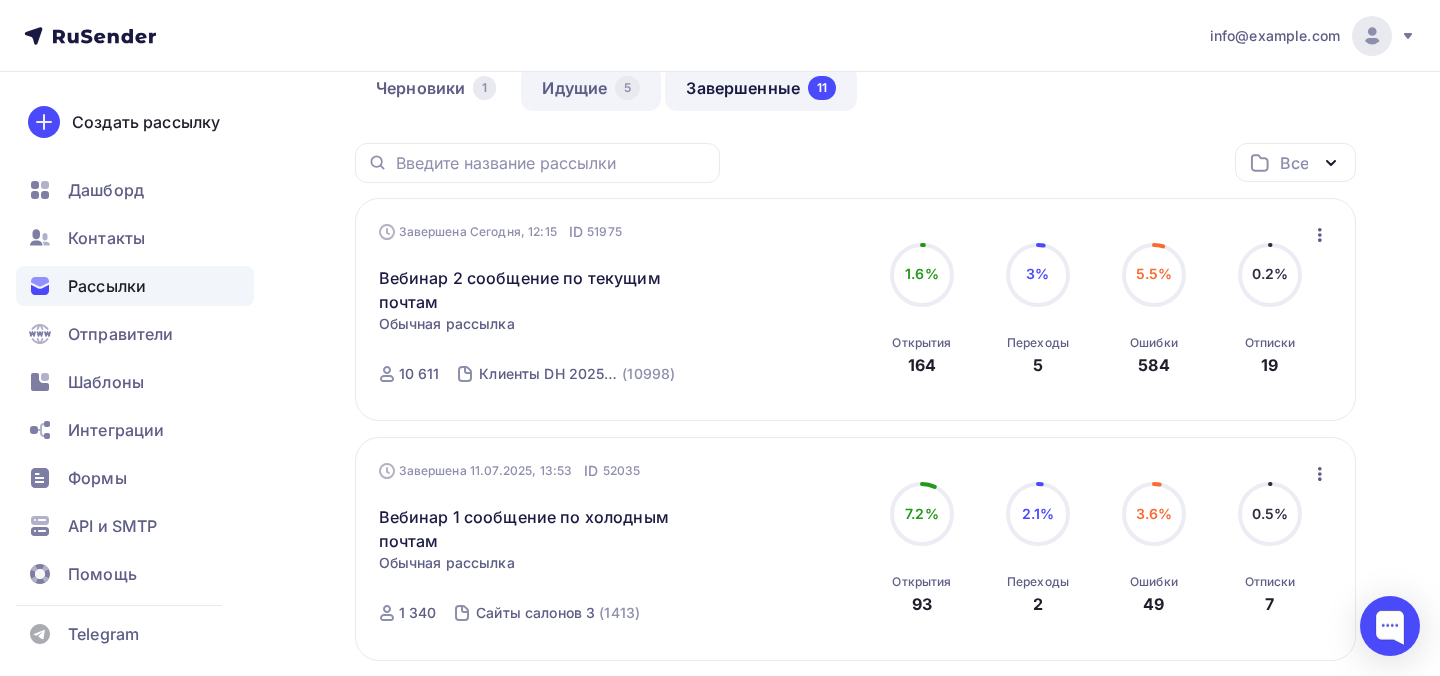 click on "Идущие
5" at bounding box center [591, 88] 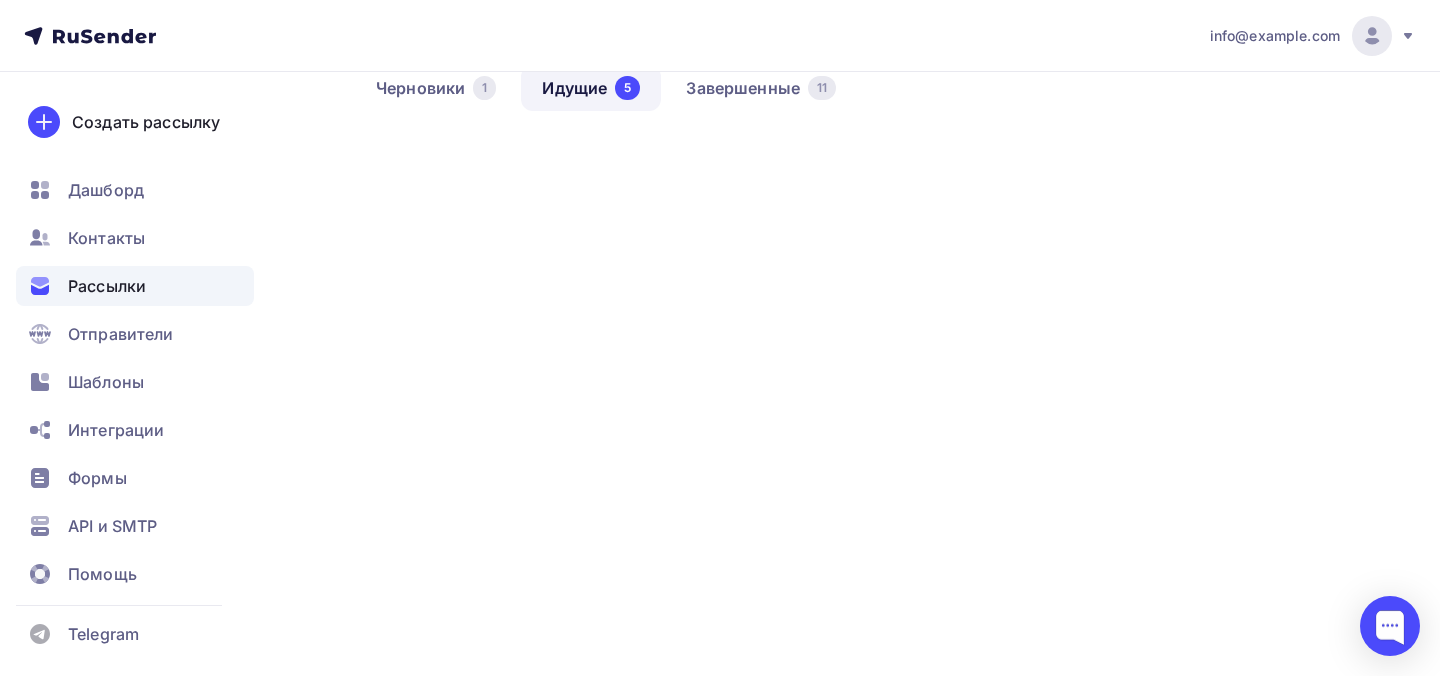 scroll, scrollTop: 0, scrollLeft: 0, axis: both 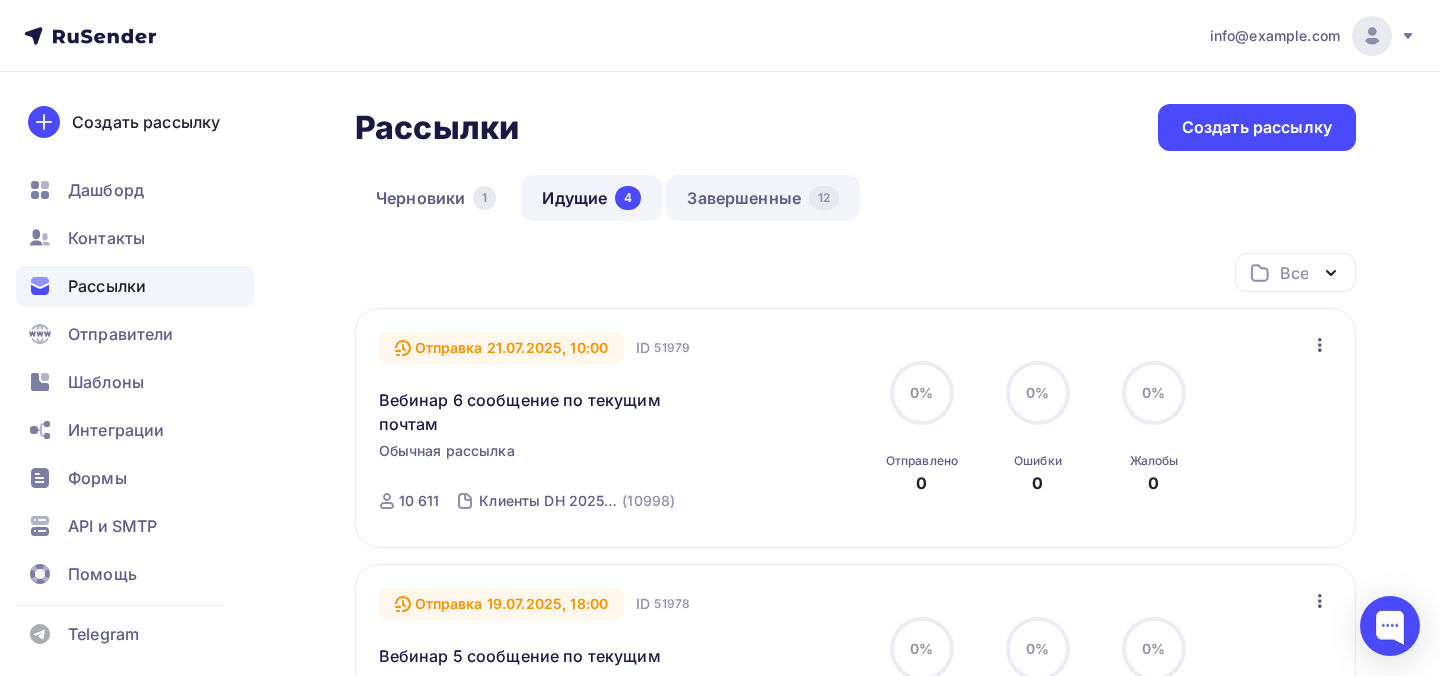 click on "Завершенные
12" at bounding box center [763, 198] 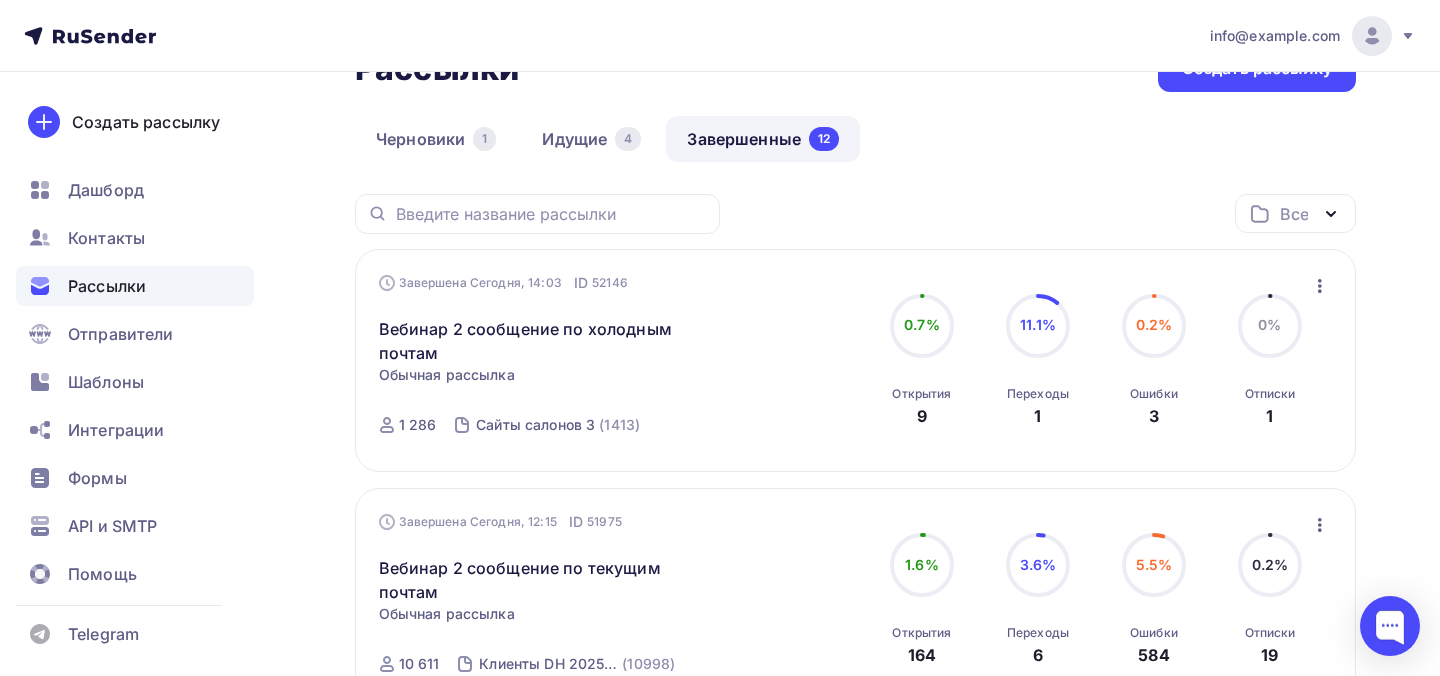 scroll, scrollTop: 0, scrollLeft: 0, axis: both 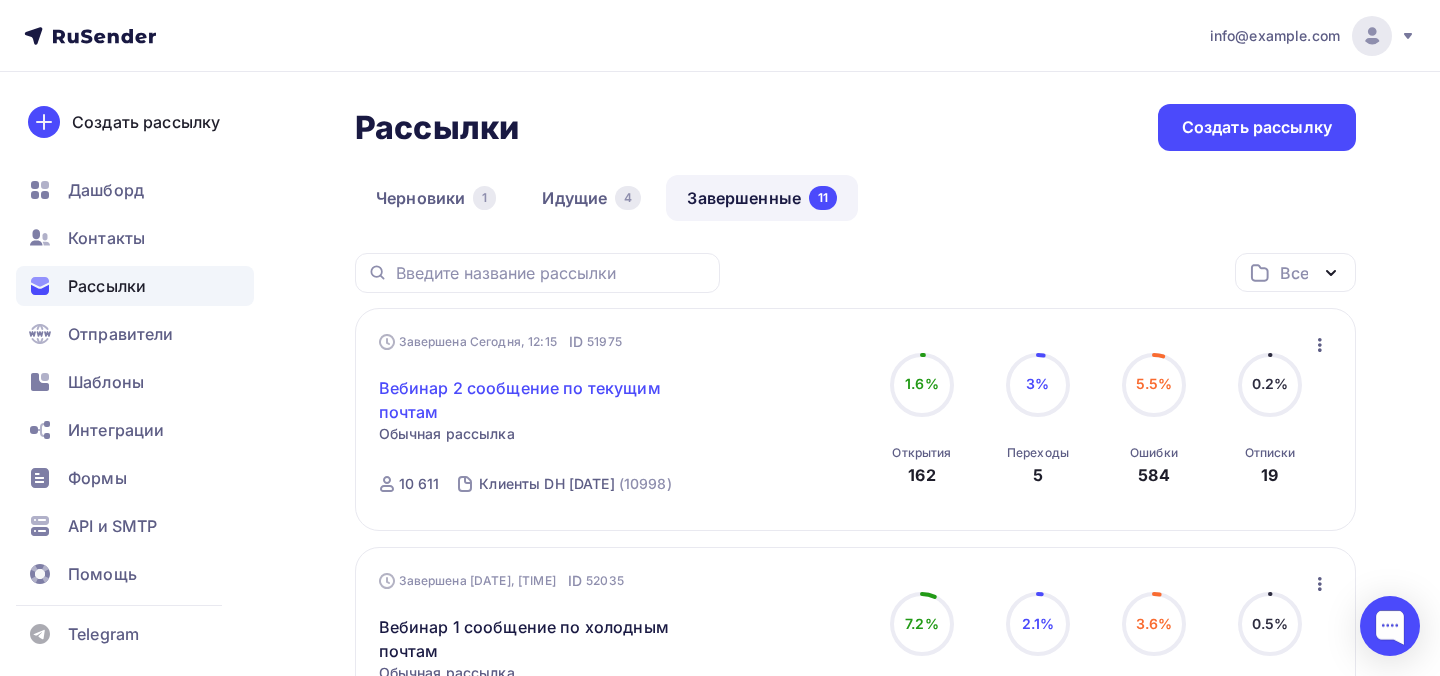 click on "Вебинар 2 сообщение по текущим почтам" at bounding box center [550, 400] 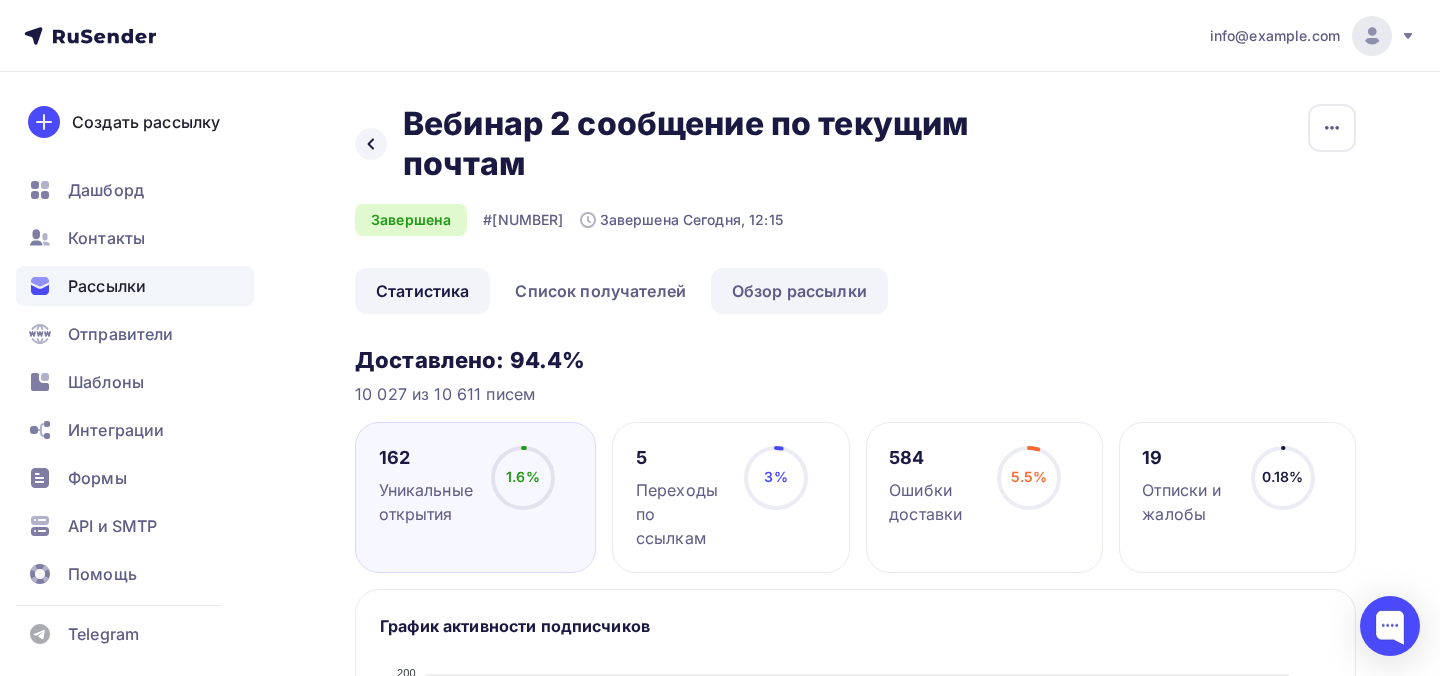 click on "Обзор рассылки" at bounding box center (799, 291) 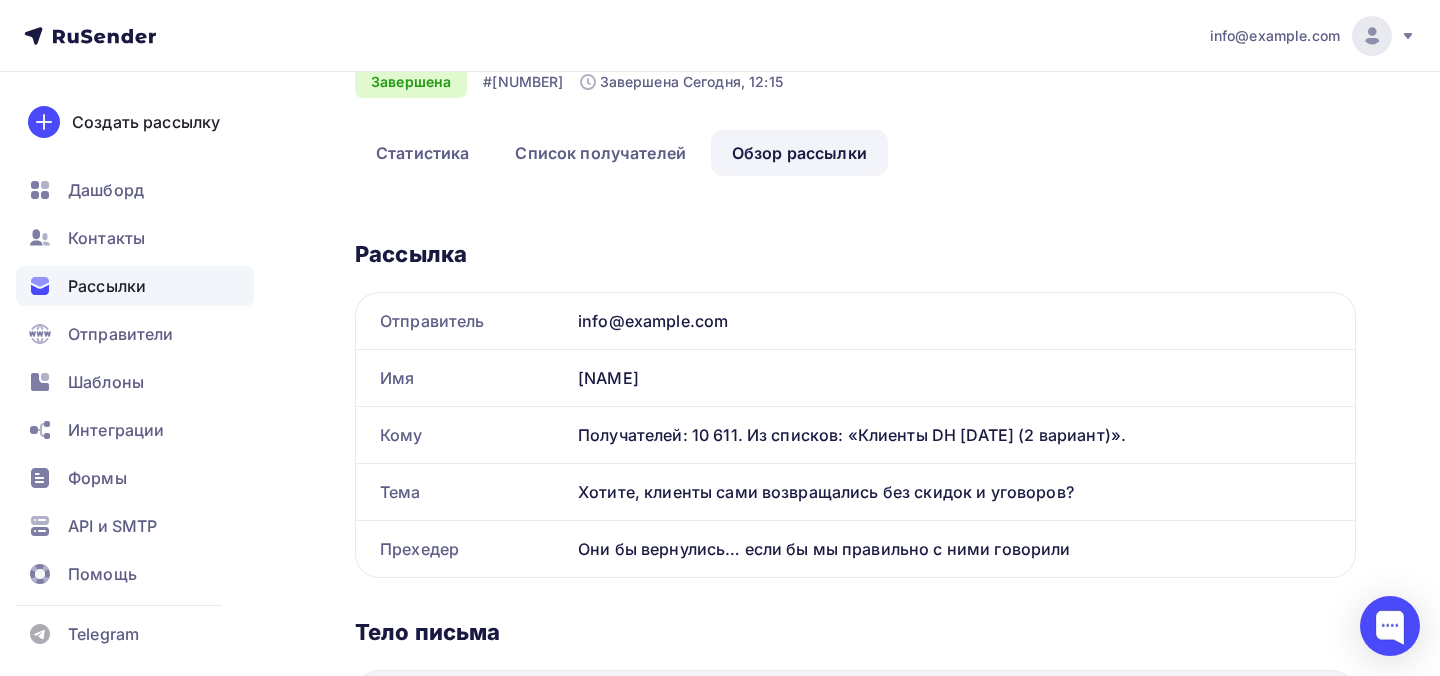 scroll, scrollTop: 236, scrollLeft: 0, axis: vertical 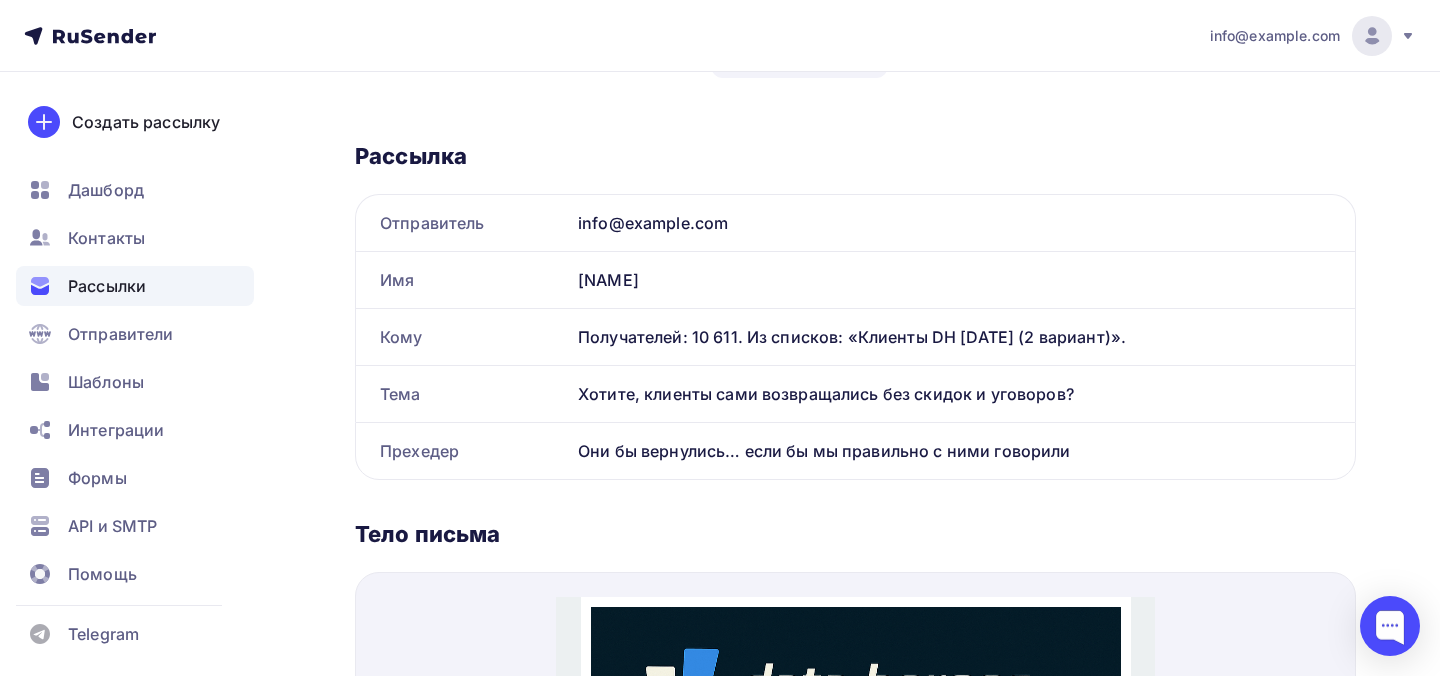 click on "Хотите, клиенты сами возвращались без скидок и уговоров?" at bounding box center (962, 394) 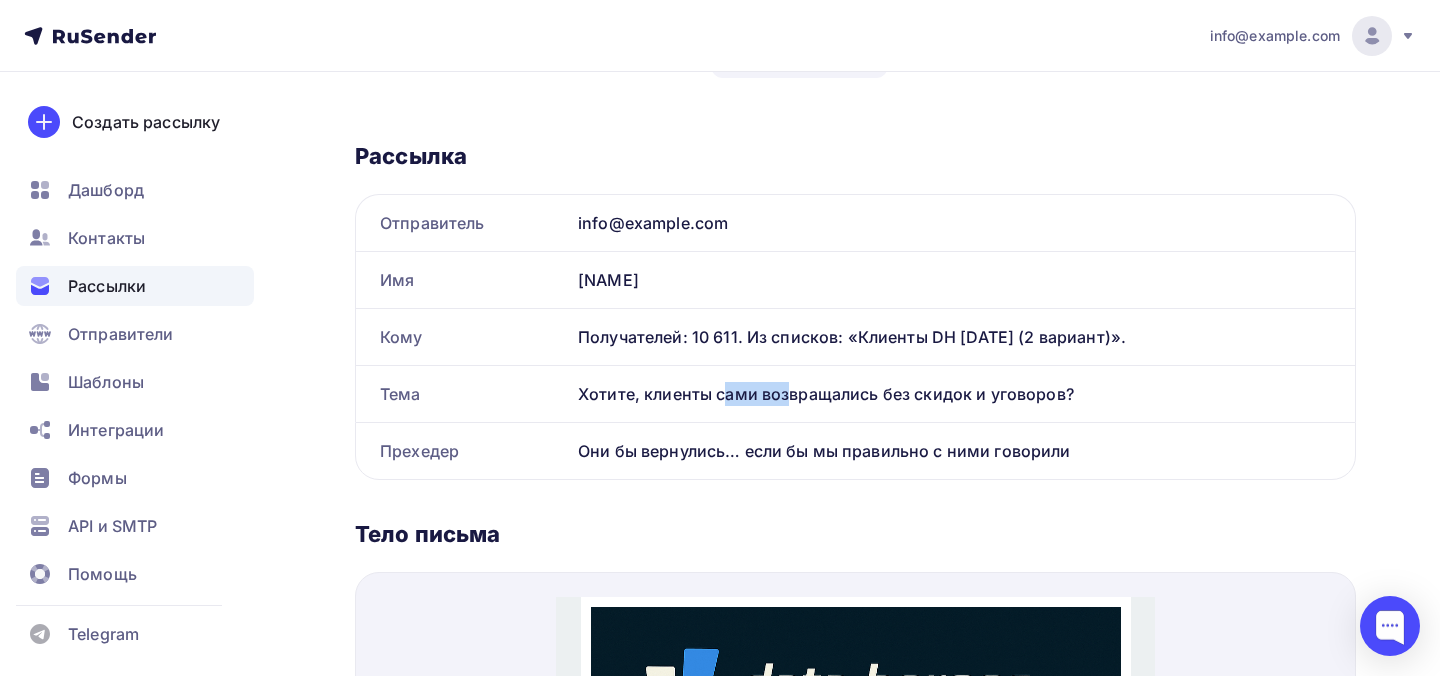 click on "Хотите, клиенты сами возвращались без скидок и уговоров?" at bounding box center (962, 394) 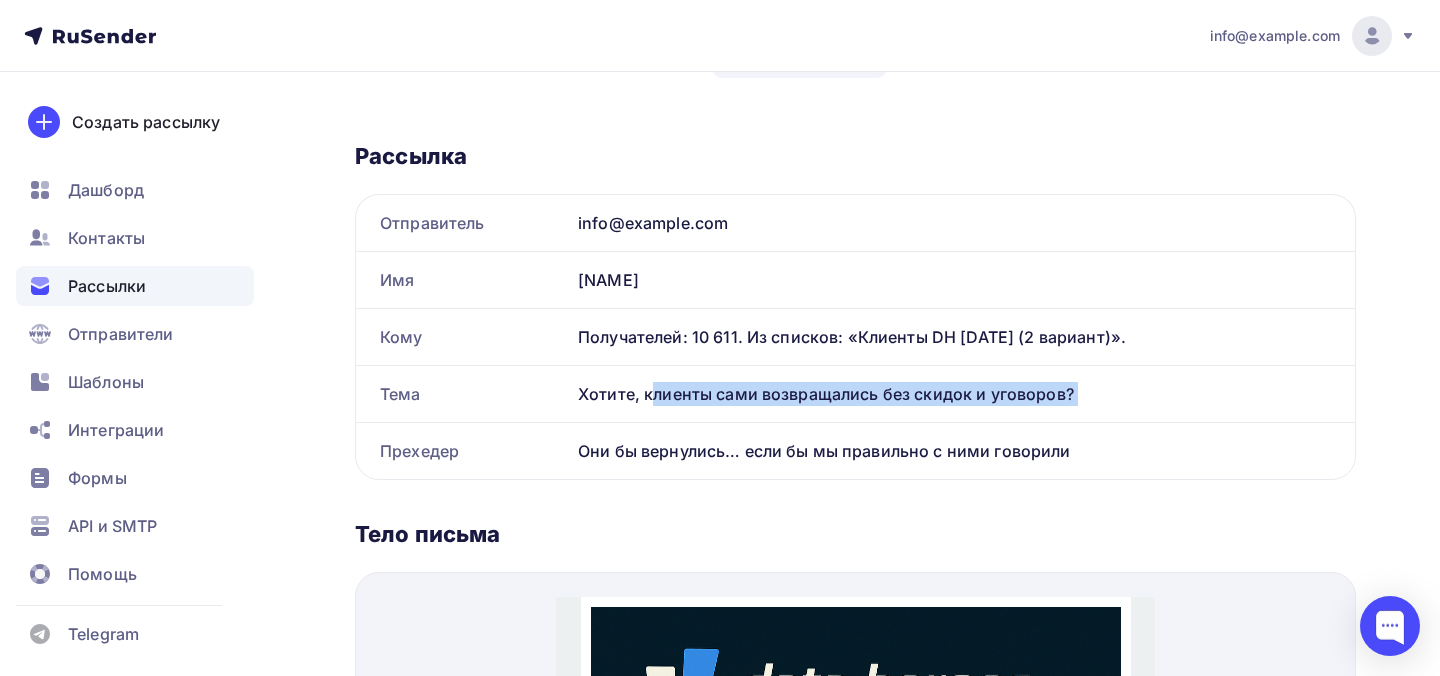 click on "Хотите, клиенты сами возвращались без скидок и уговоров?" at bounding box center [962, 394] 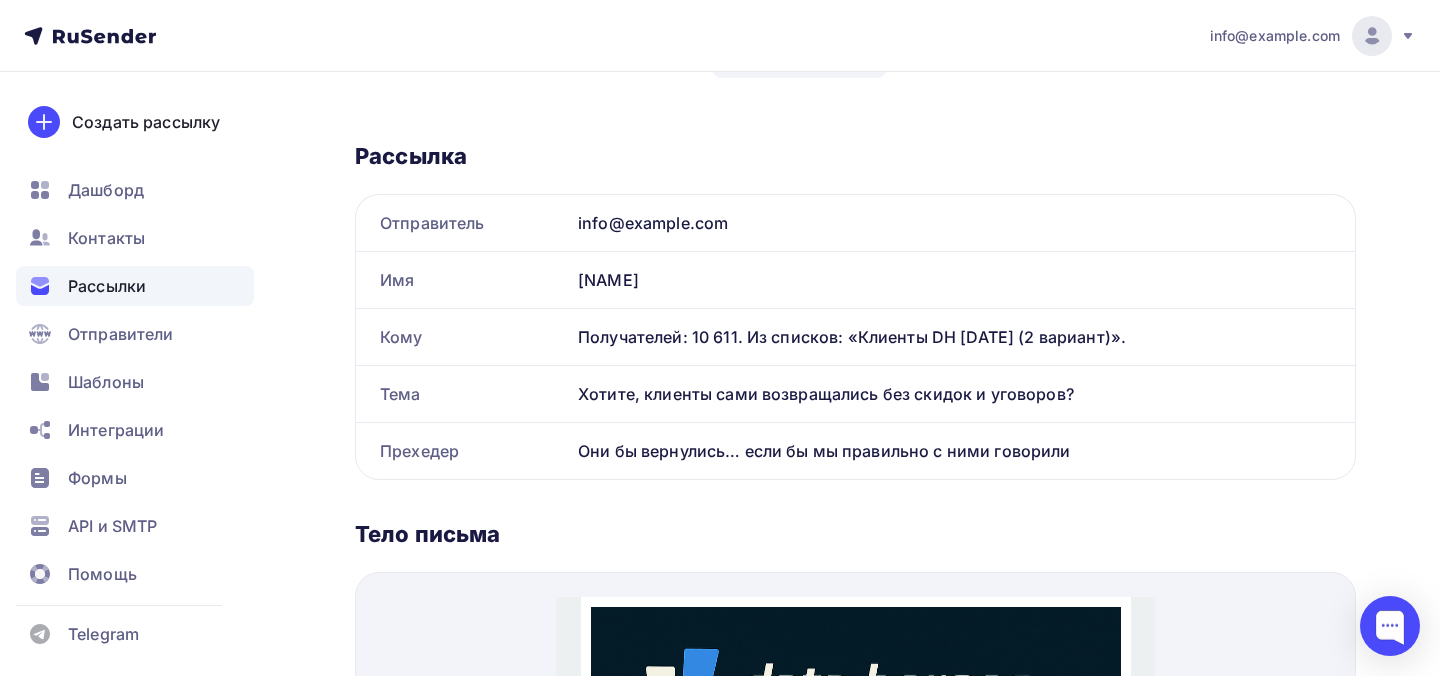 click on "Они бы вернулись… если бы мы правильно с ними говорили" at bounding box center (962, 451) 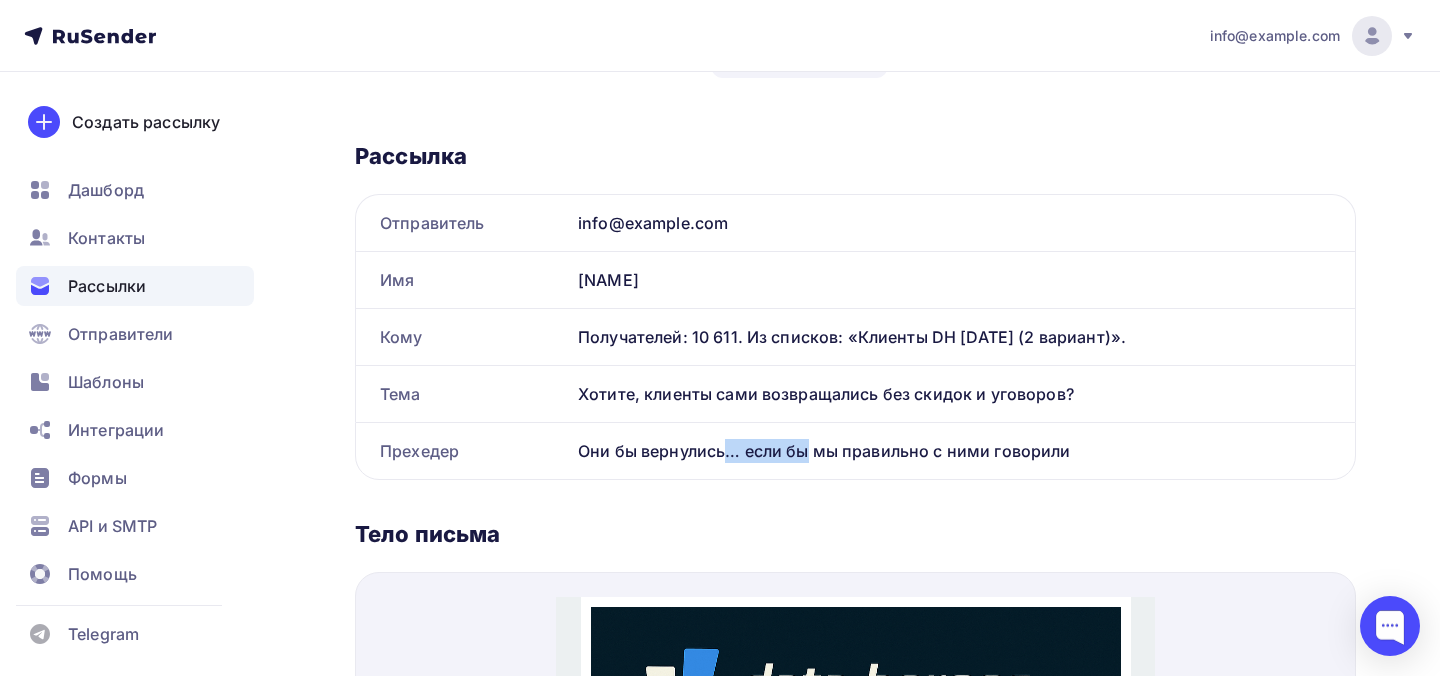 click on "Они бы вернулись… если бы мы правильно с ними говорили" at bounding box center [962, 451] 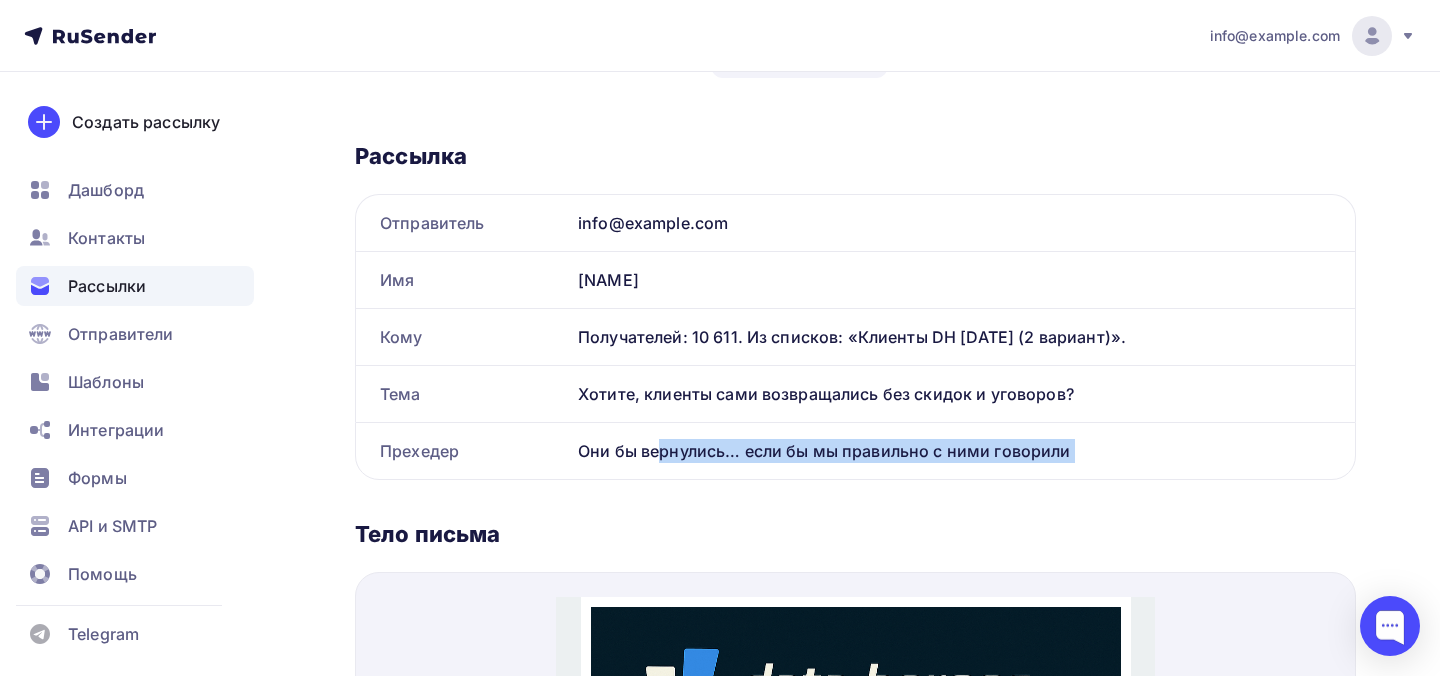 click on "Они бы вернулись… если бы мы правильно с ними говорили" at bounding box center [962, 451] 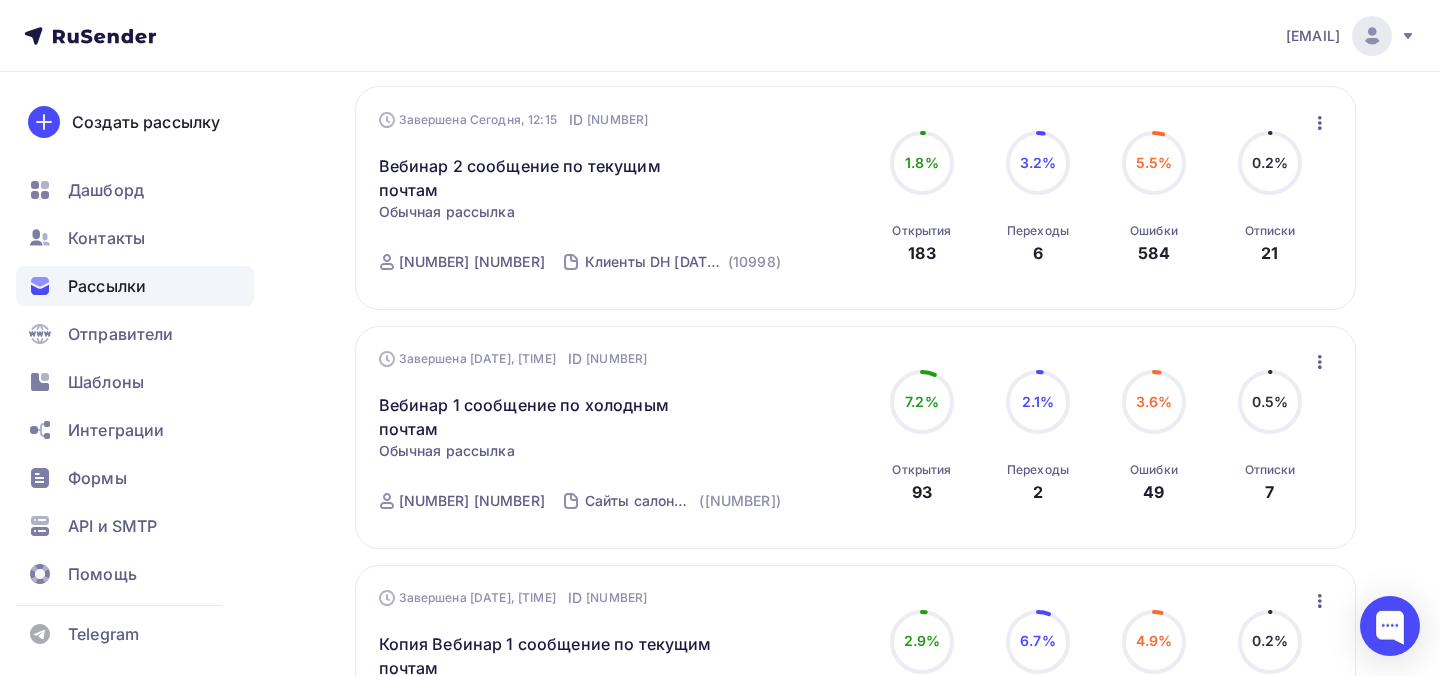 scroll, scrollTop: 0, scrollLeft: 0, axis: both 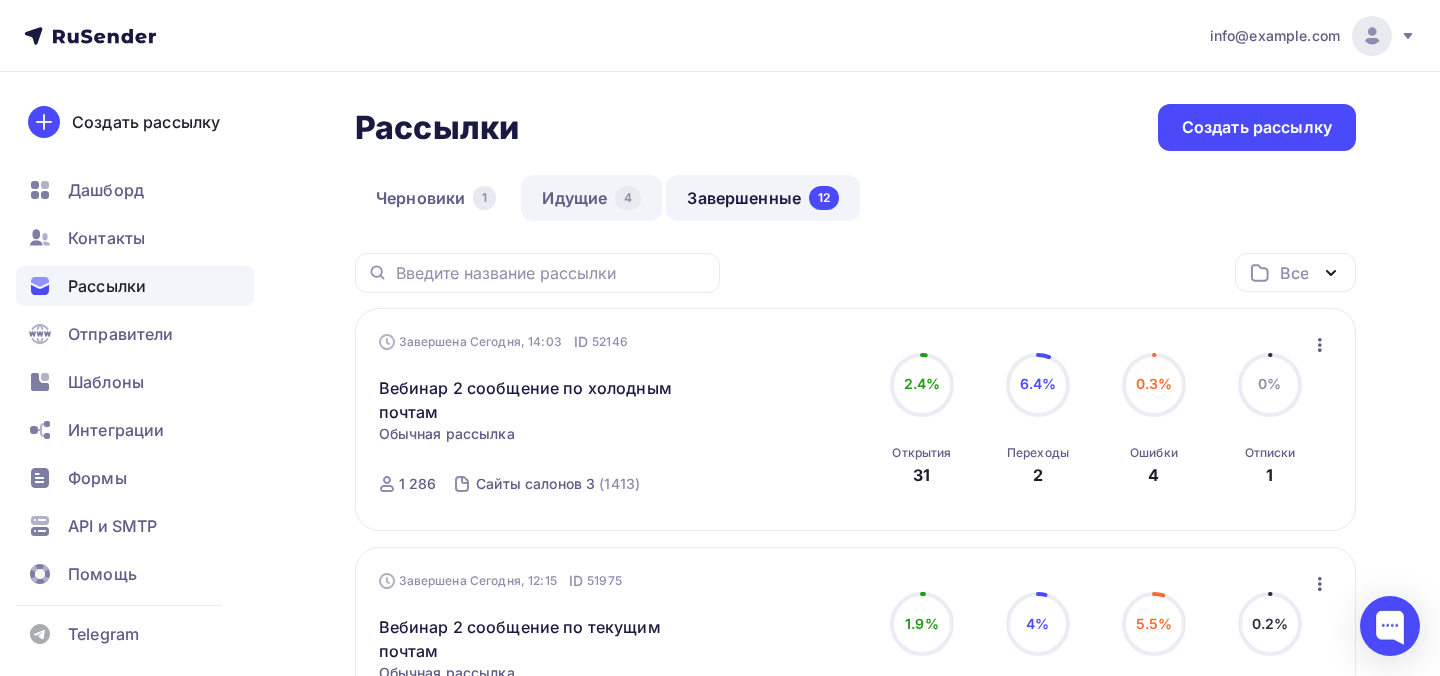 click on "Идущие
4" at bounding box center [591, 198] 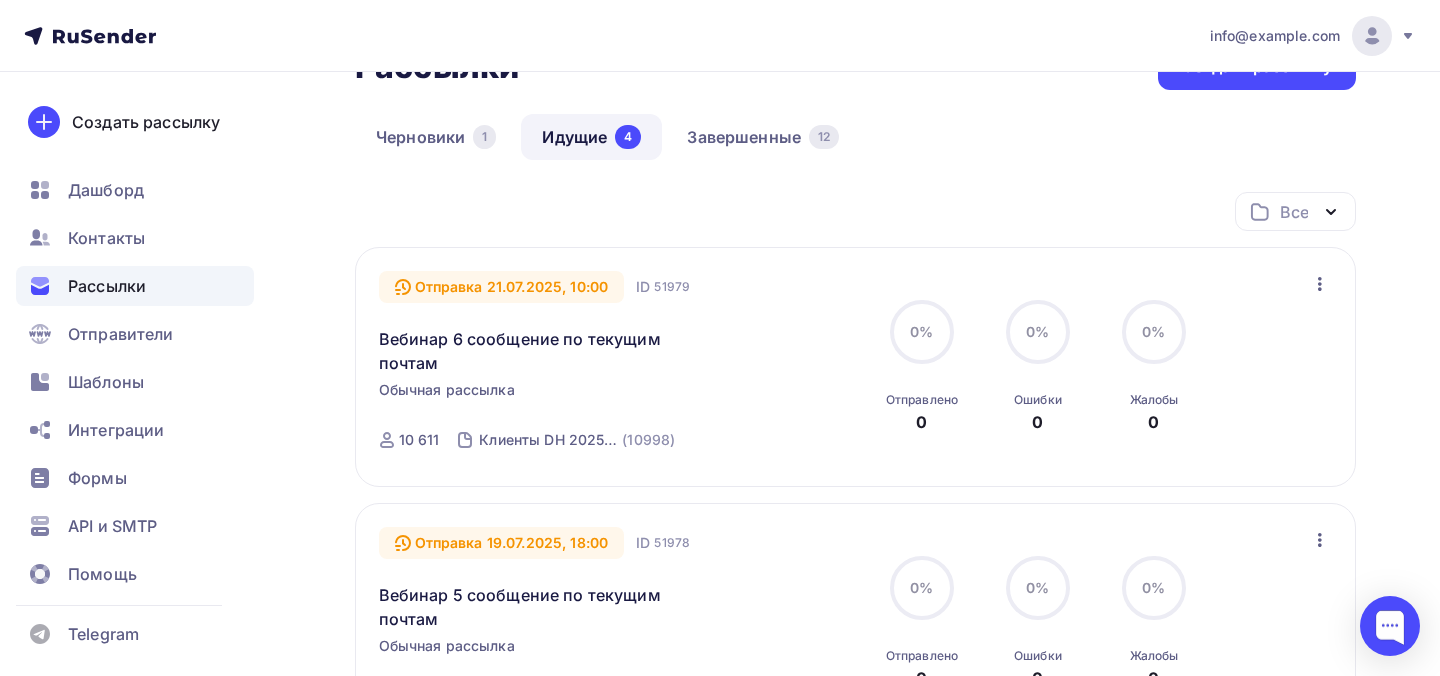 scroll, scrollTop: 0, scrollLeft: 0, axis: both 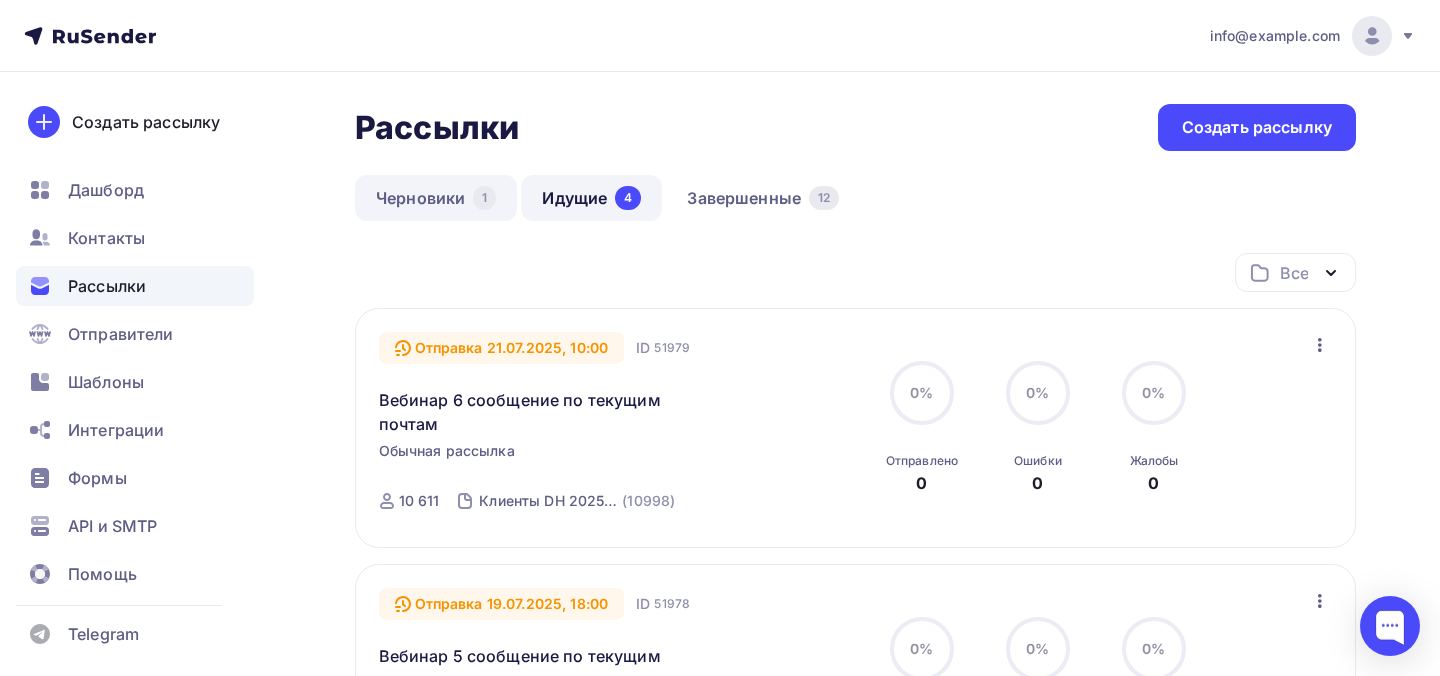 click on "Черновики
1" at bounding box center (436, 198) 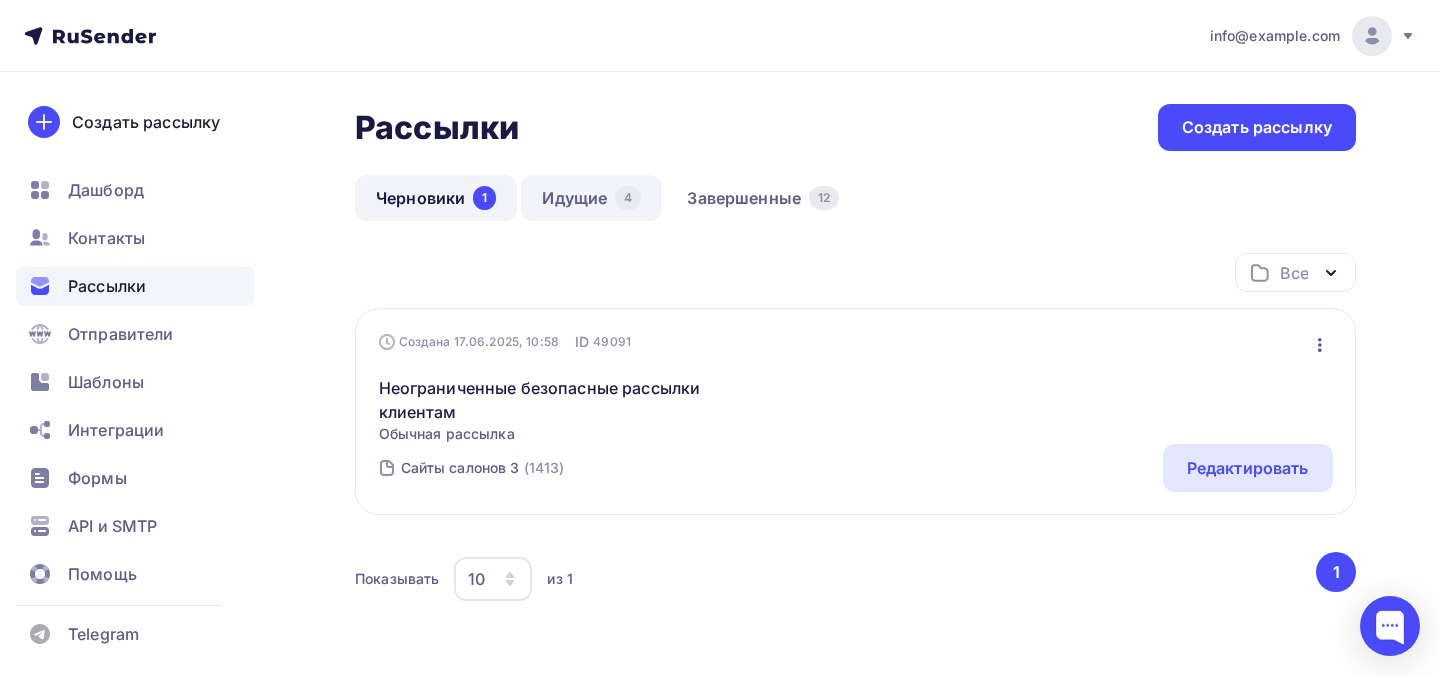 click on "Идущие
4" at bounding box center (591, 198) 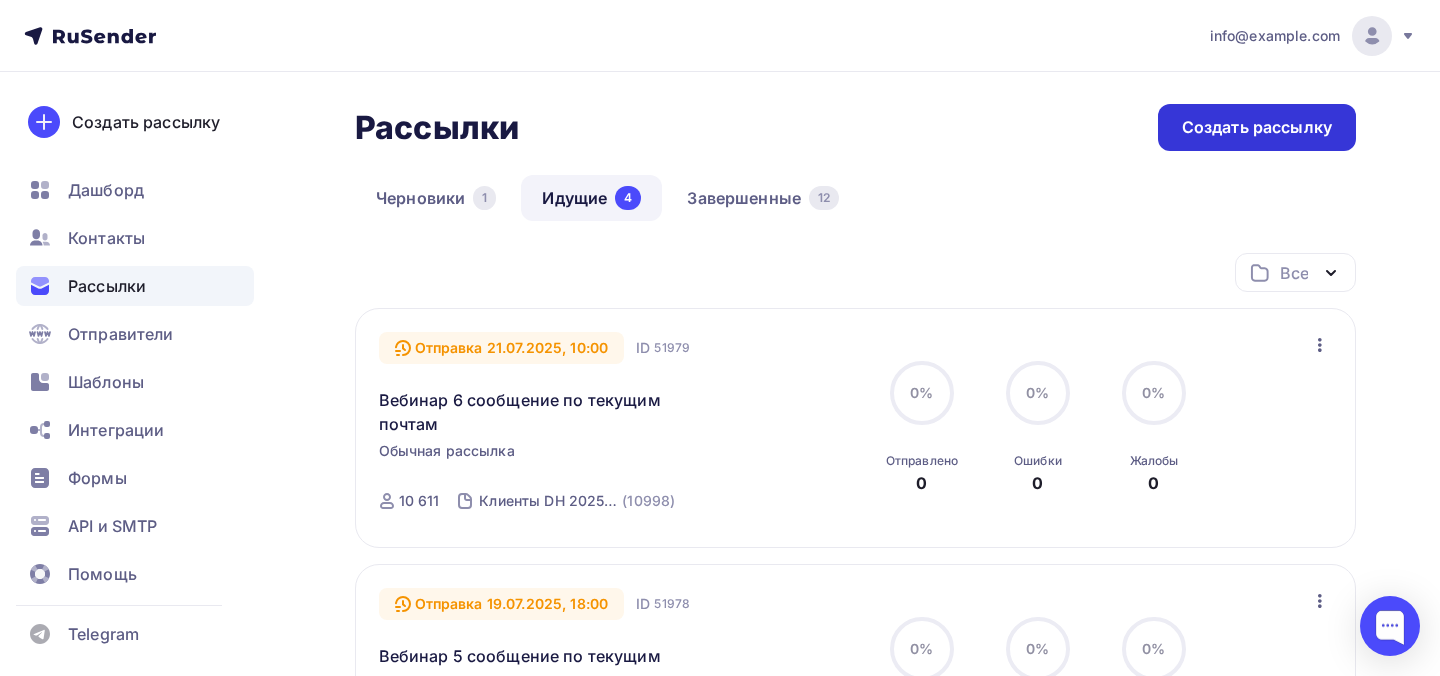 click on "Создать рассылку" at bounding box center (1257, 127) 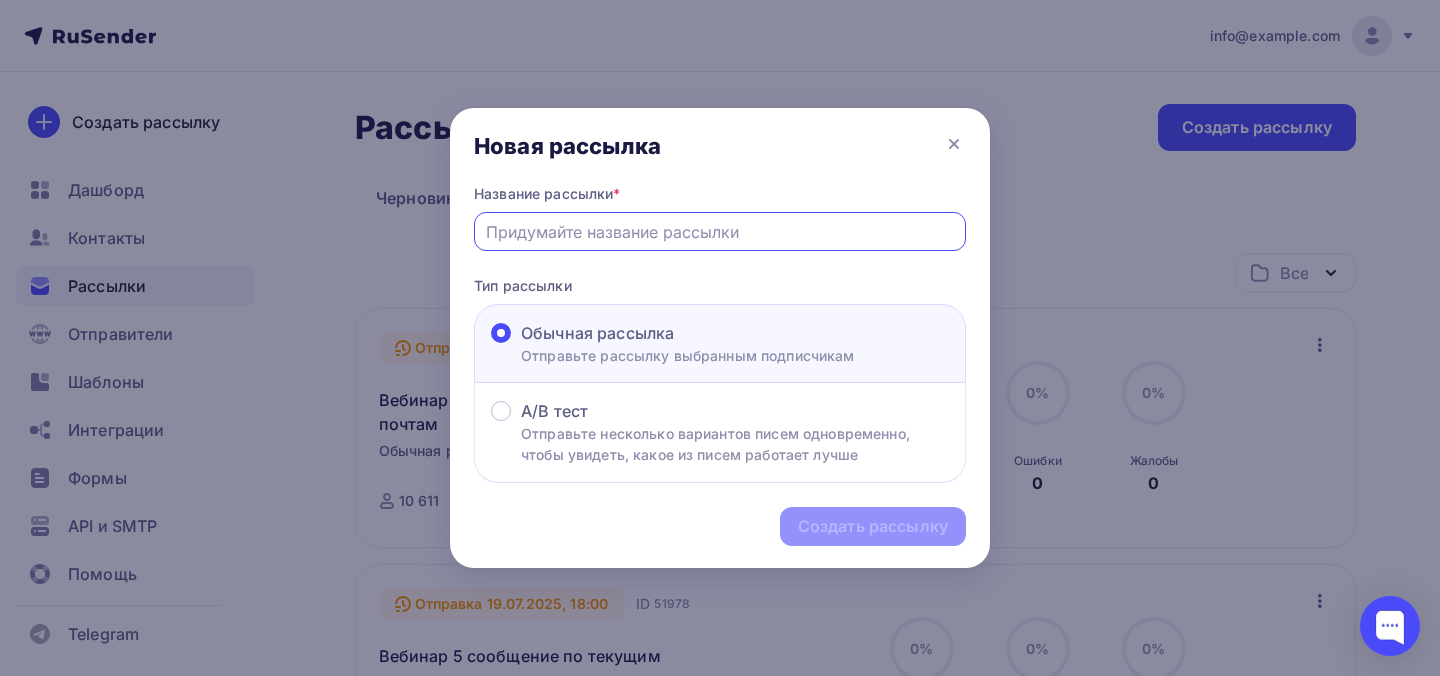 click at bounding box center (720, 232) 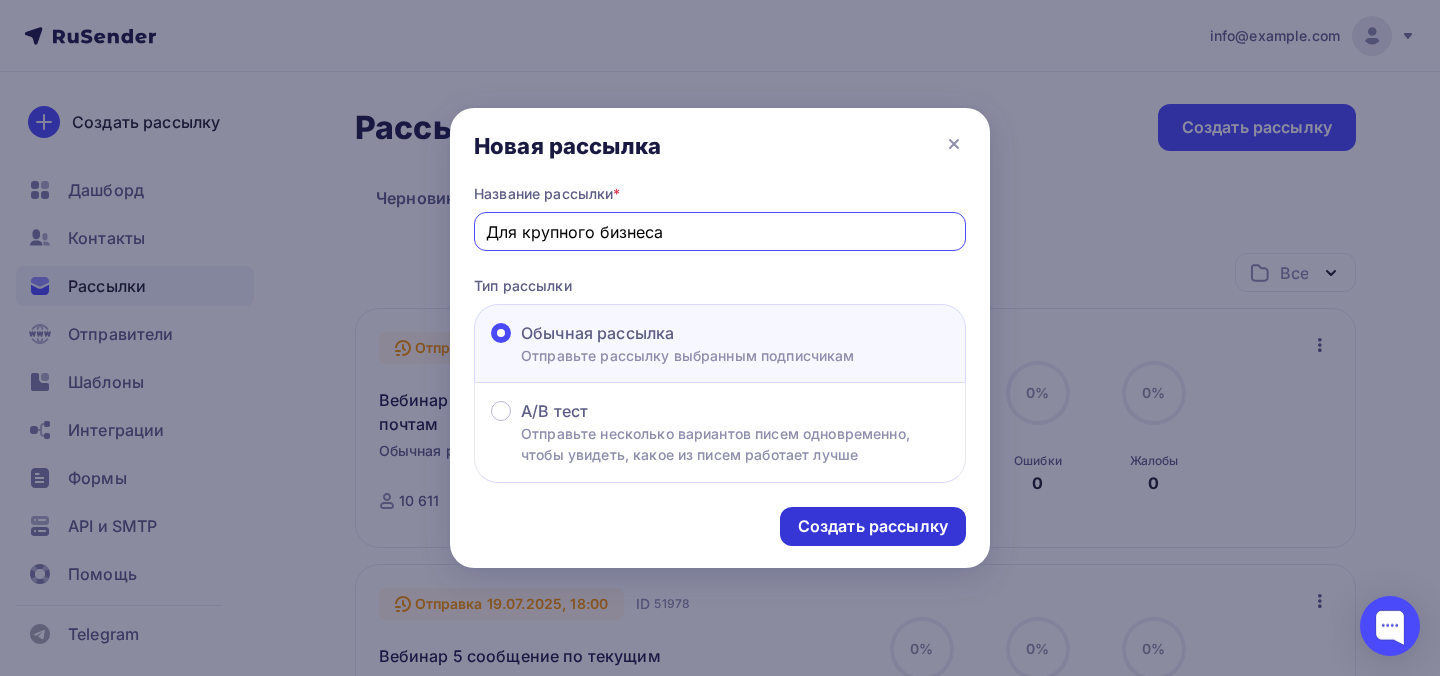 type on "Для крупного бизнеса" 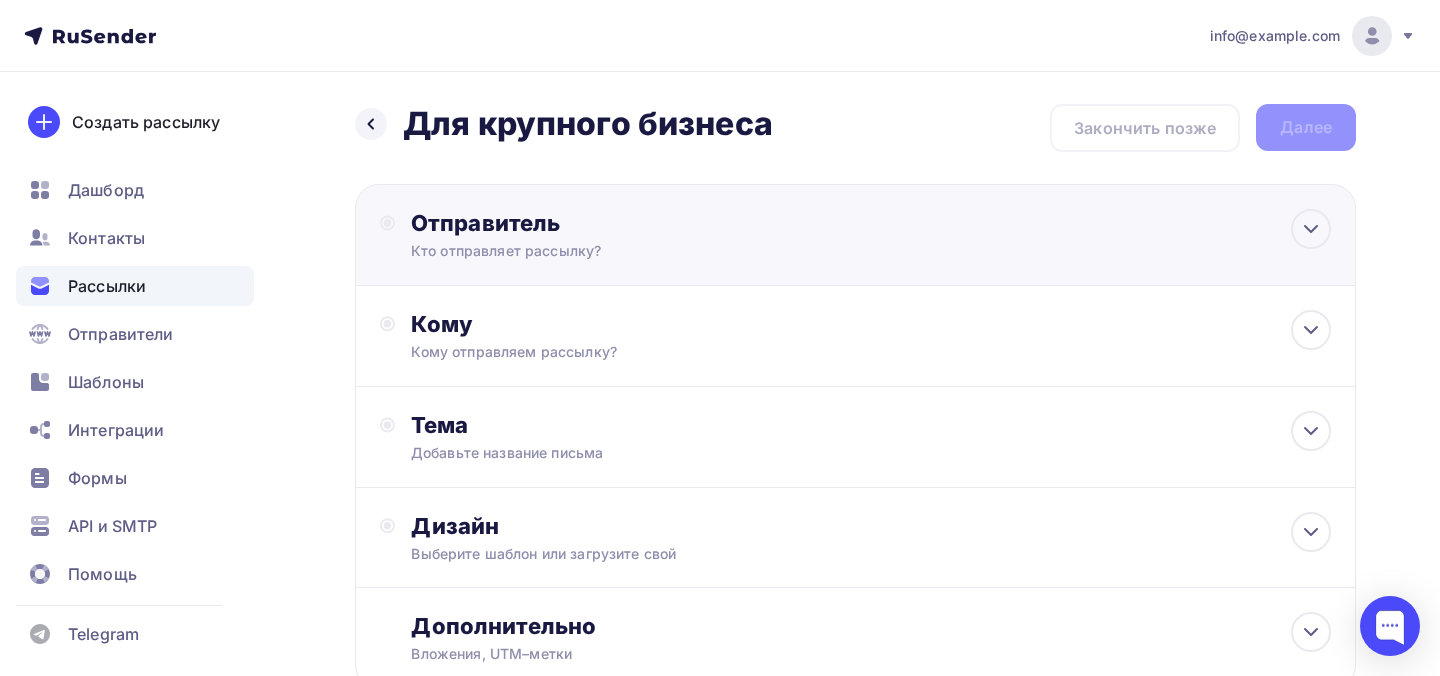click on "Отправитель" at bounding box center [627, 223] 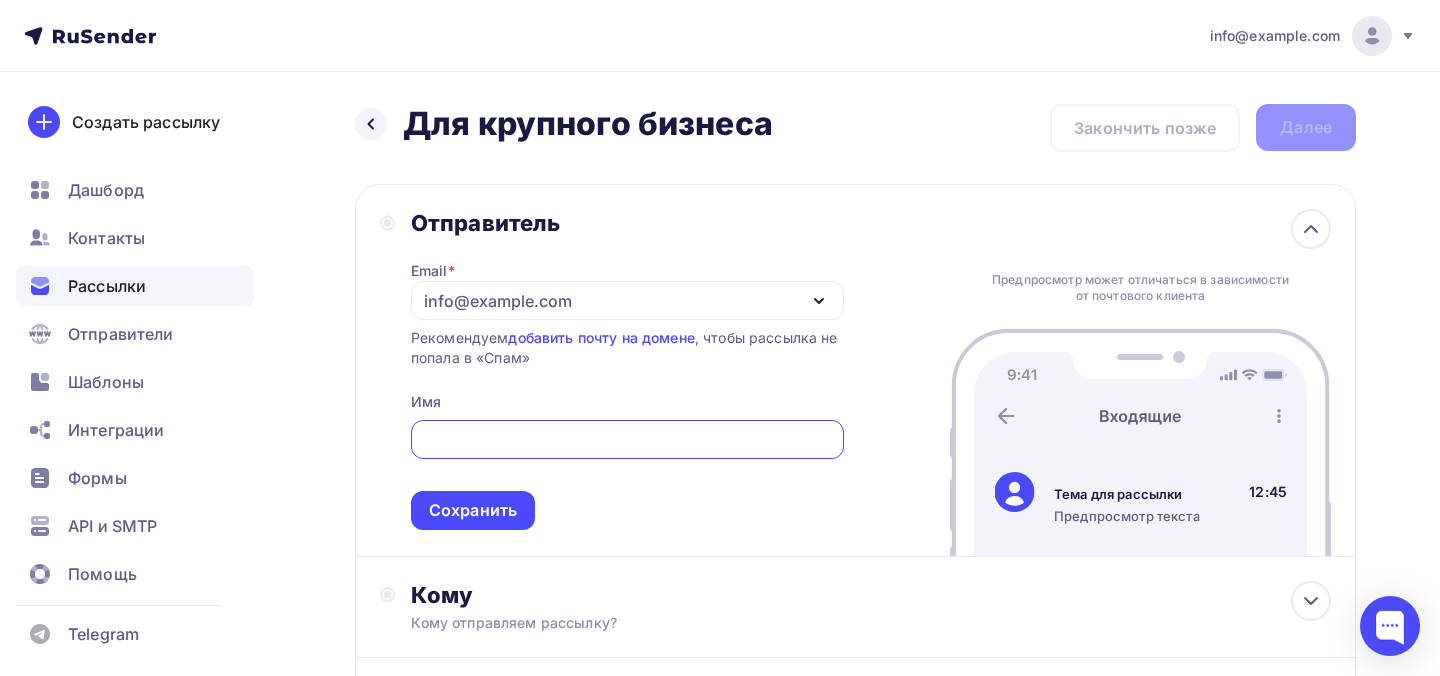 scroll, scrollTop: 0, scrollLeft: 0, axis: both 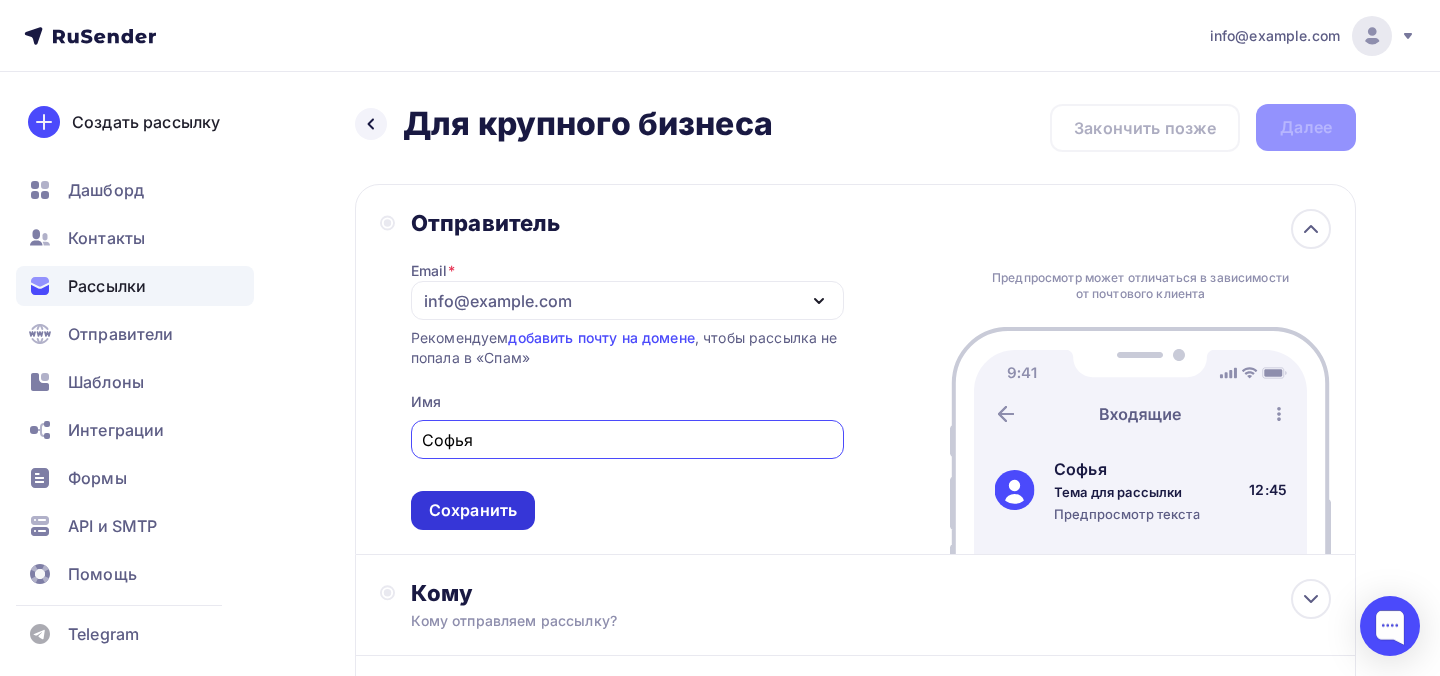 type on "Софья" 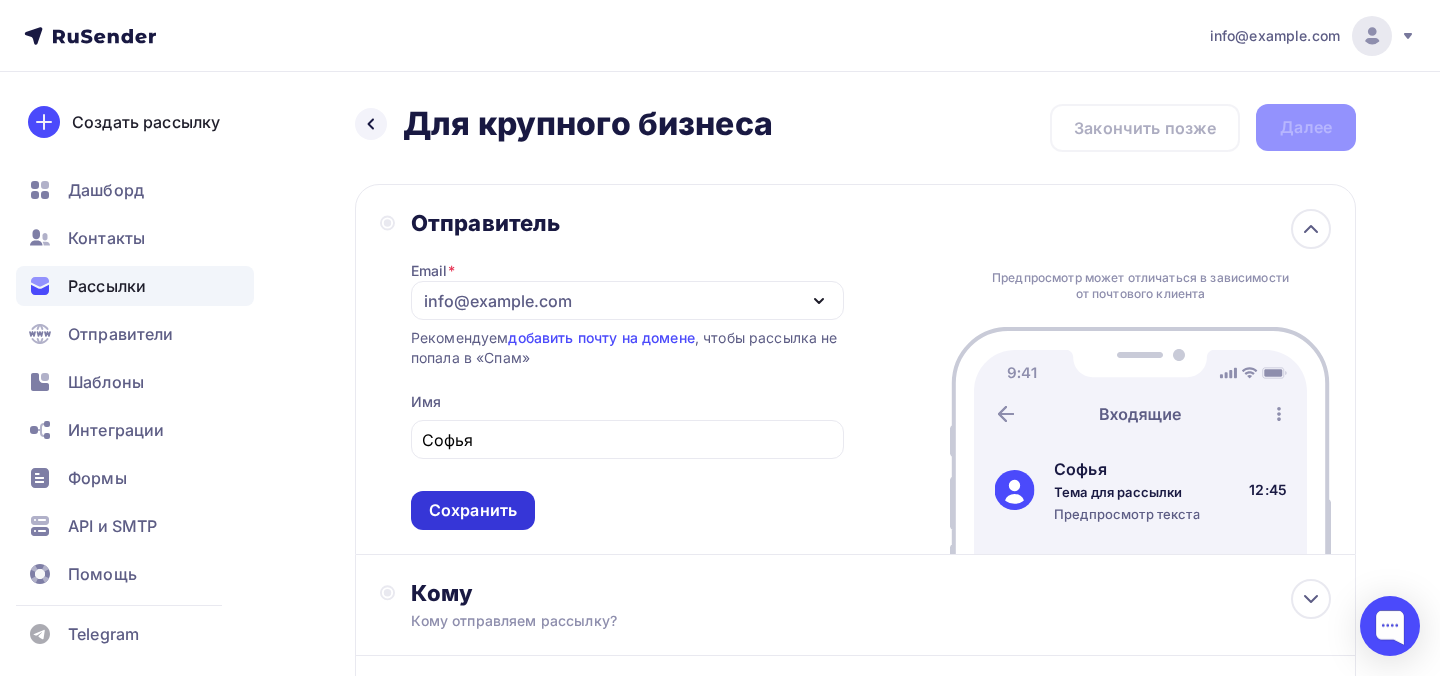 click on "Сохранить" at bounding box center (473, 510) 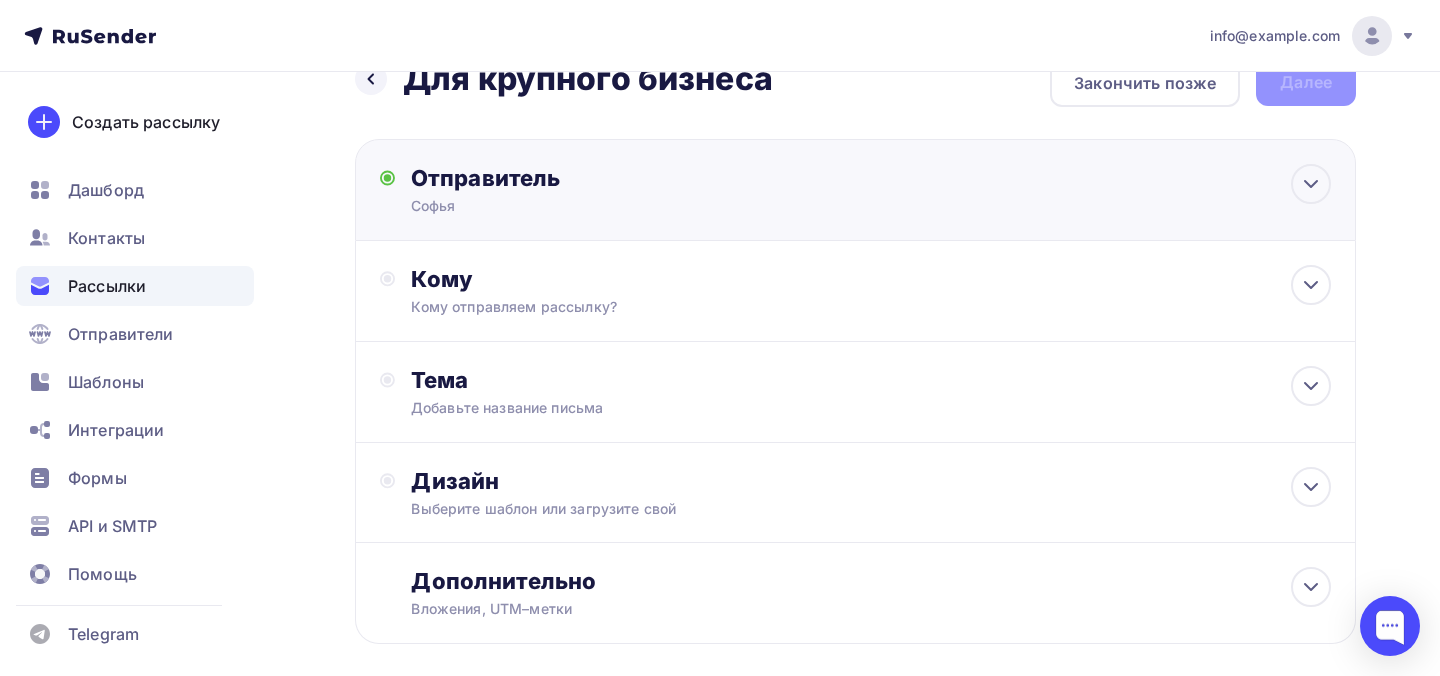 scroll, scrollTop: 67, scrollLeft: 0, axis: vertical 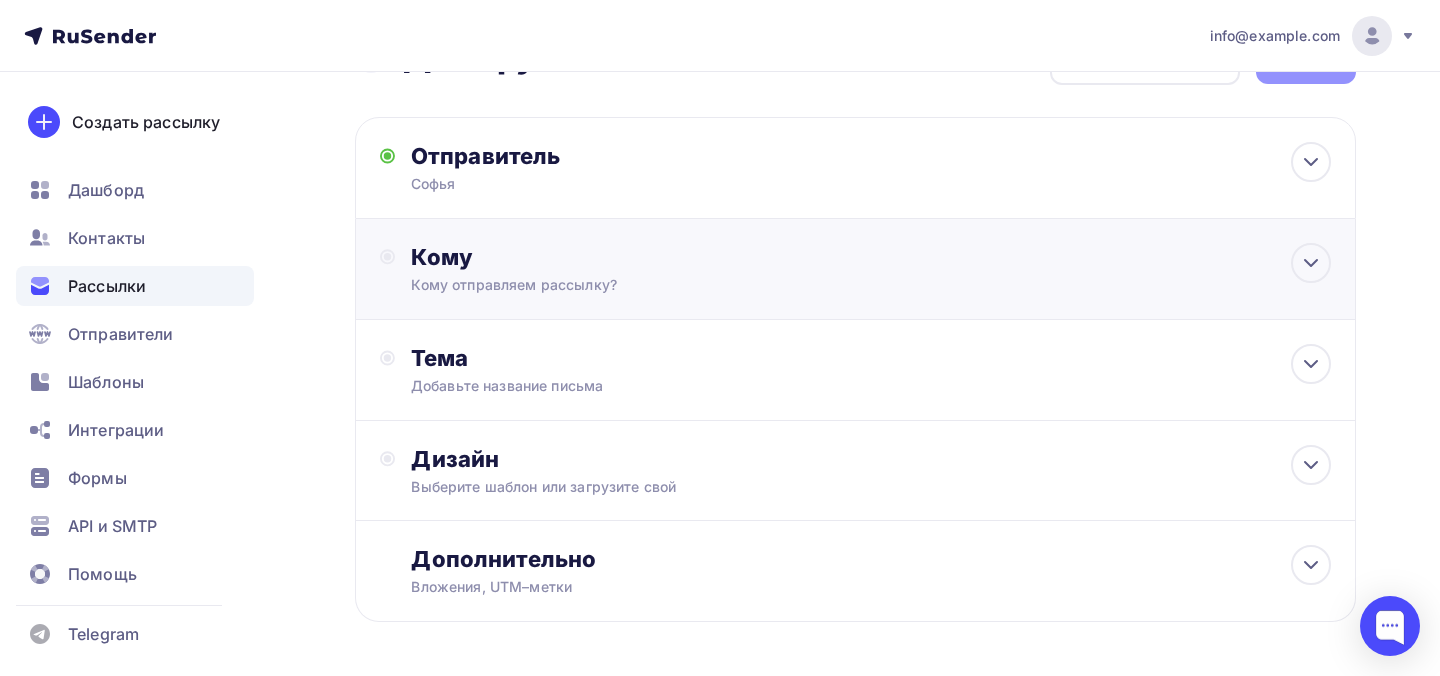 click on "Кому отправляем рассылку?" at bounding box center (825, 285) 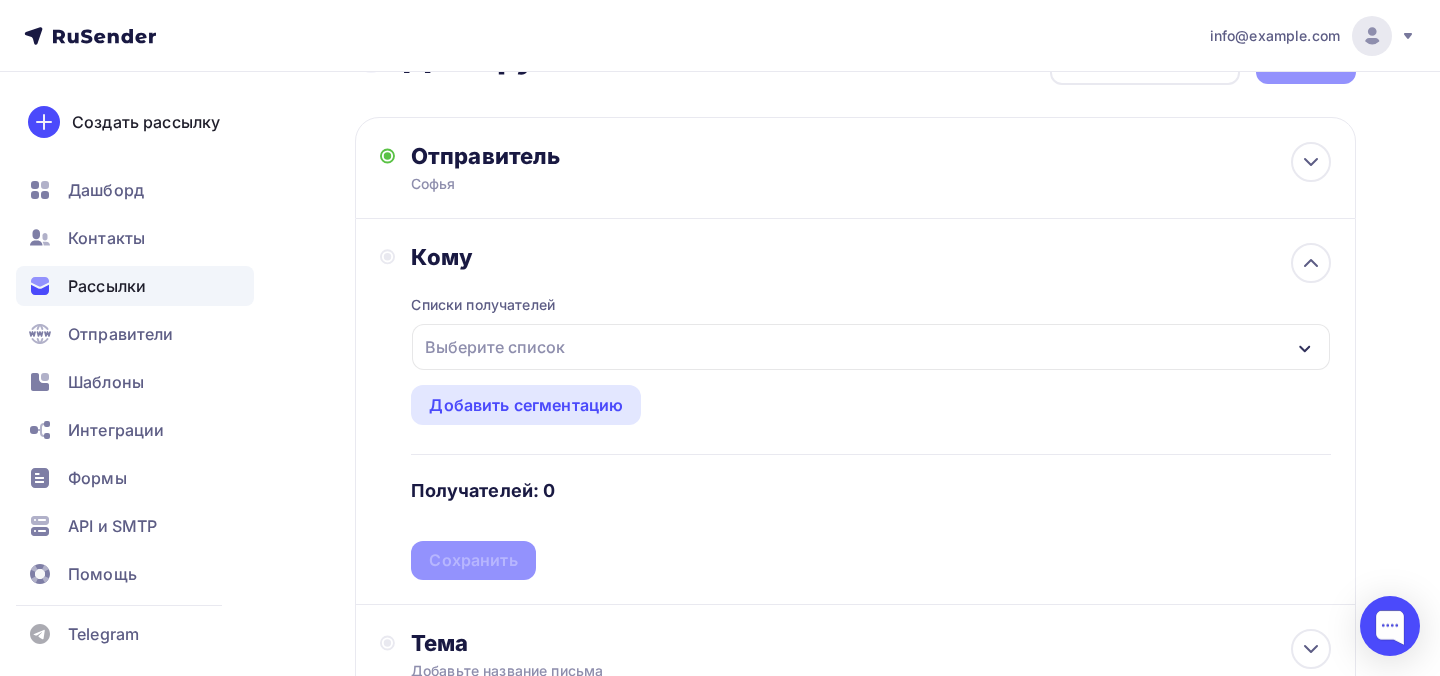 click on "Выберите список" at bounding box center [495, 347] 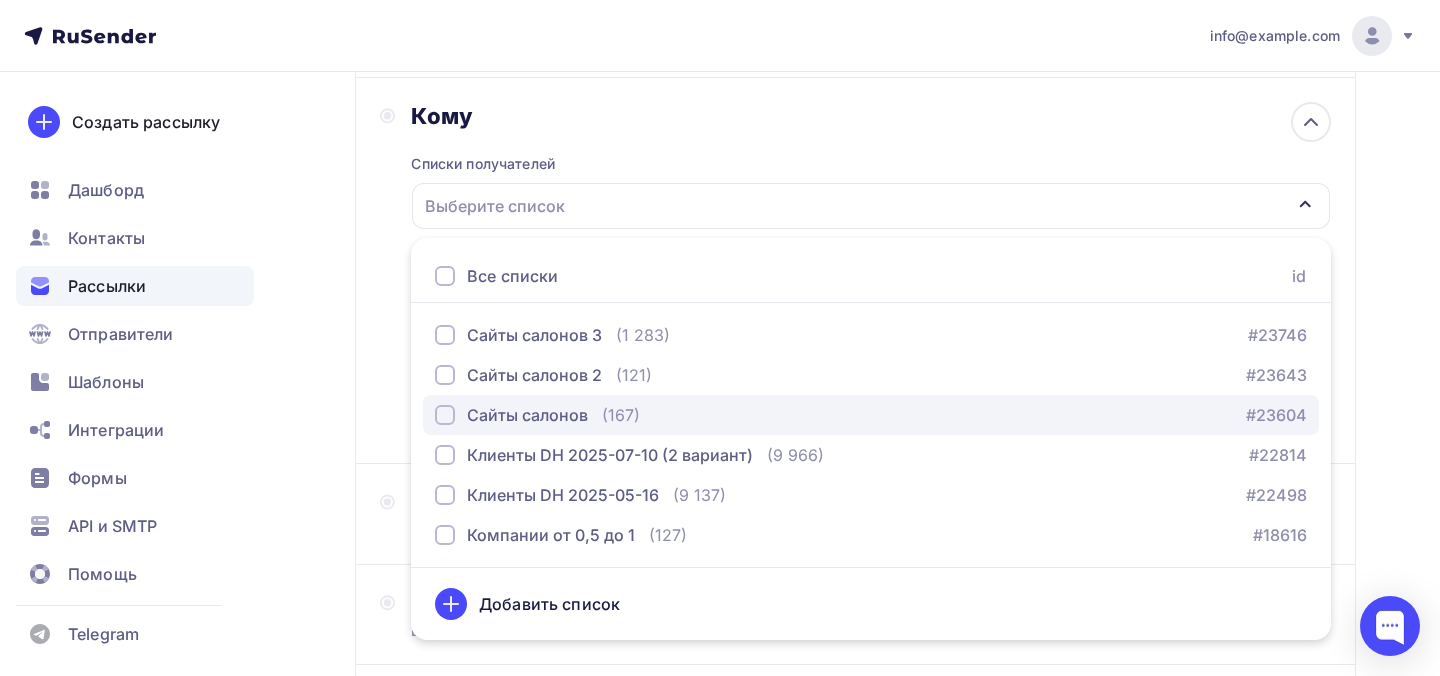scroll, scrollTop: 209, scrollLeft: 0, axis: vertical 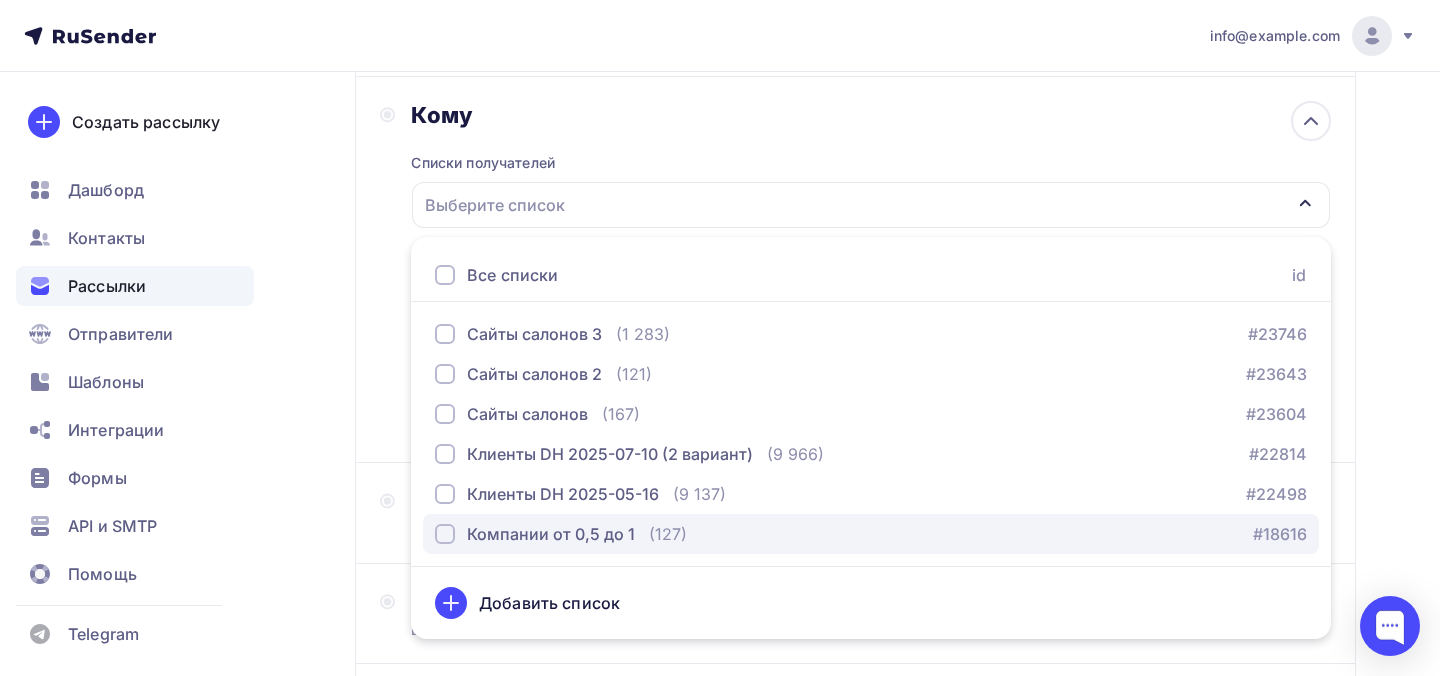 click on "Компании от 0,5 до 1" at bounding box center (551, 534) 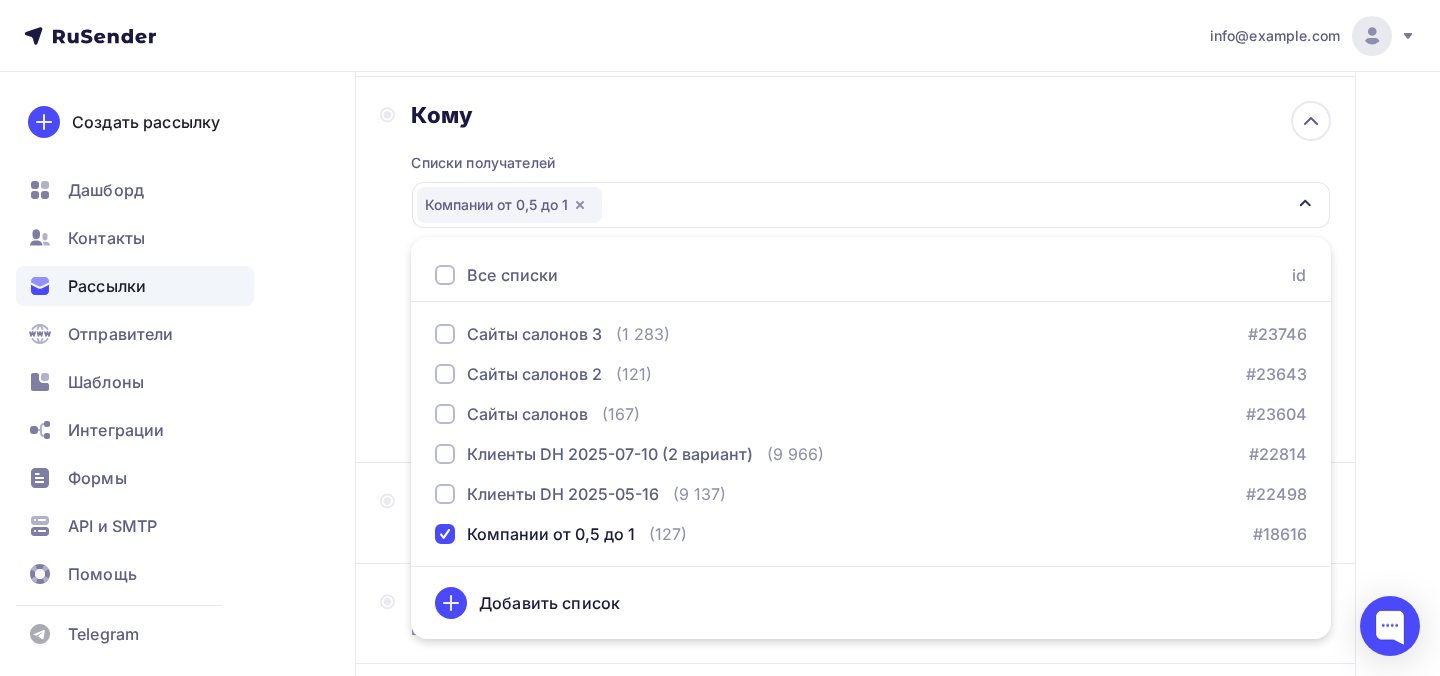 click on "Кому
Списки получателей
Компании от 0,5 до 1
Все списки
id
Сайты салонов 3
(1 283)
#23746
Сайты салонов 2
(121)
#23643
Сайты салонов
(167)
#23604
Клиенты DH 2025-07-10 (2 вариант)
(9 966)
#22814
Клиенты DH 2025-05-16
(9 137)
#22498
Компании от 0,5 до 1
(127)
#18616
Добавить список" at bounding box center [855, 270] 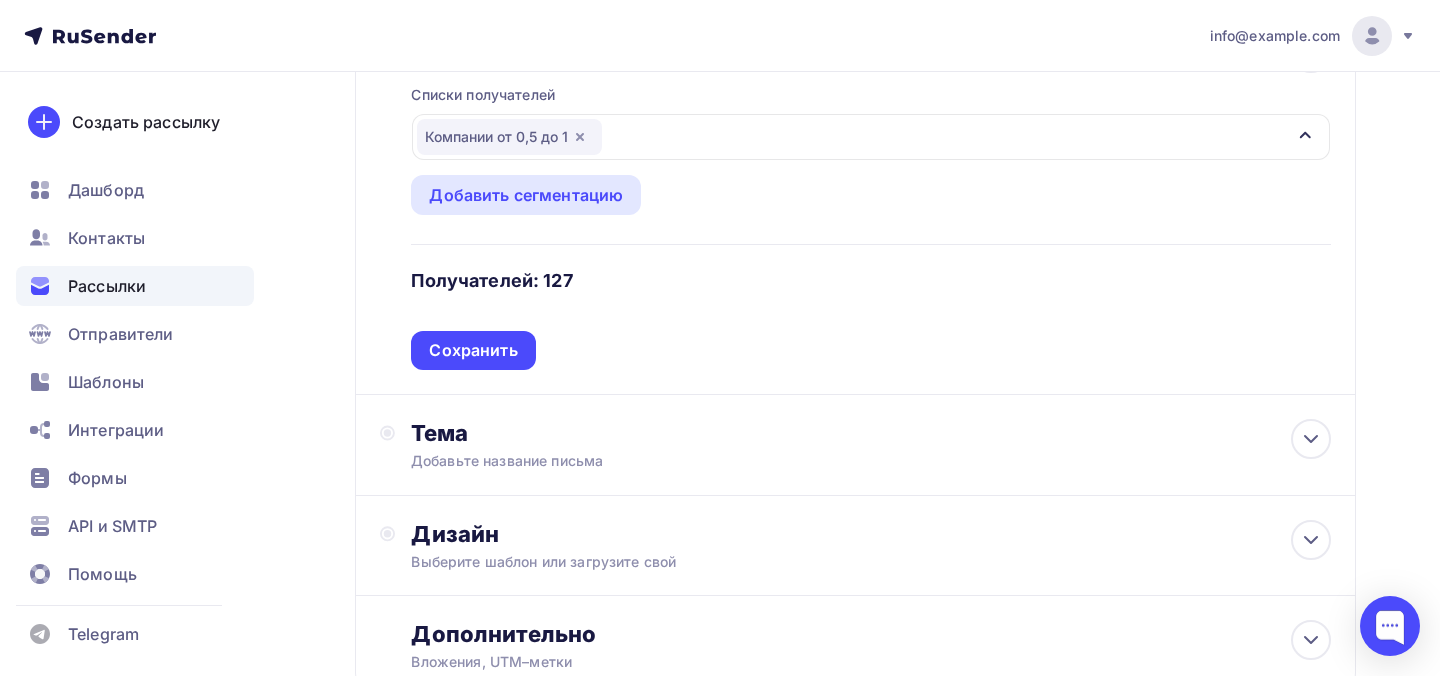 click on "Сохранить" at bounding box center (473, 350) 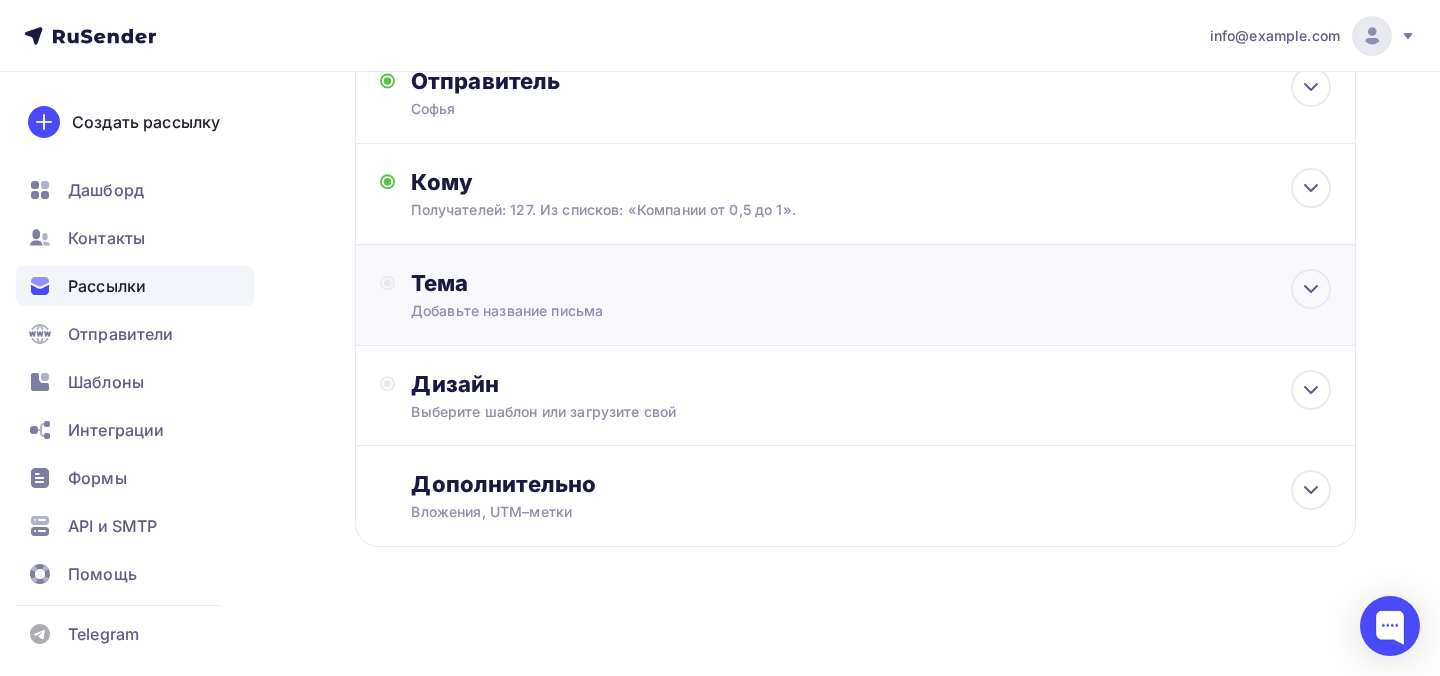 click on "Добавьте название письма" at bounding box center (589, 311) 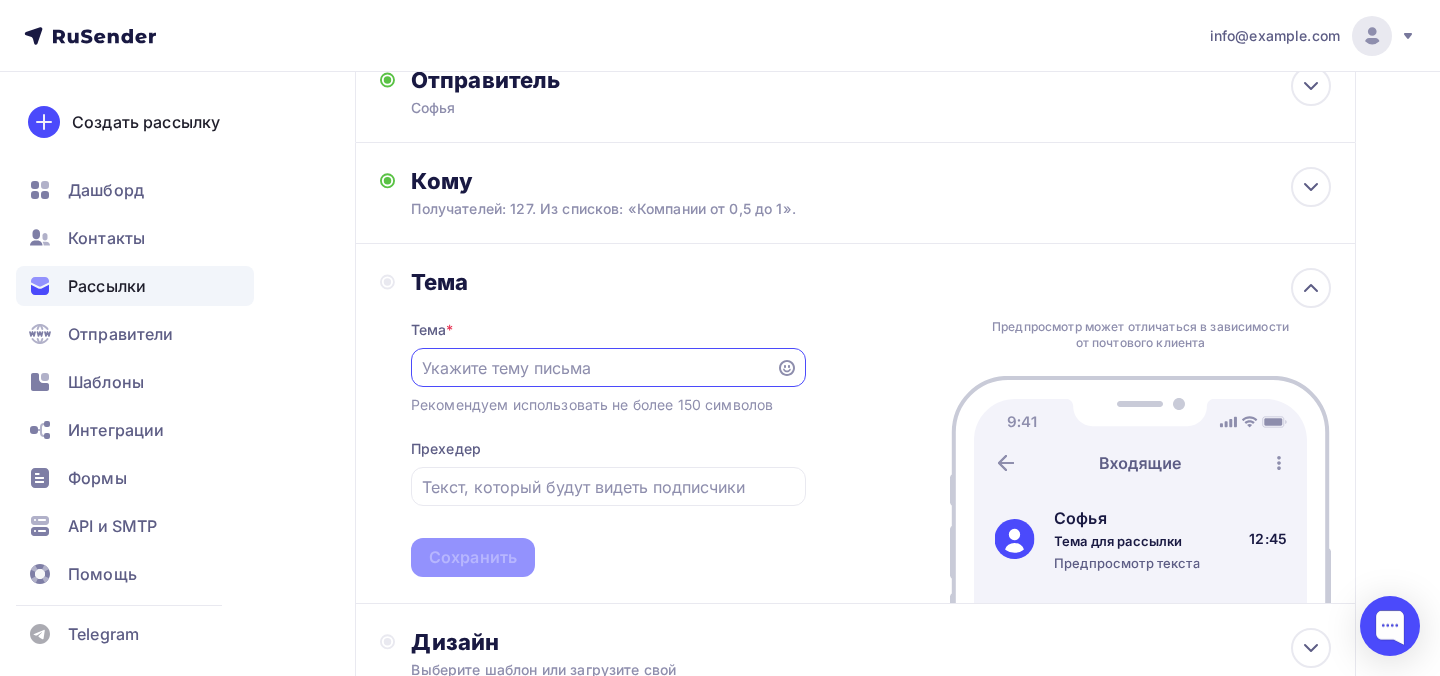 scroll, scrollTop: 0, scrollLeft: 0, axis: both 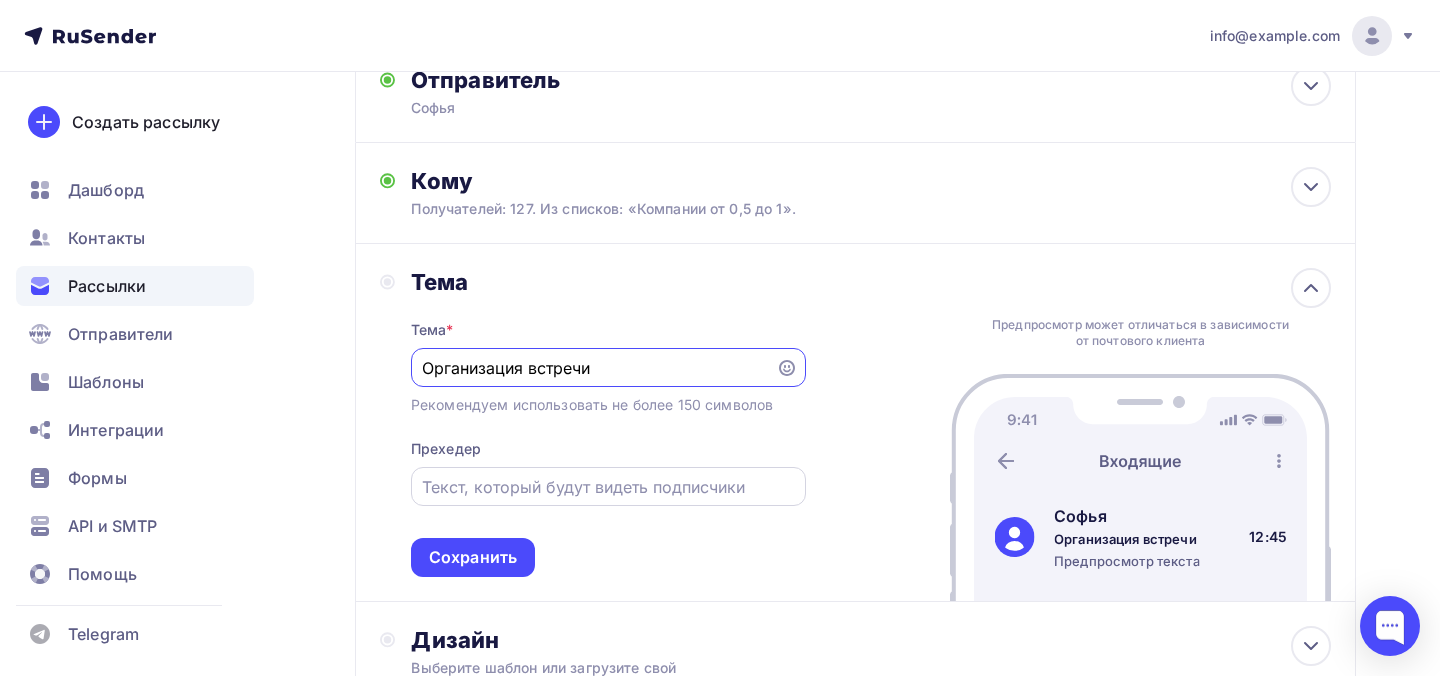 type on "Организация встречи" 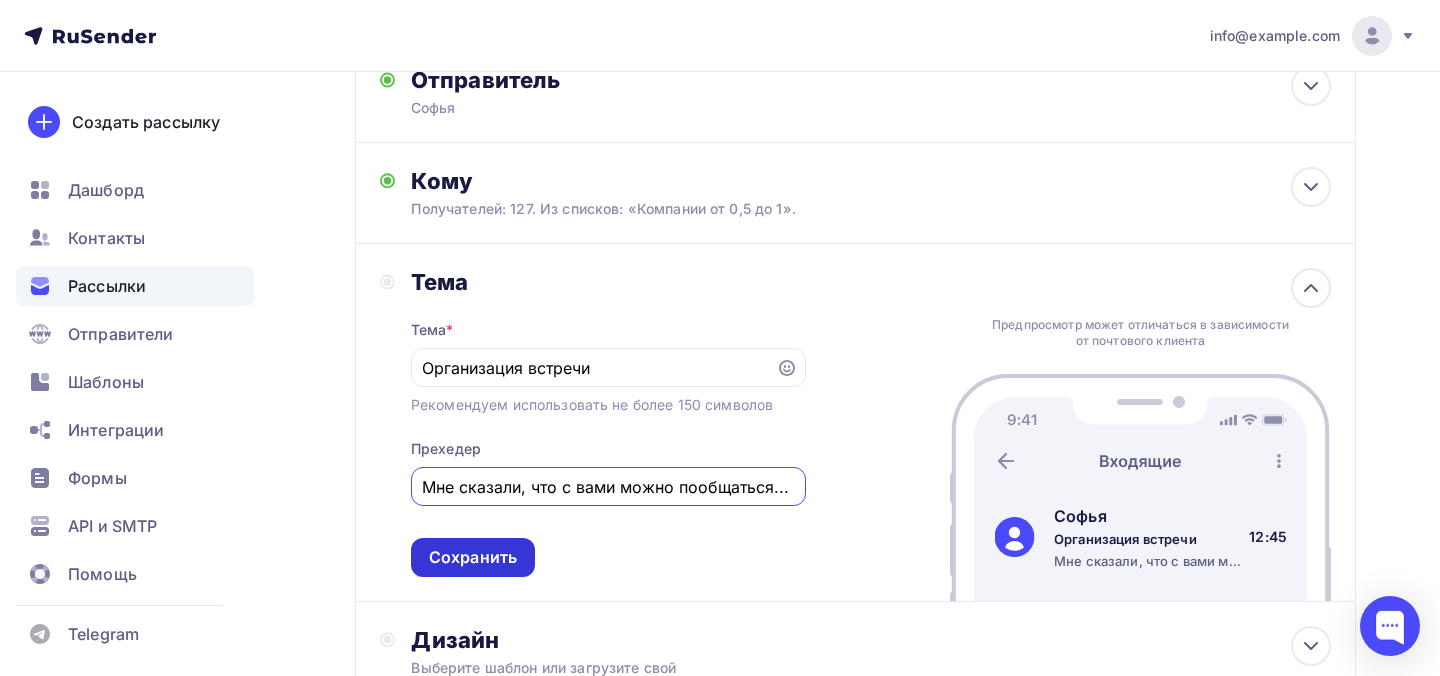 type on "Мне сказали, что с вами можно пообщаться..." 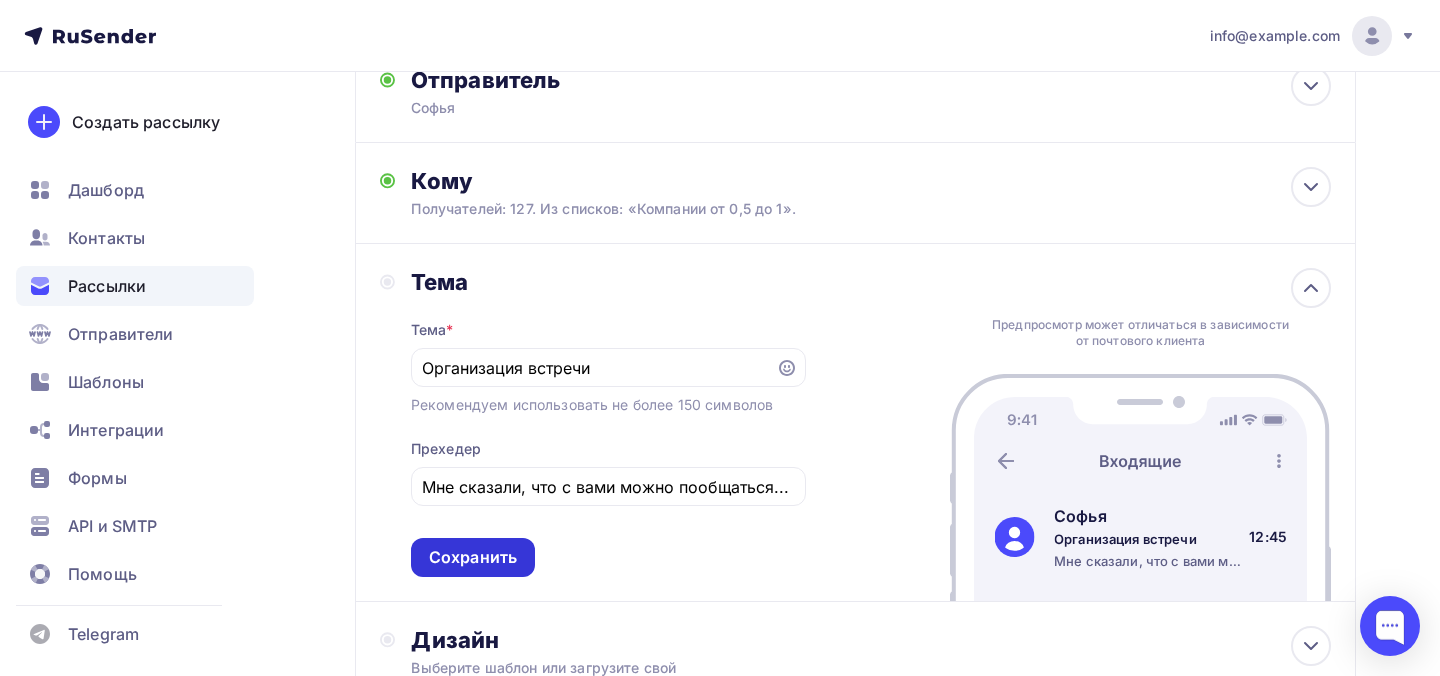 click on "Сохранить" at bounding box center [473, 557] 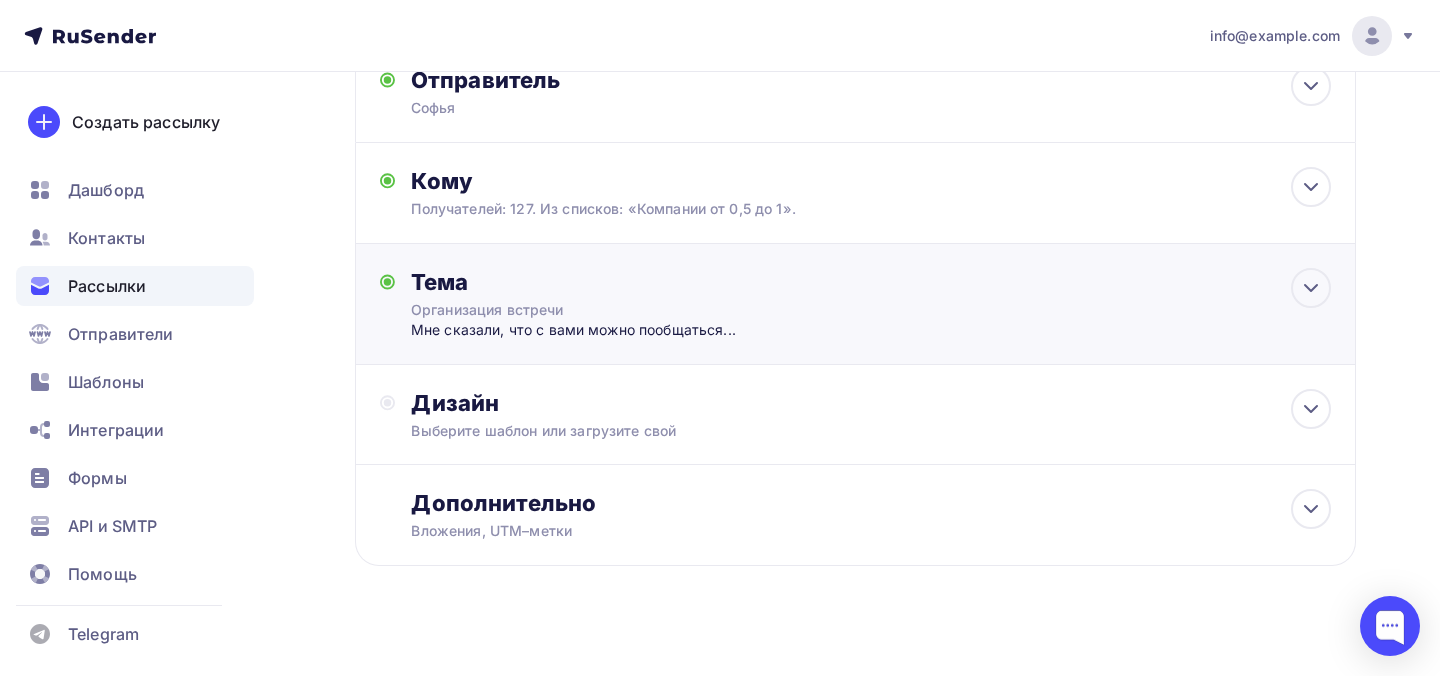 scroll, scrollTop: 165, scrollLeft: 0, axis: vertical 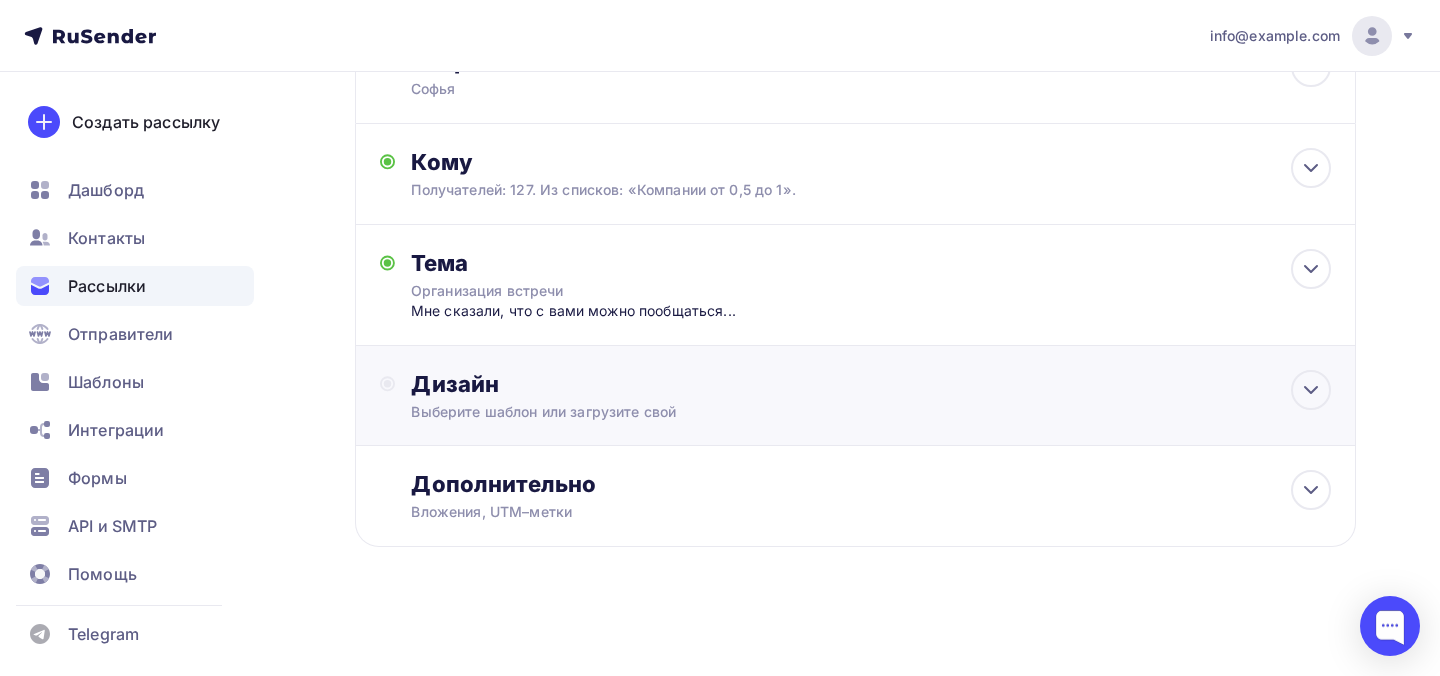 click on "Дизайн" at bounding box center [871, 384] 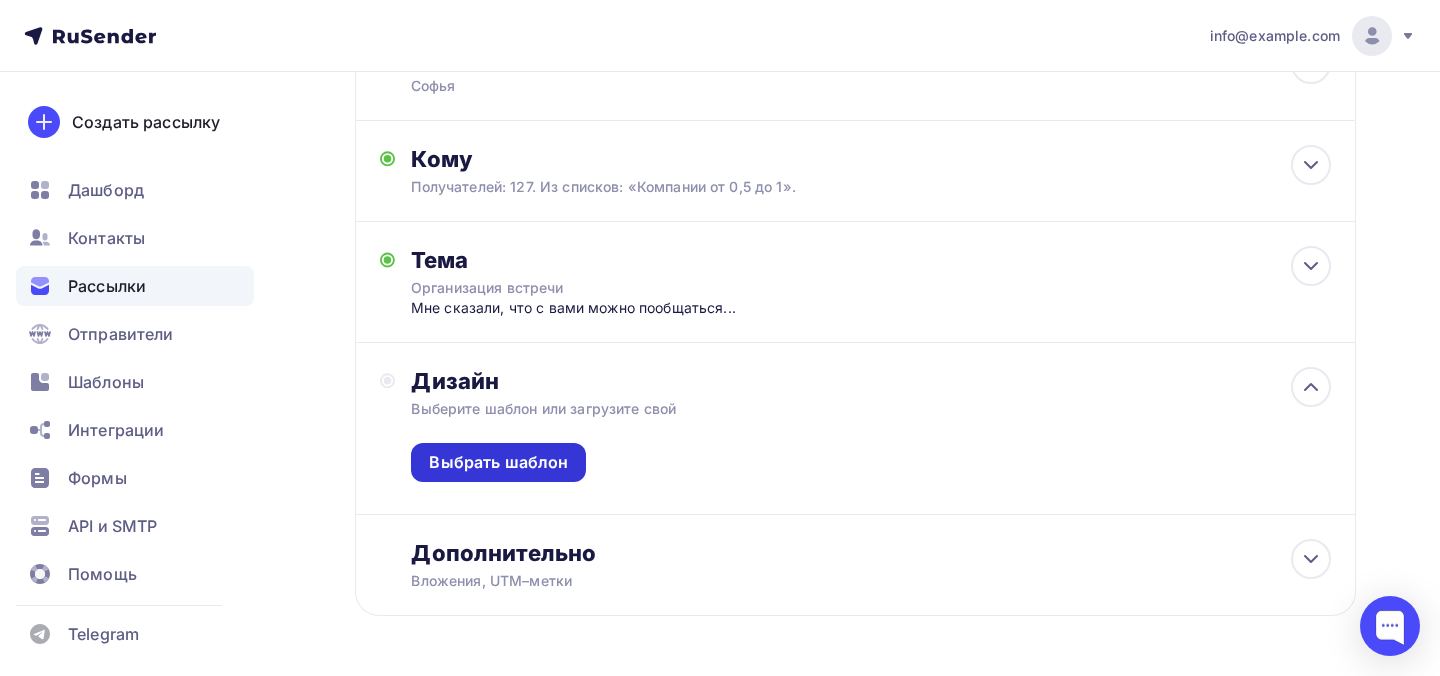 click on "Выбрать шаблон" at bounding box center [498, 462] 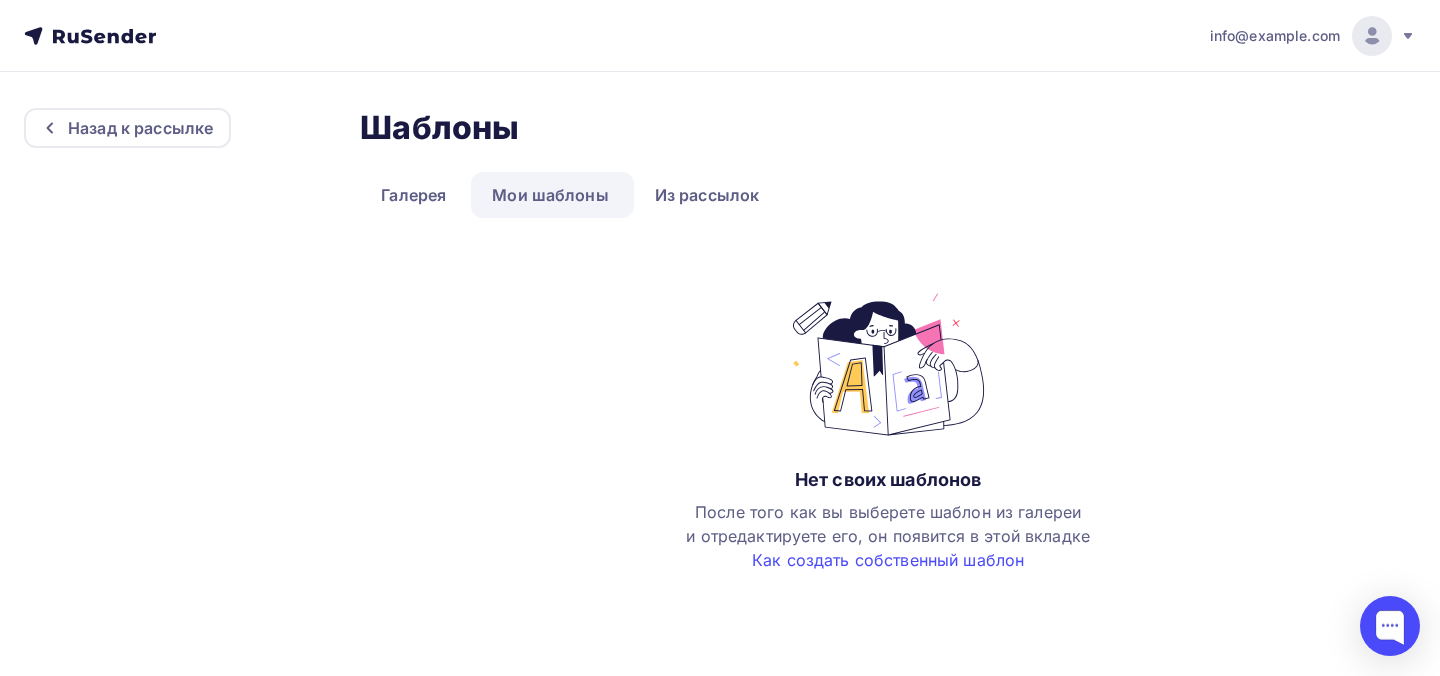 scroll, scrollTop: 0, scrollLeft: 0, axis: both 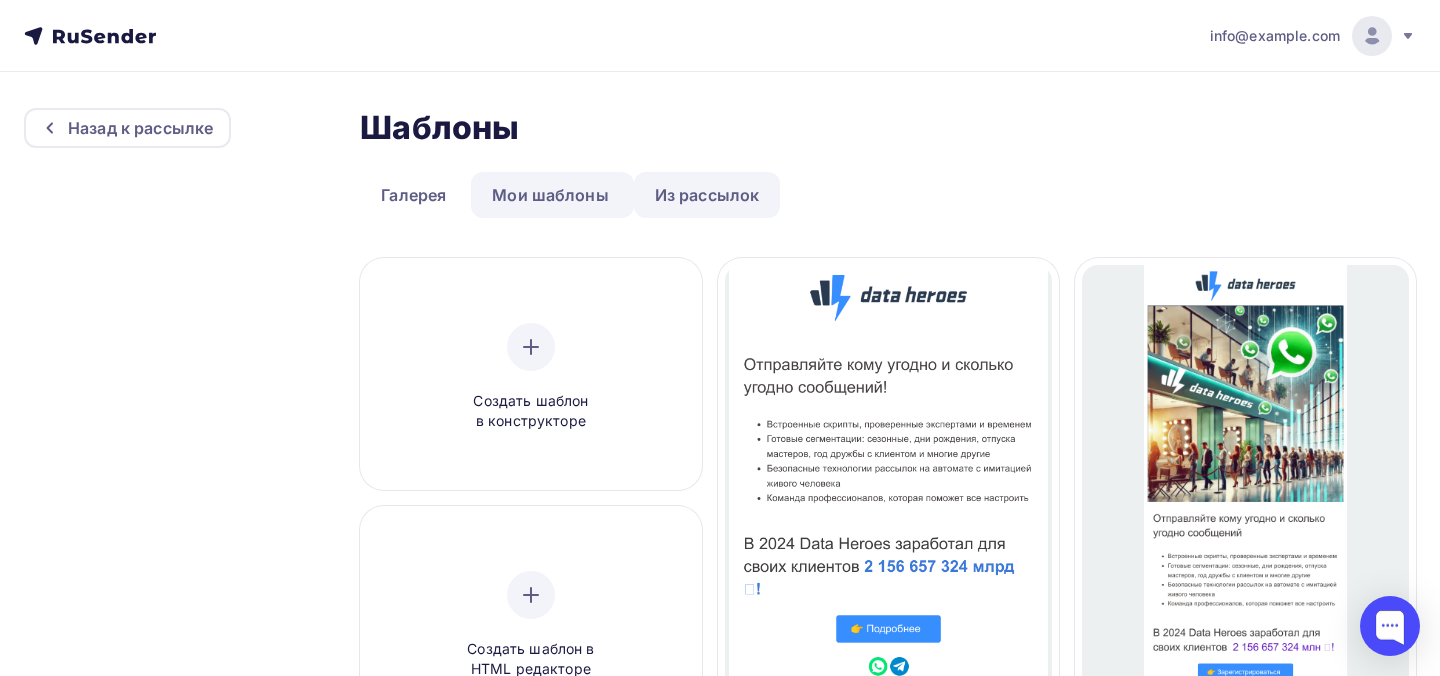 click on "Из рассылок" at bounding box center (707, 195) 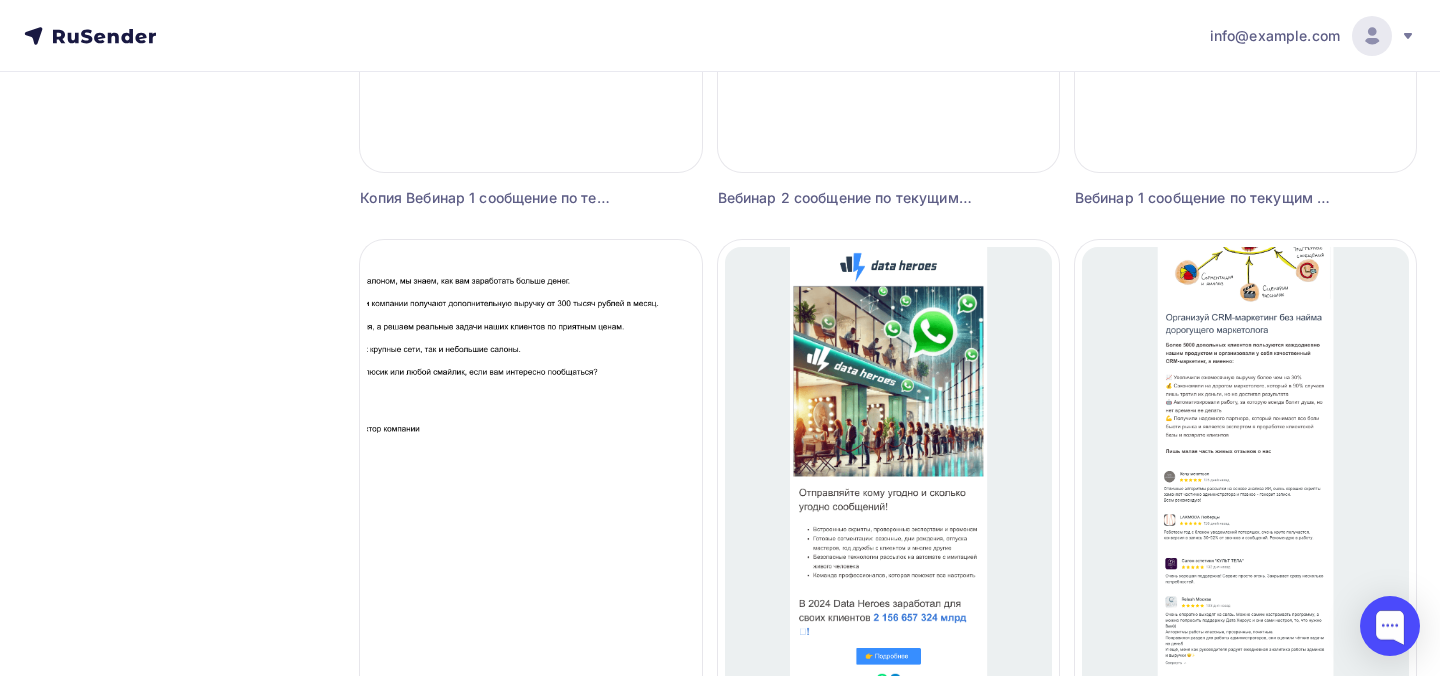 scroll, scrollTop: 1168, scrollLeft: 0, axis: vertical 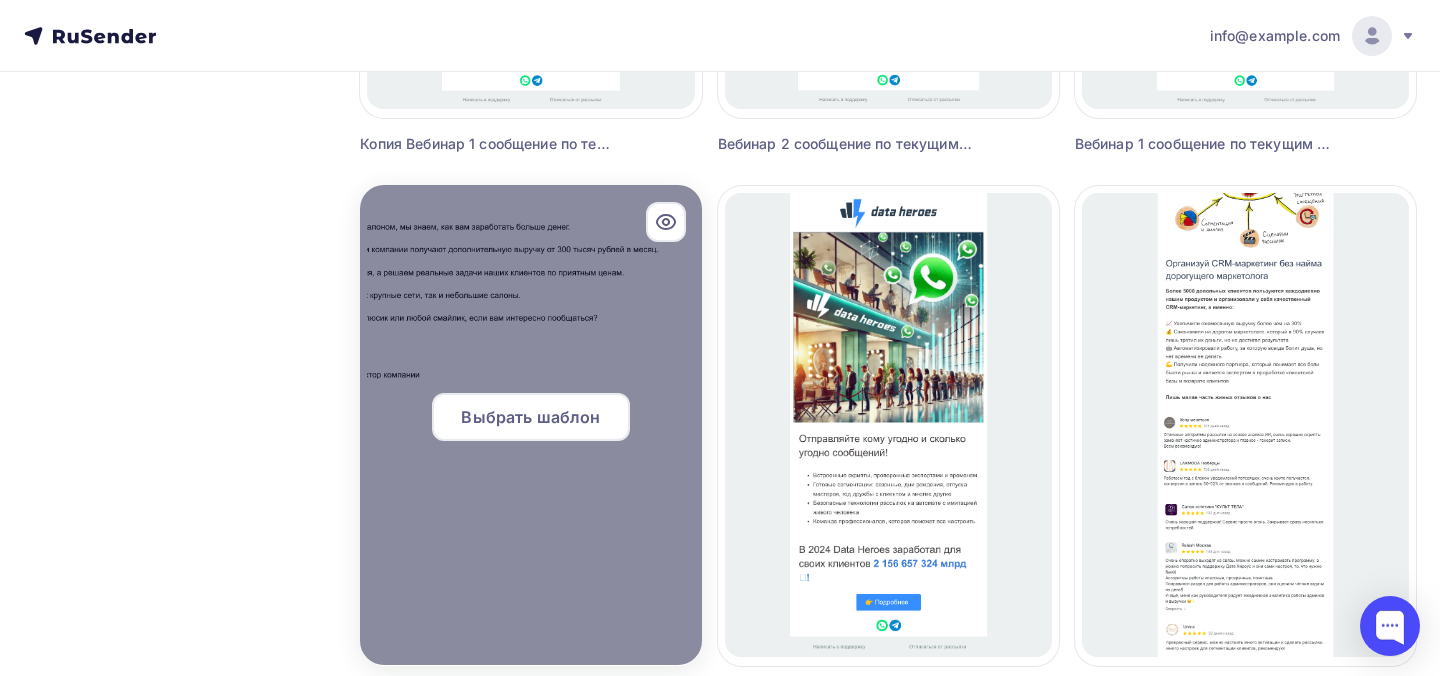 click on "Выбрать шаблон" at bounding box center (531, 417) 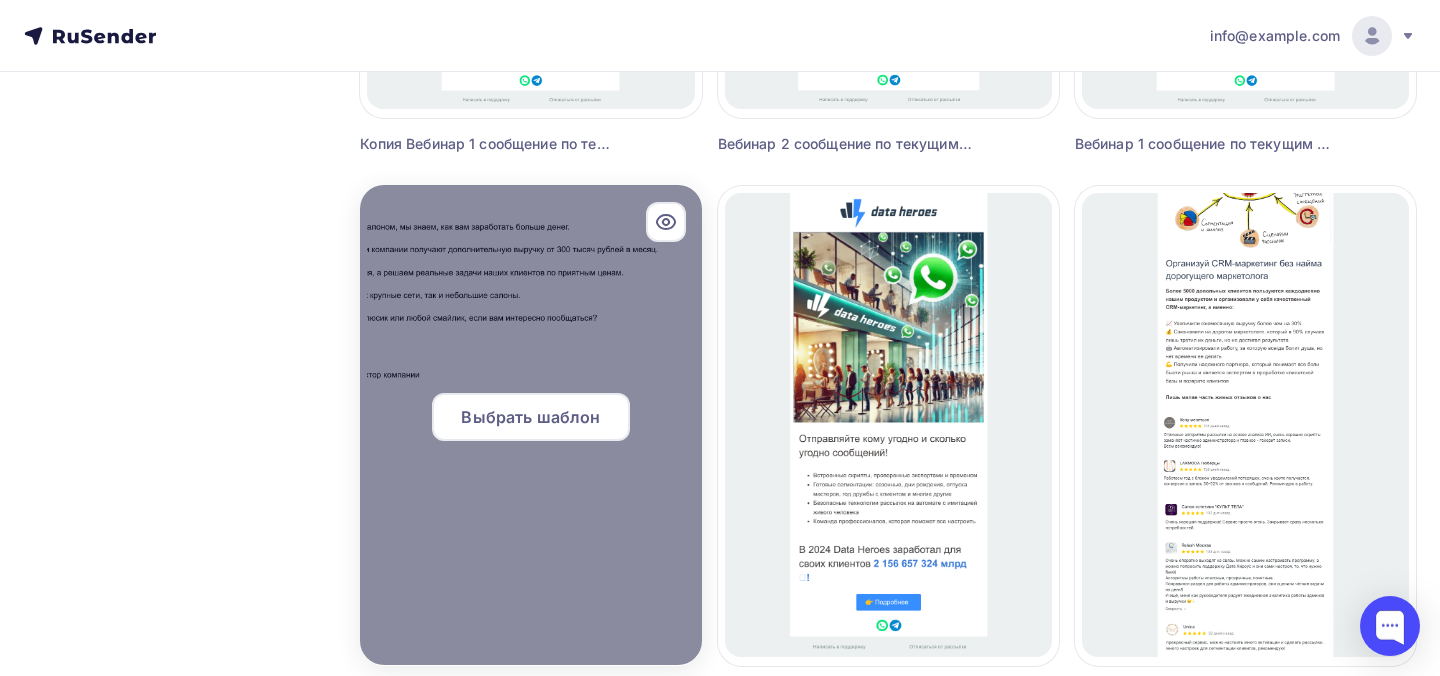 scroll, scrollTop: 0, scrollLeft: 0, axis: both 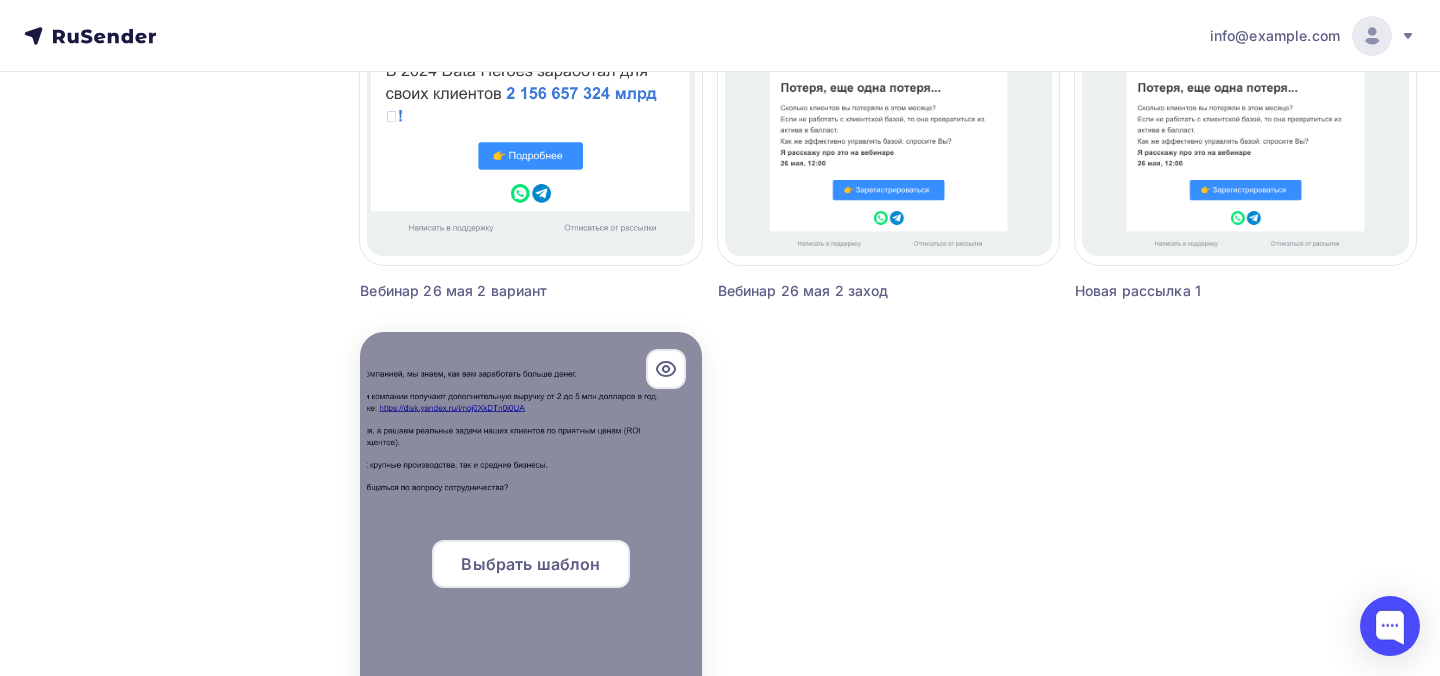 click on "Выбрать шаблон" at bounding box center (530, 564) 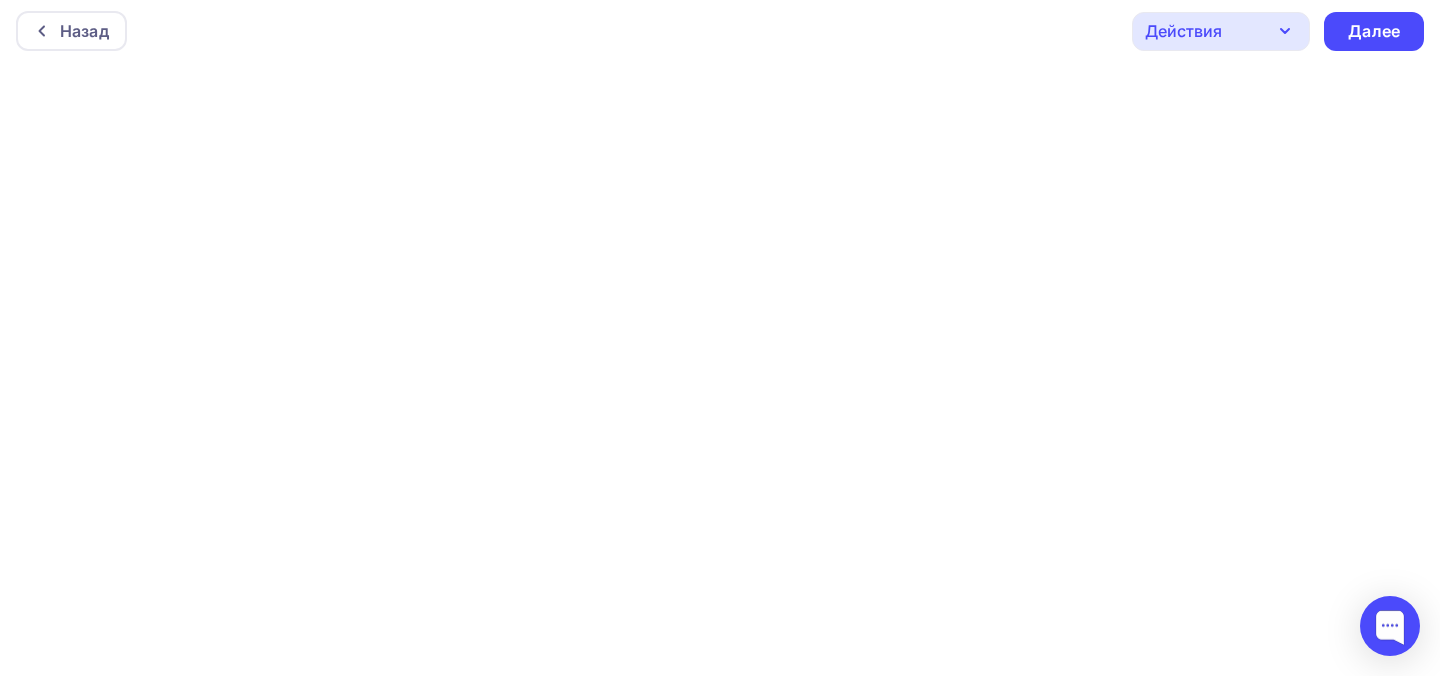scroll, scrollTop: 0, scrollLeft: 0, axis: both 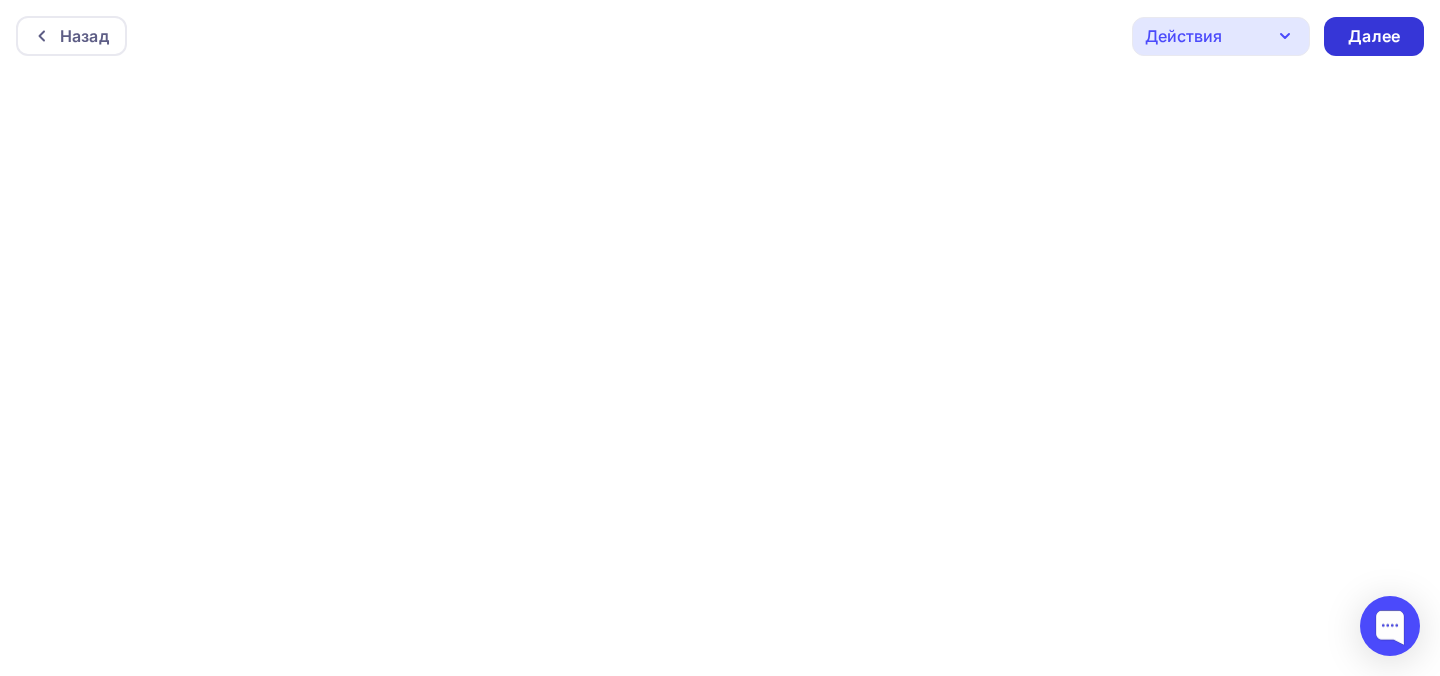 click on "Далее" at bounding box center [1374, 36] 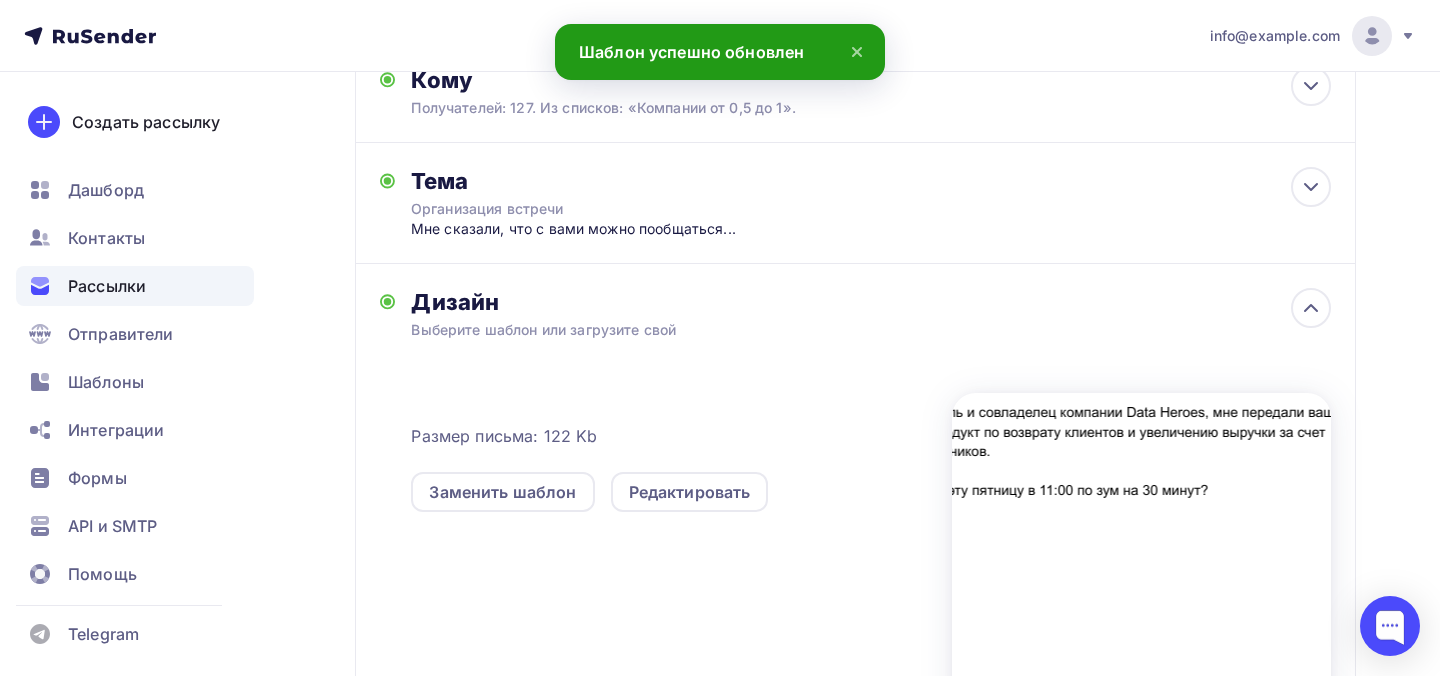scroll, scrollTop: 330, scrollLeft: 0, axis: vertical 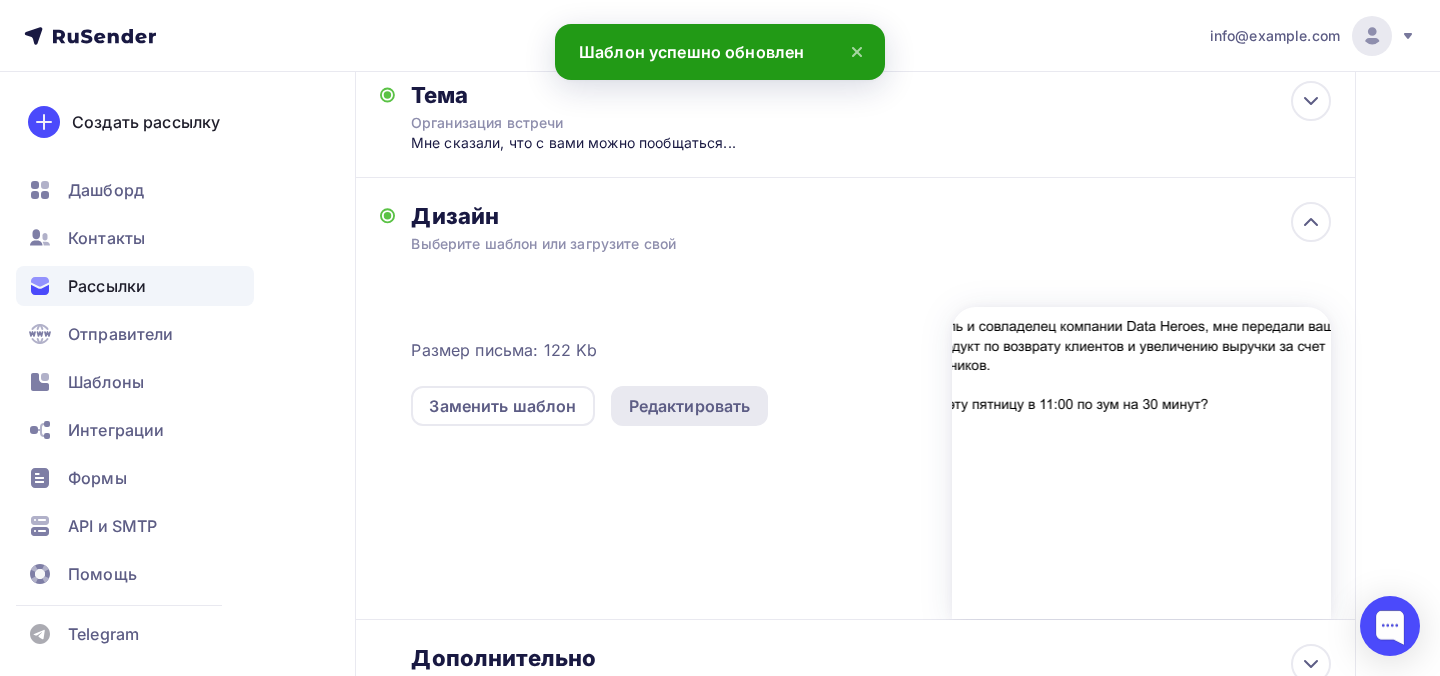 click on "Редактировать" at bounding box center [690, 406] 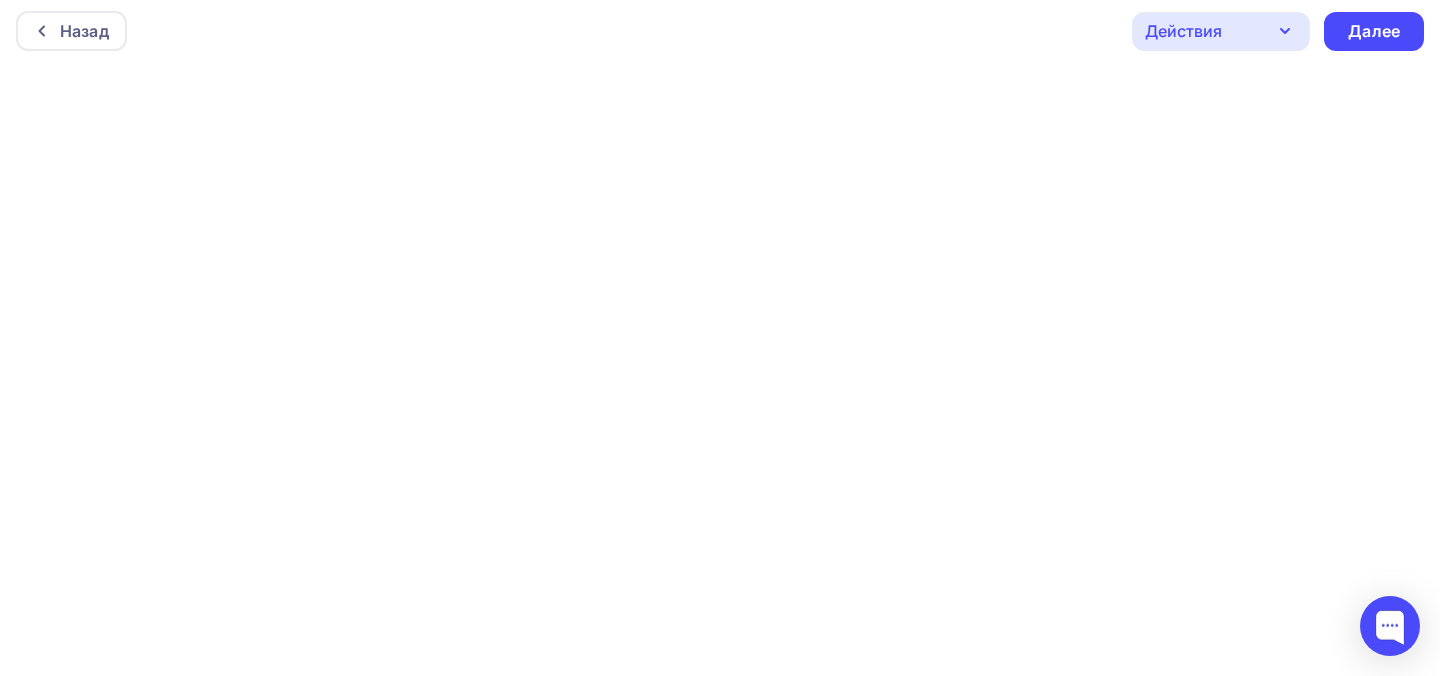 scroll, scrollTop: 0, scrollLeft: 0, axis: both 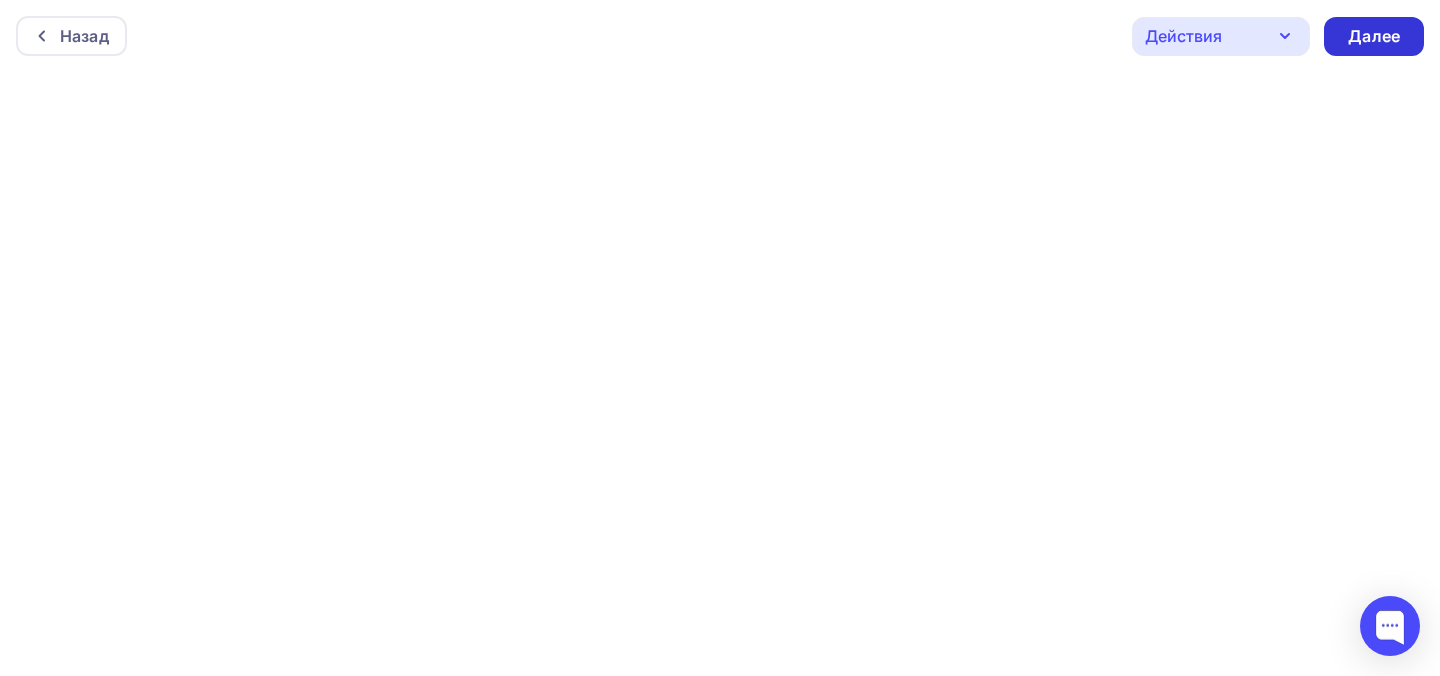 click on "Далее" at bounding box center (1374, 36) 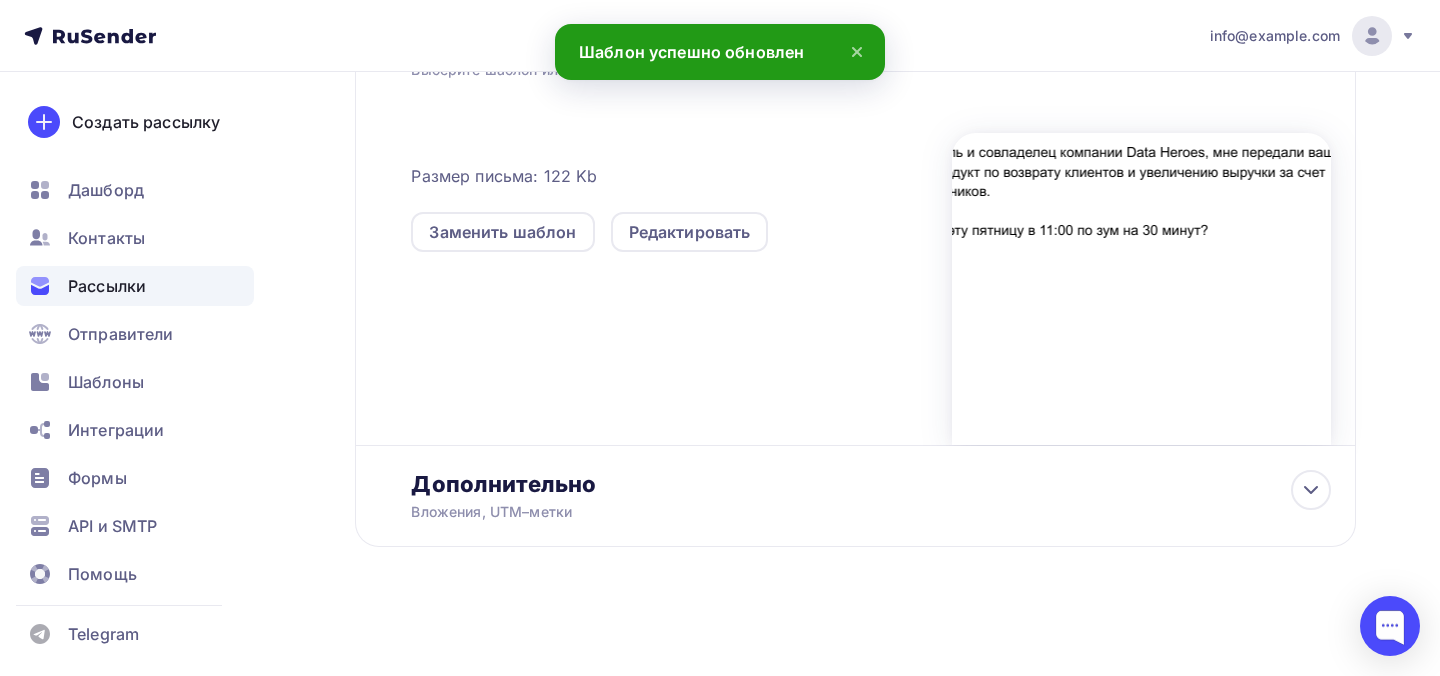 scroll, scrollTop: 0, scrollLeft: 0, axis: both 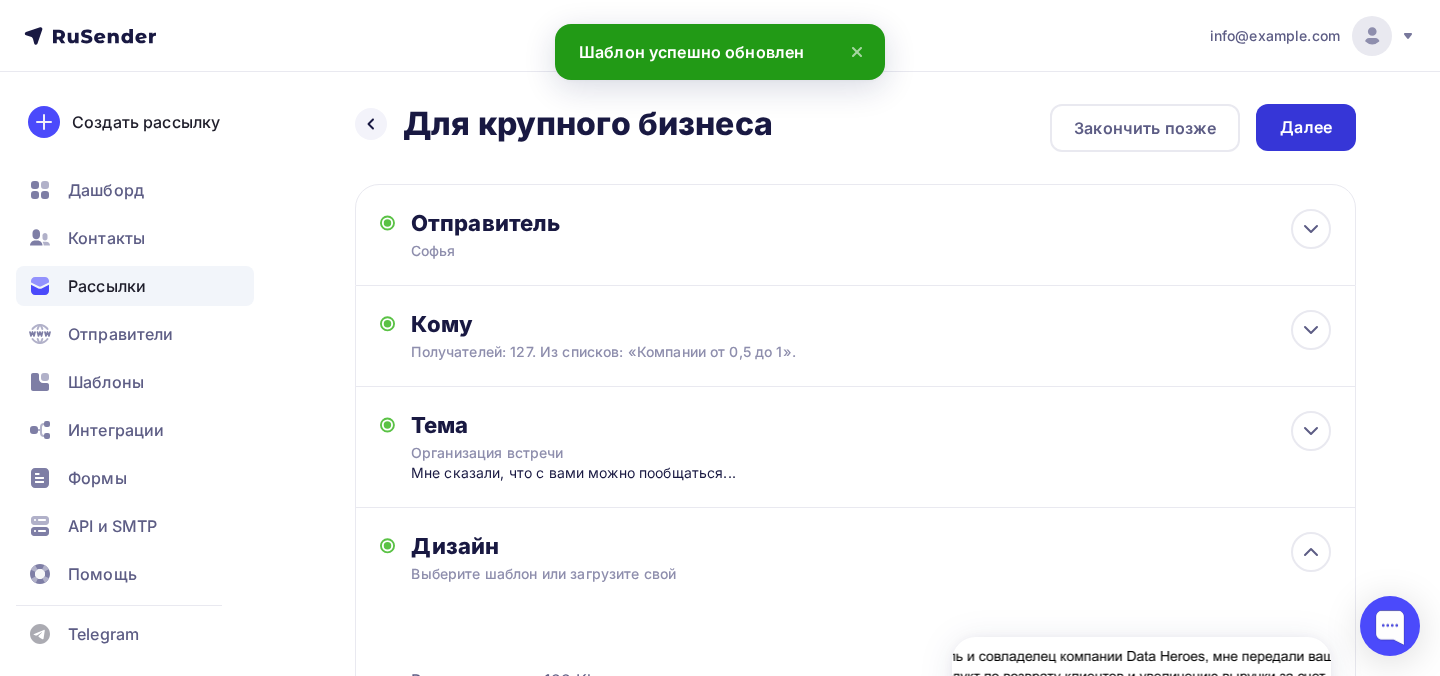 click on "Далее" at bounding box center (1306, 127) 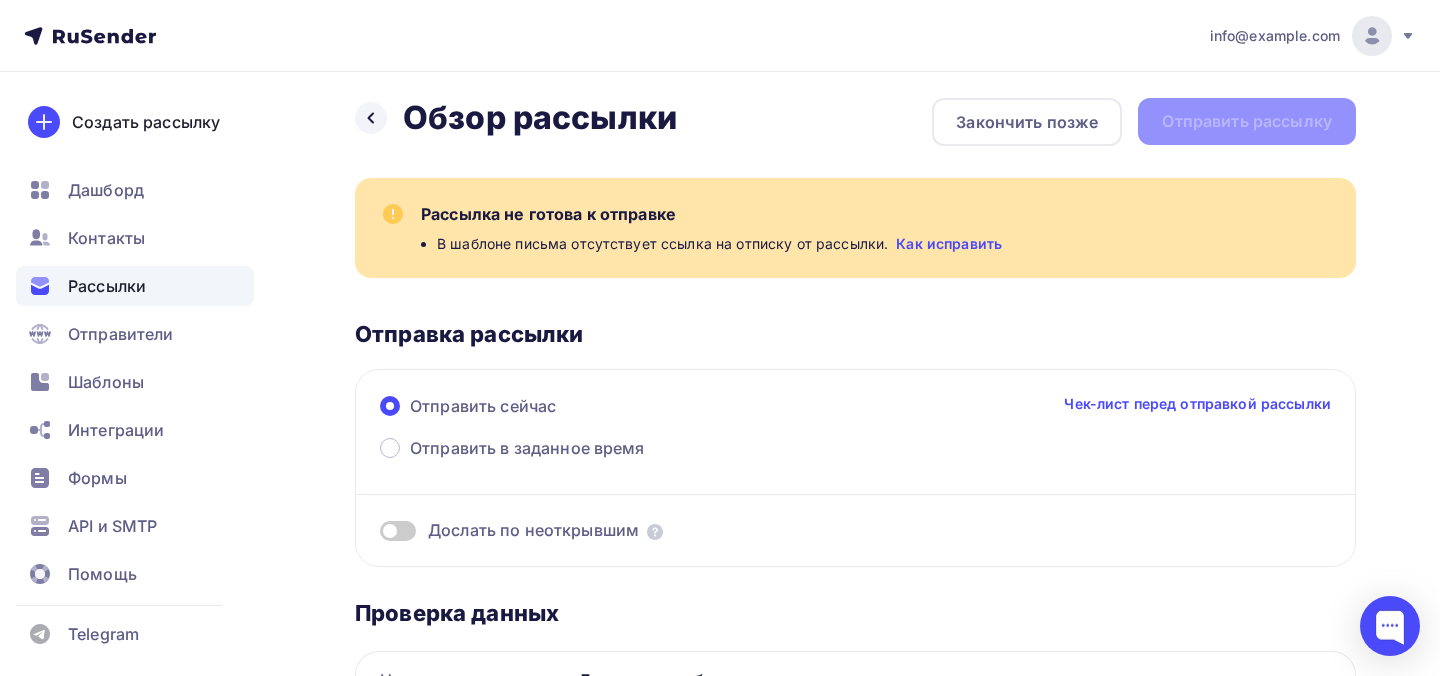 scroll, scrollTop: 11, scrollLeft: 0, axis: vertical 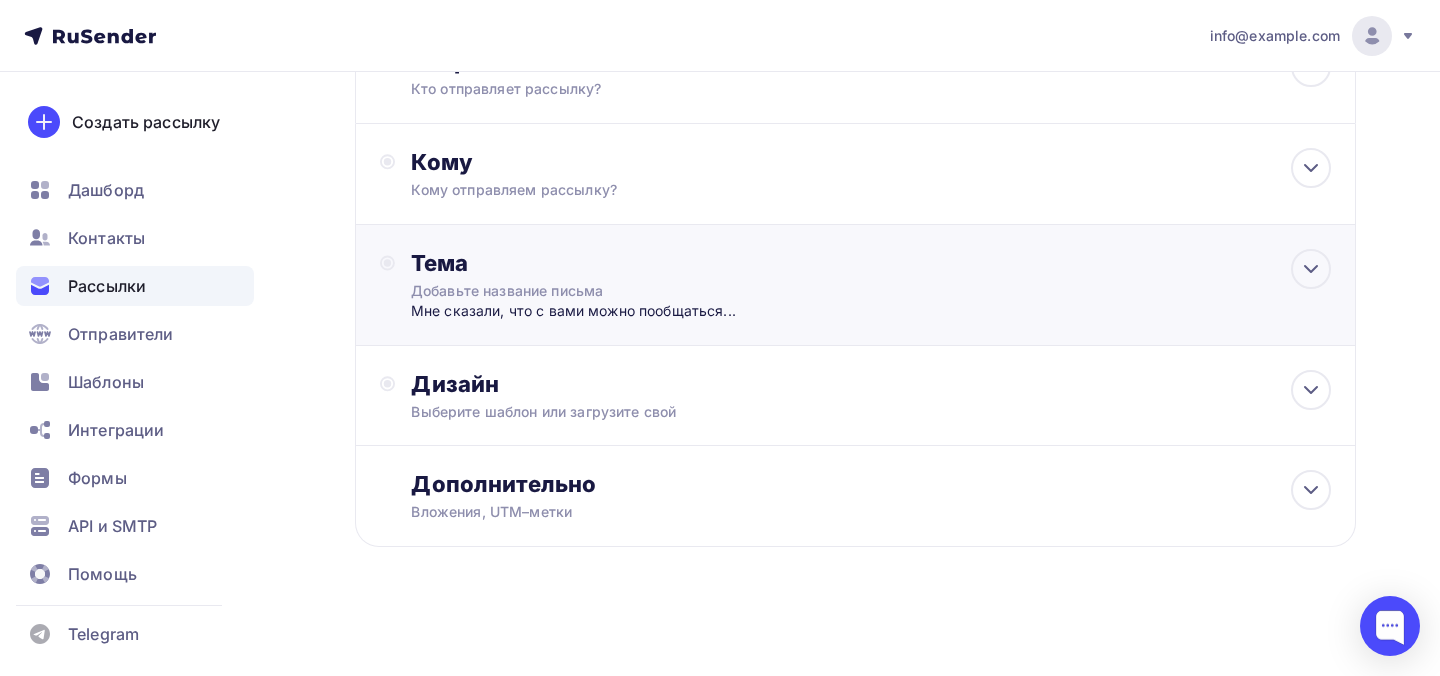 click on "Добавьте название письма" at bounding box center (589, 291) 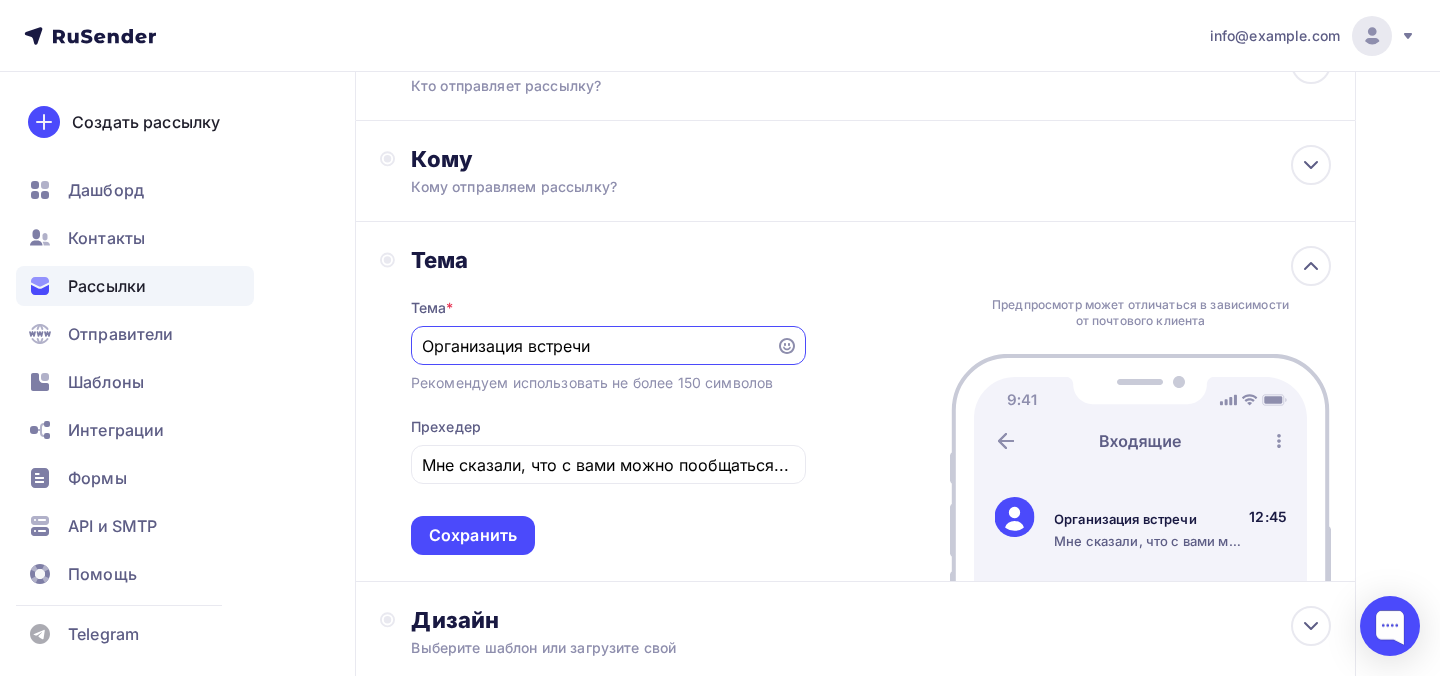 scroll, scrollTop: 143, scrollLeft: 0, axis: vertical 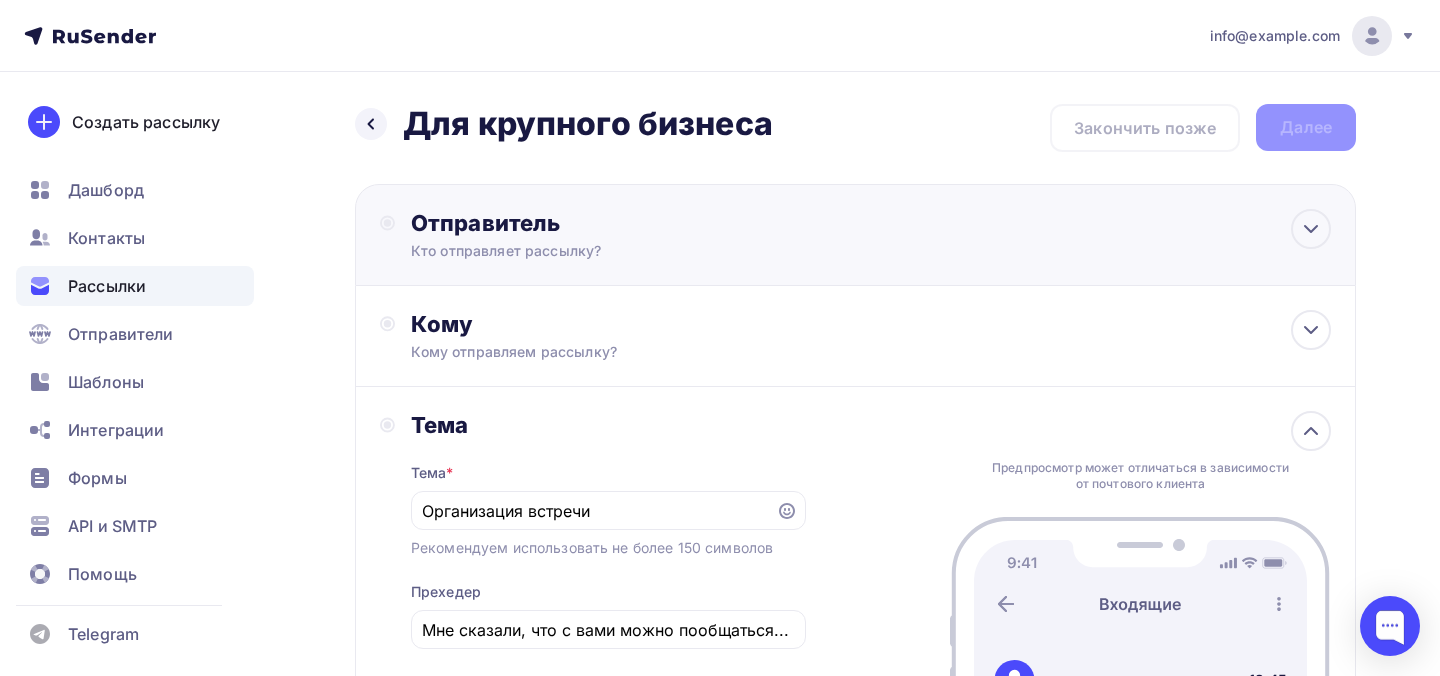 click on "Отправитель
Кто отправляет рассылку?
Email  *
info@dataheroes.pro
info@sigmaunion.consulting           info@dataheroes.pro               Добавить отправителя
Рекомендуем  добавить почту на домене , чтобы рассылка не попала в «Спам»
Имя                 Сохранить
Предпросмотр может отличаться  в зависимости от почтового клиента
Организация встречи
Мне сказали, что с вами можно пообщаться...
12:45" at bounding box center (855, 235) 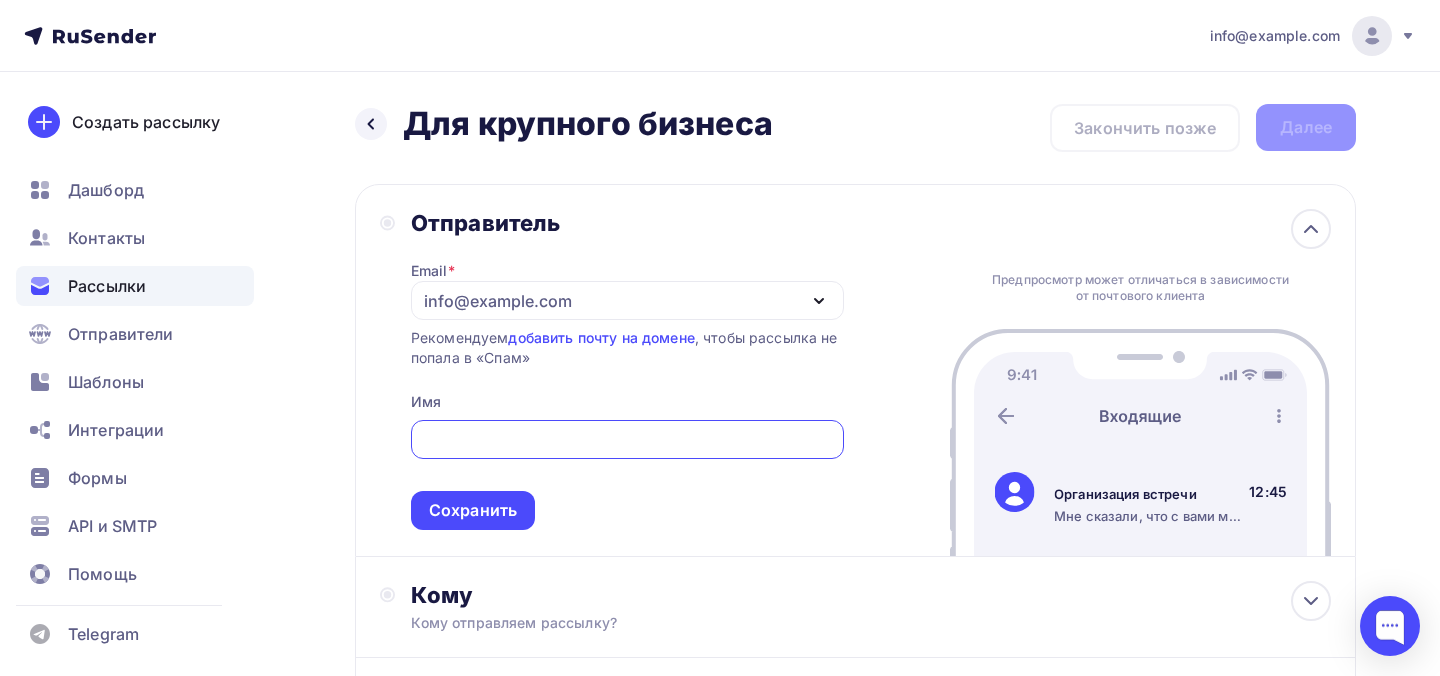 scroll, scrollTop: 0, scrollLeft: 0, axis: both 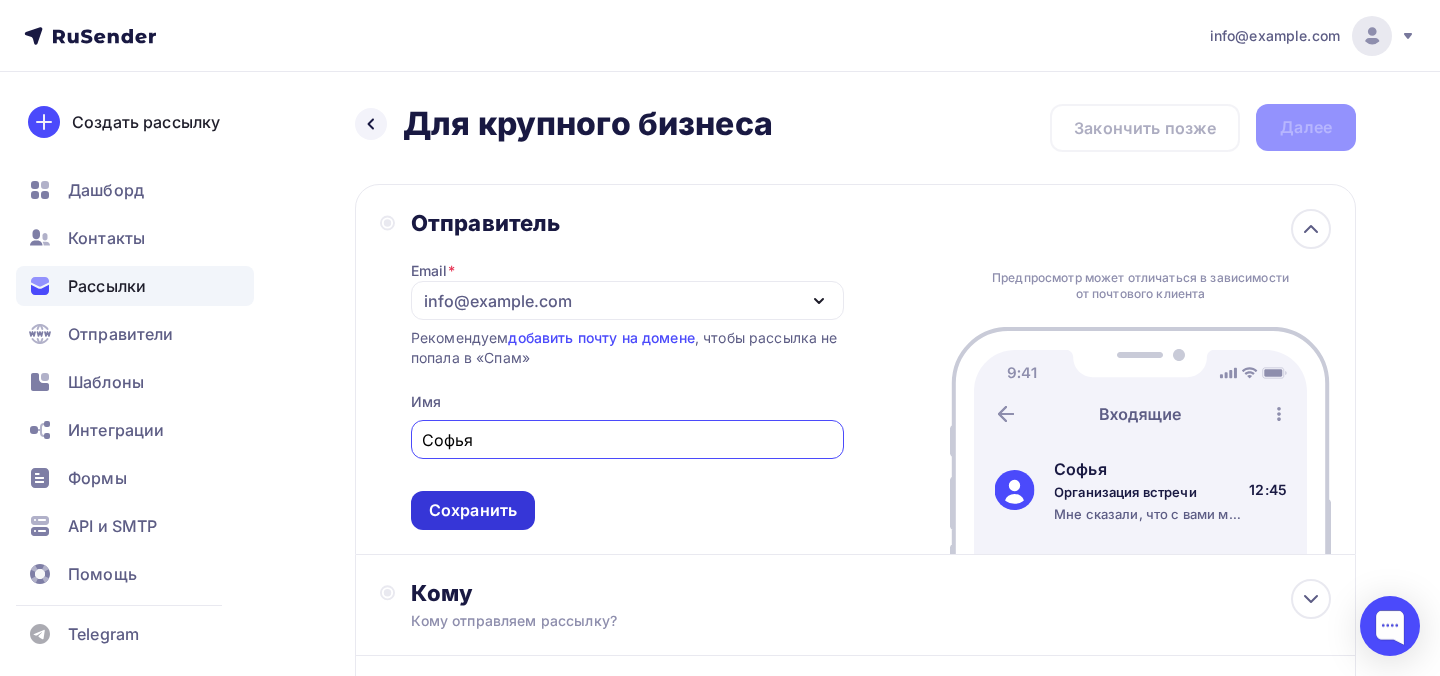 type on "Софья" 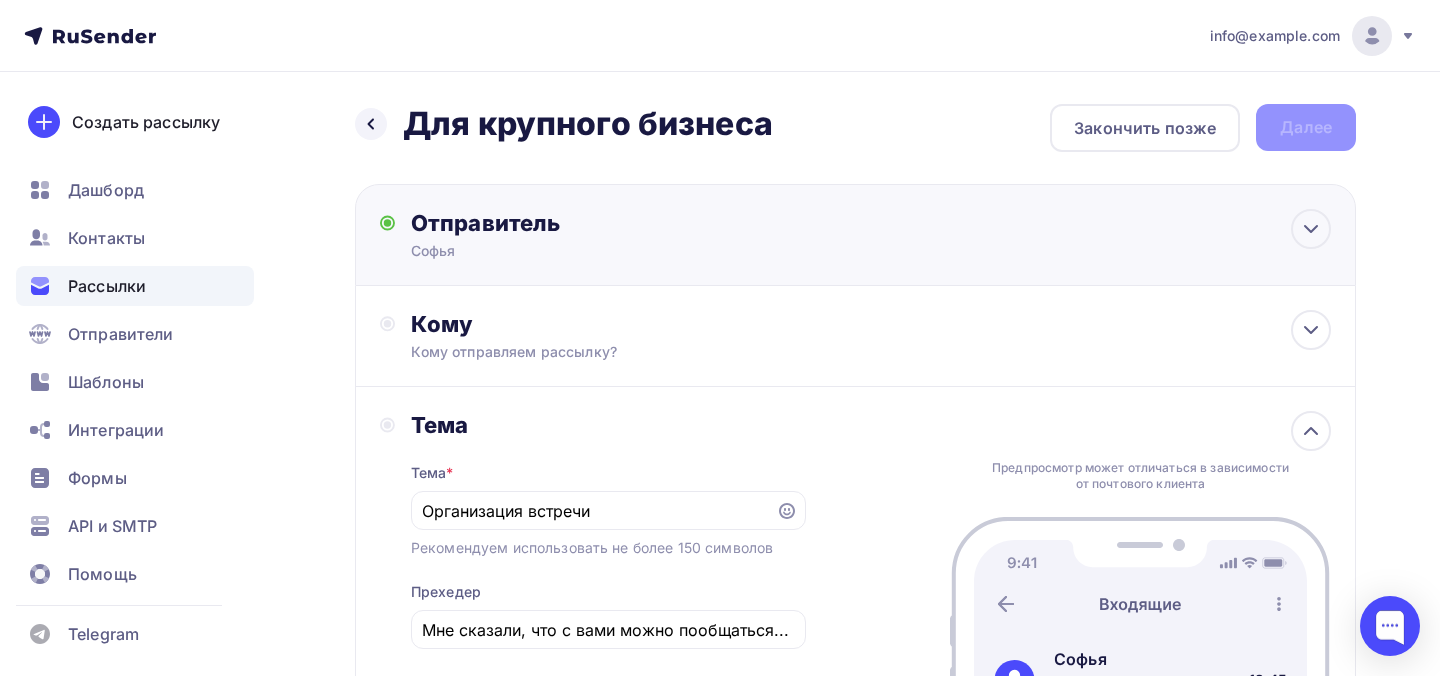 scroll, scrollTop: 0, scrollLeft: 0, axis: both 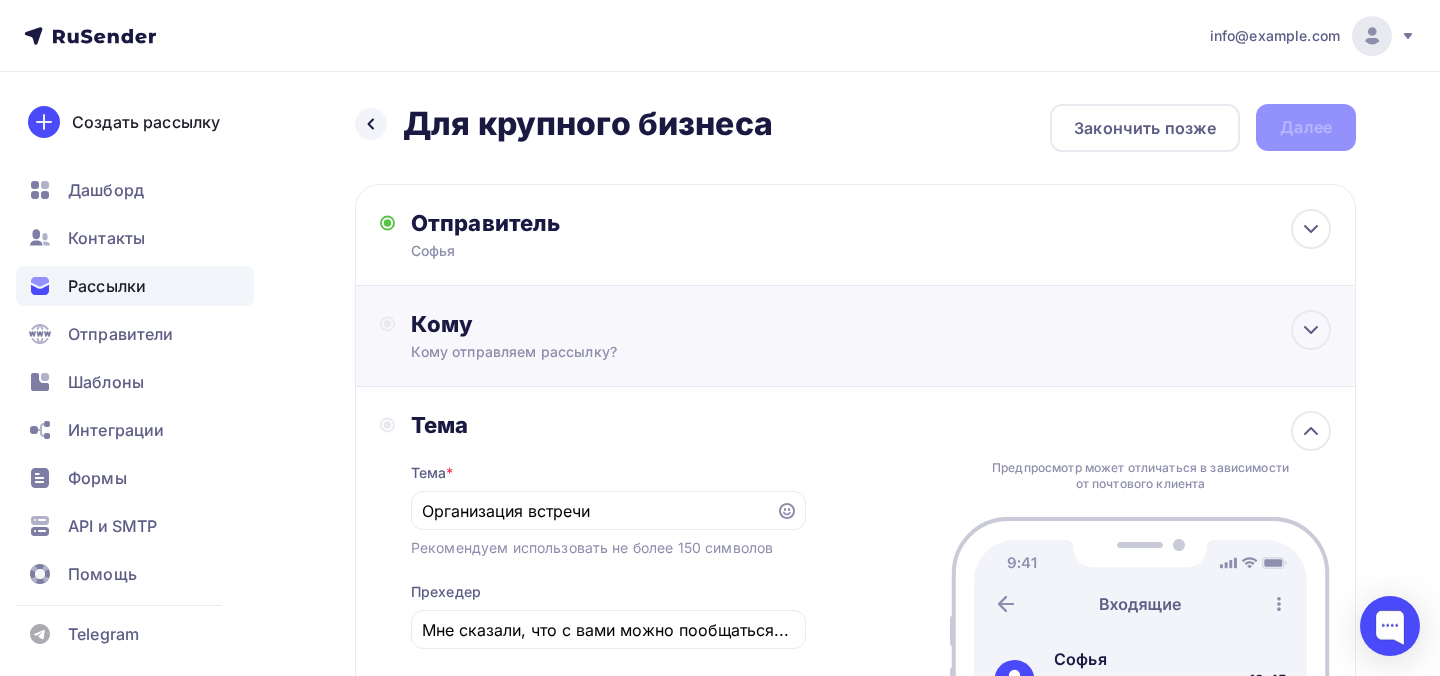 click on "Кому
Кому отправляем рассылку?
Списки получателей
Выберите список
Все списки
id
Сайты салонов 3
(1 283)
#23746
Сайты салонов 2
(121)
#23643
Сайты салонов
(167)
#23604
Клиенты DH 2025-07-10 (2 вариант)
(9 966)
#22814
Клиенты DH 2025-05-16
(9 137)
#22498
Компании от 0,5 до 1
(127)" at bounding box center (855, 336) 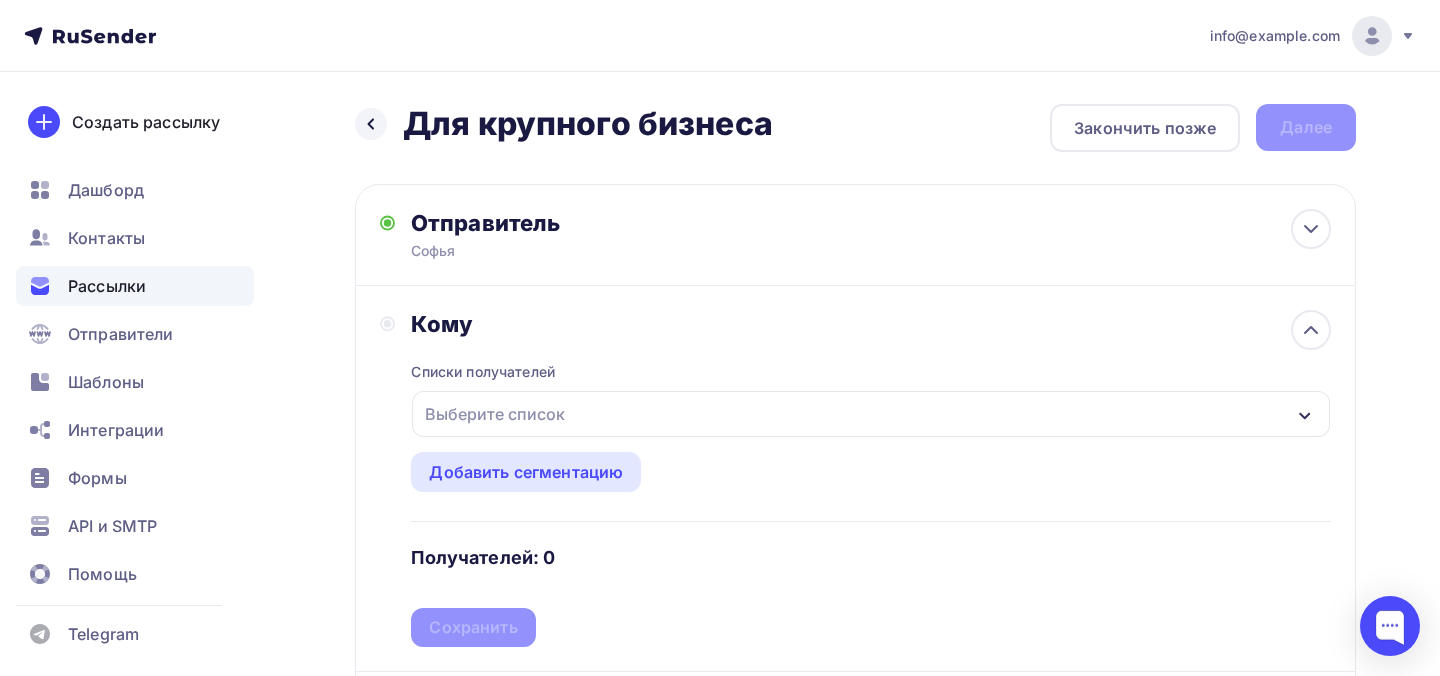 click on "Выберите список" at bounding box center [495, 414] 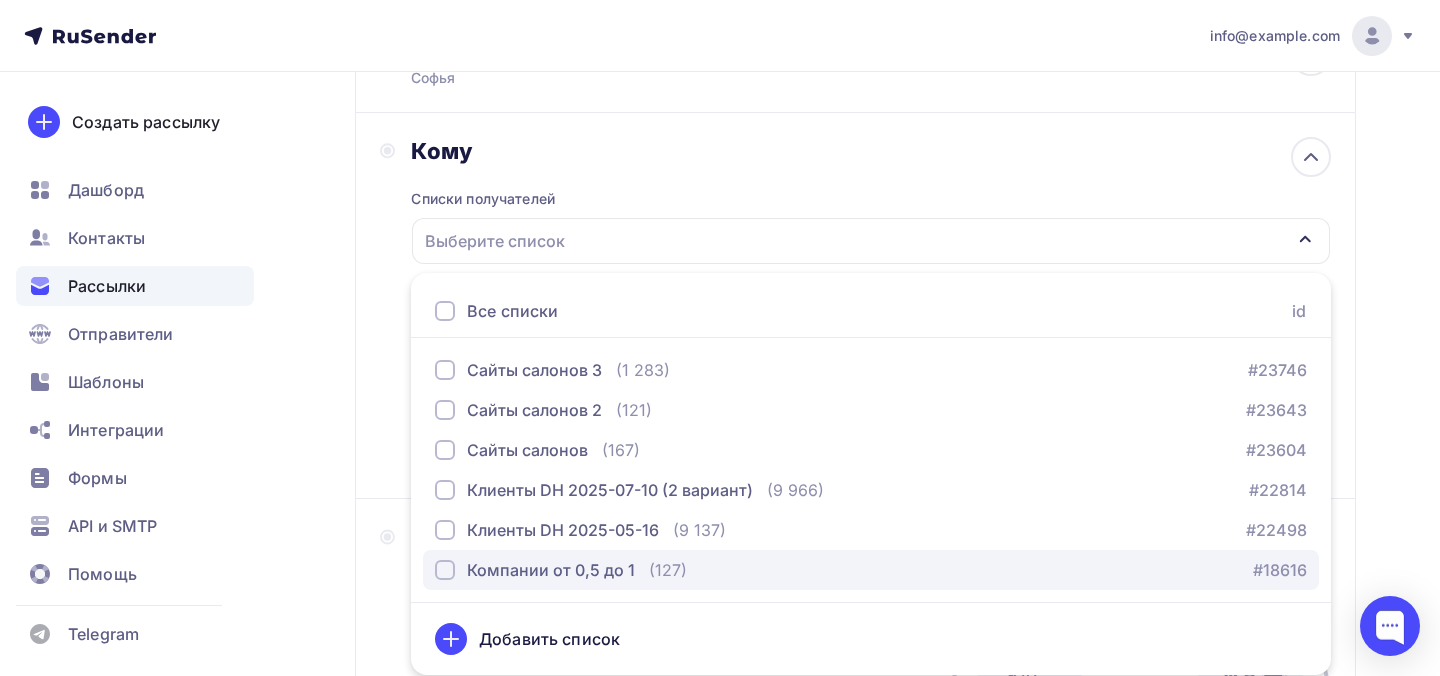 click on "Компании от 0,5 до 1" at bounding box center [551, 570] 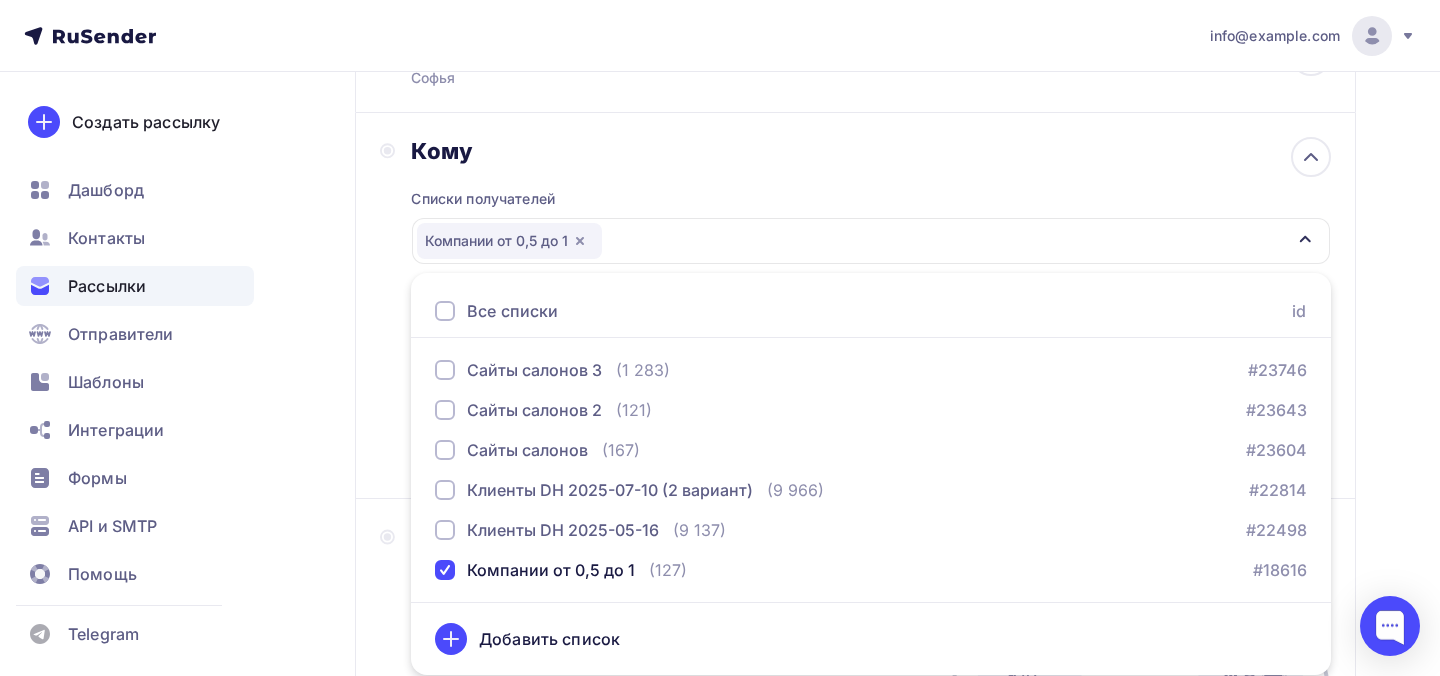 click on "Кому
Списки получателей
Компании от 0,5 до 1
Все списки
id
Сайты салонов 3
(1 283)
#23746
Сайты салонов 2
(121)
#23643
Сайты салонов
(167)
#23604
Клиенты DH 2025-07-10 (2 вариант)
(9 966)
#22814
Клиенты DH 2025-05-16
(9 137)
#22498
Компании от 0,5 до 1
(127)
#18616
Добавить список" at bounding box center (855, 306) 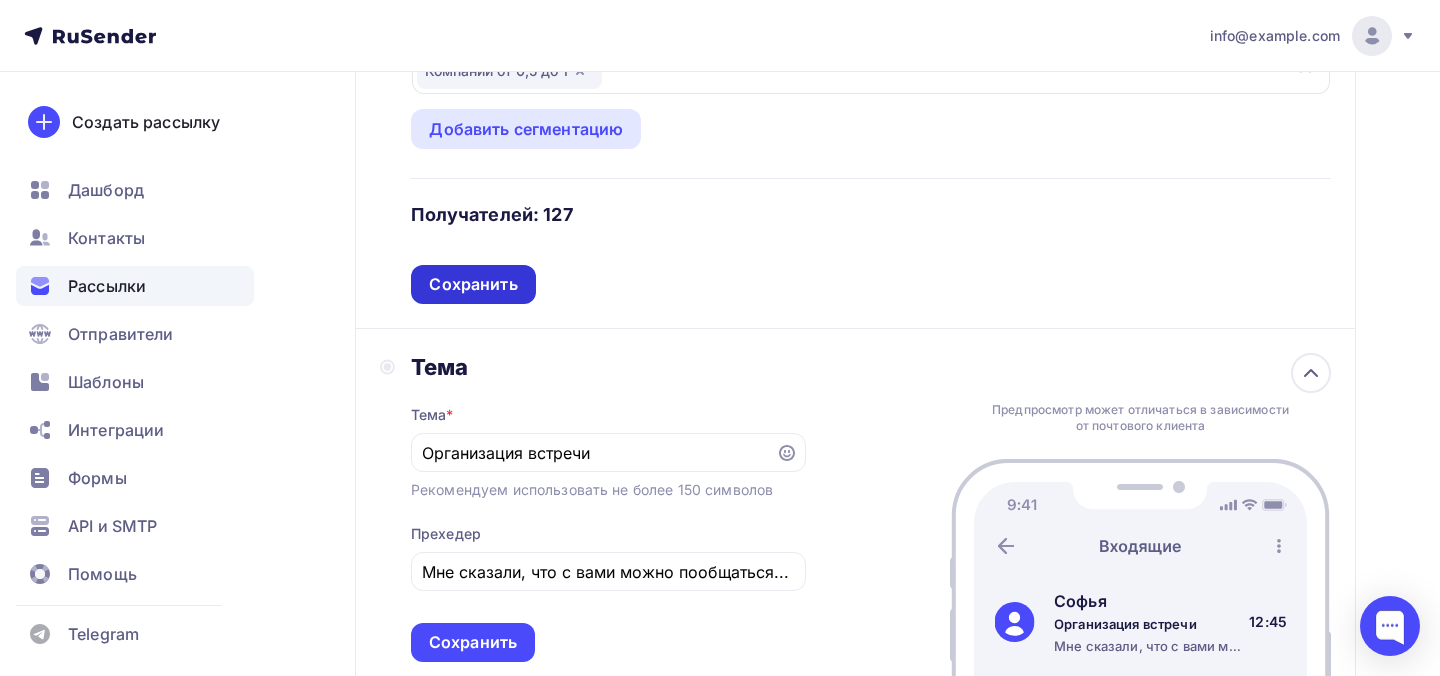 scroll, scrollTop: 382, scrollLeft: 0, axis: vertical 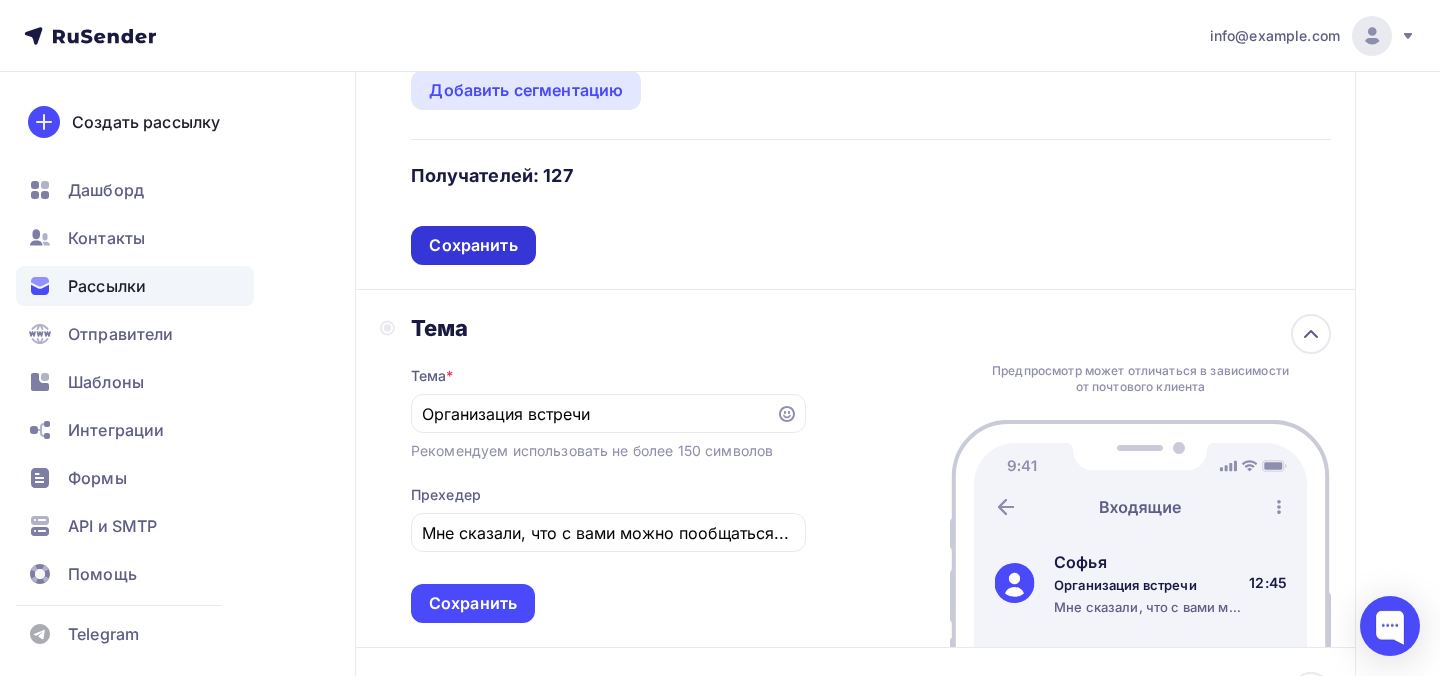 click on "Сохранить" at bounding box center [473, 245] 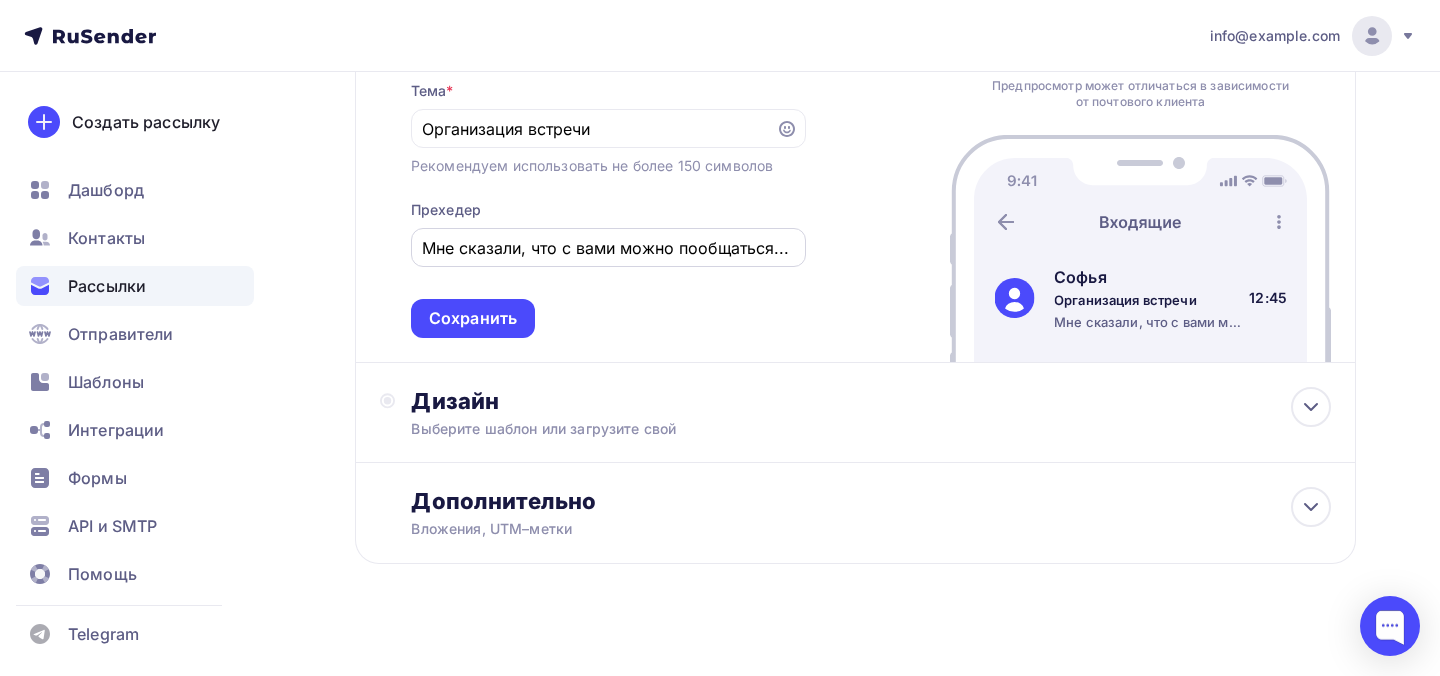 scroll, scrollTop: 375, scrollLeft: 0, axis: vertical 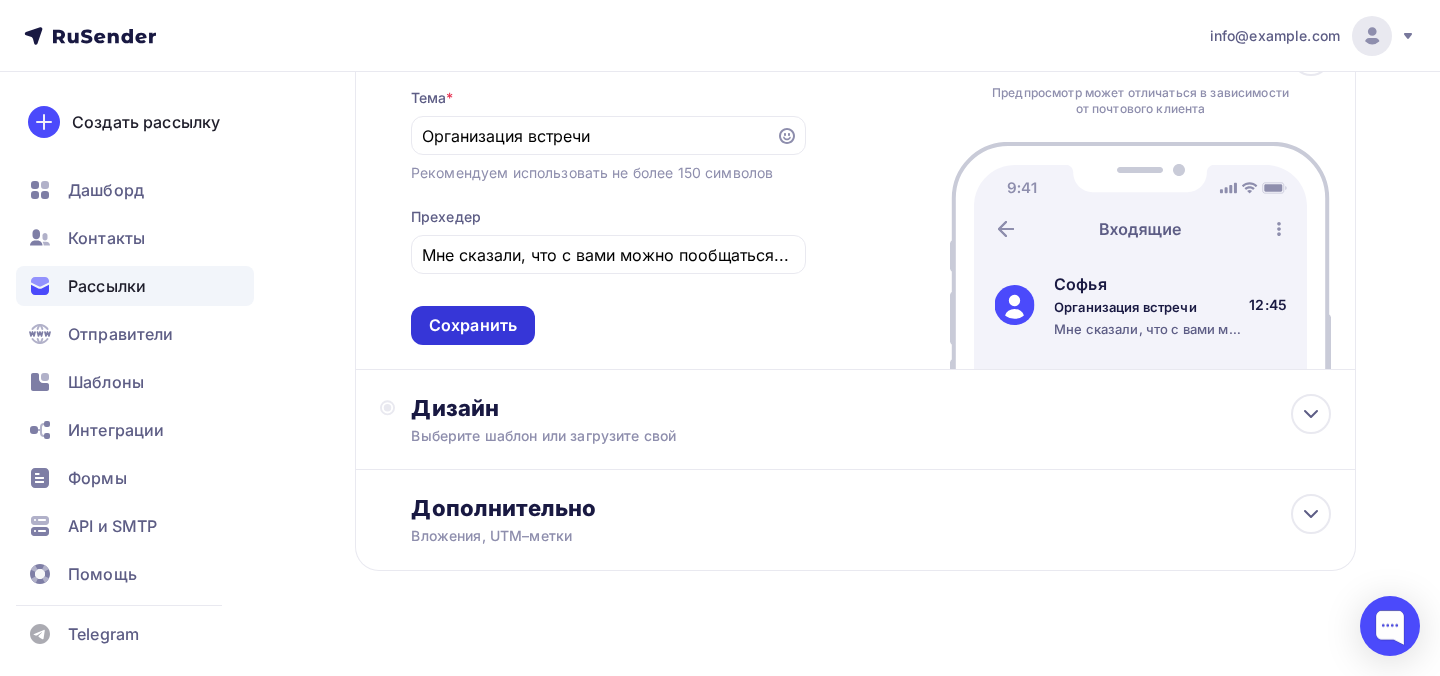 click on "Сохранить" at bounding box center (473, 325) 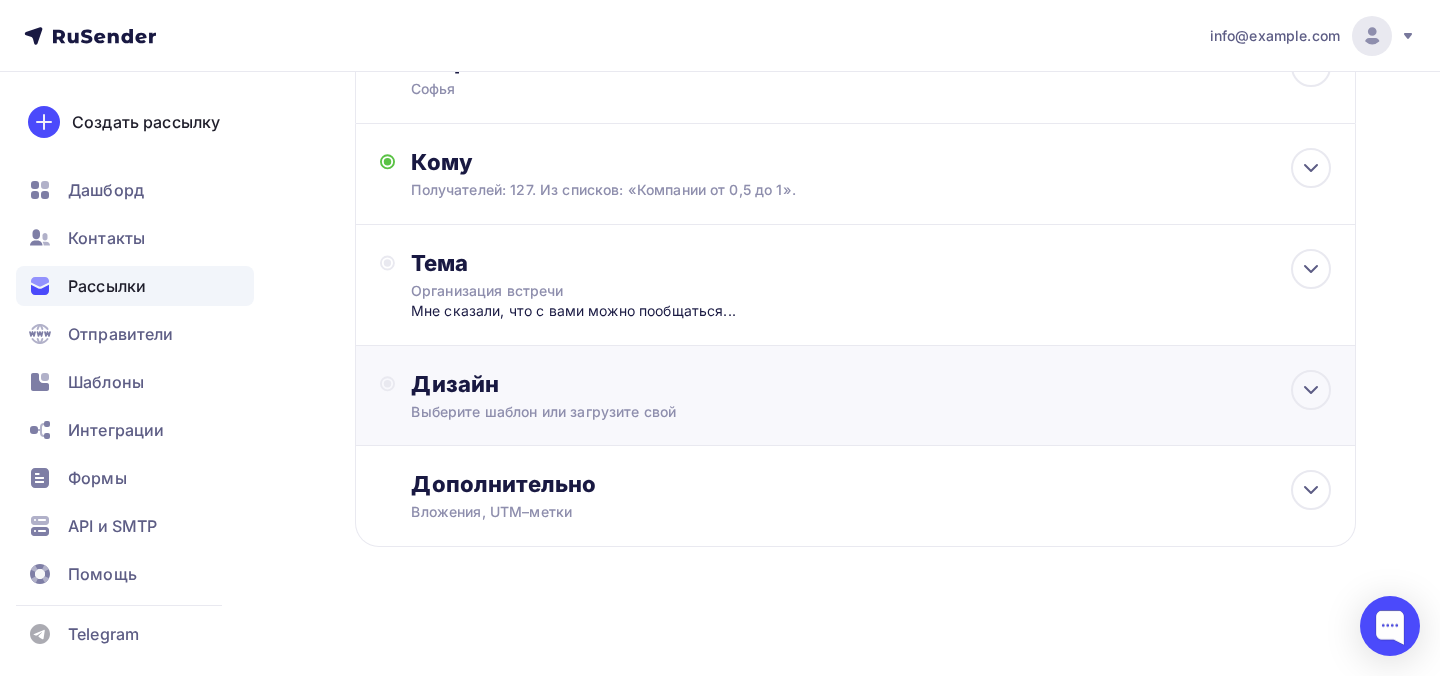click on "Дизайн" at bounding box center [871, 384] 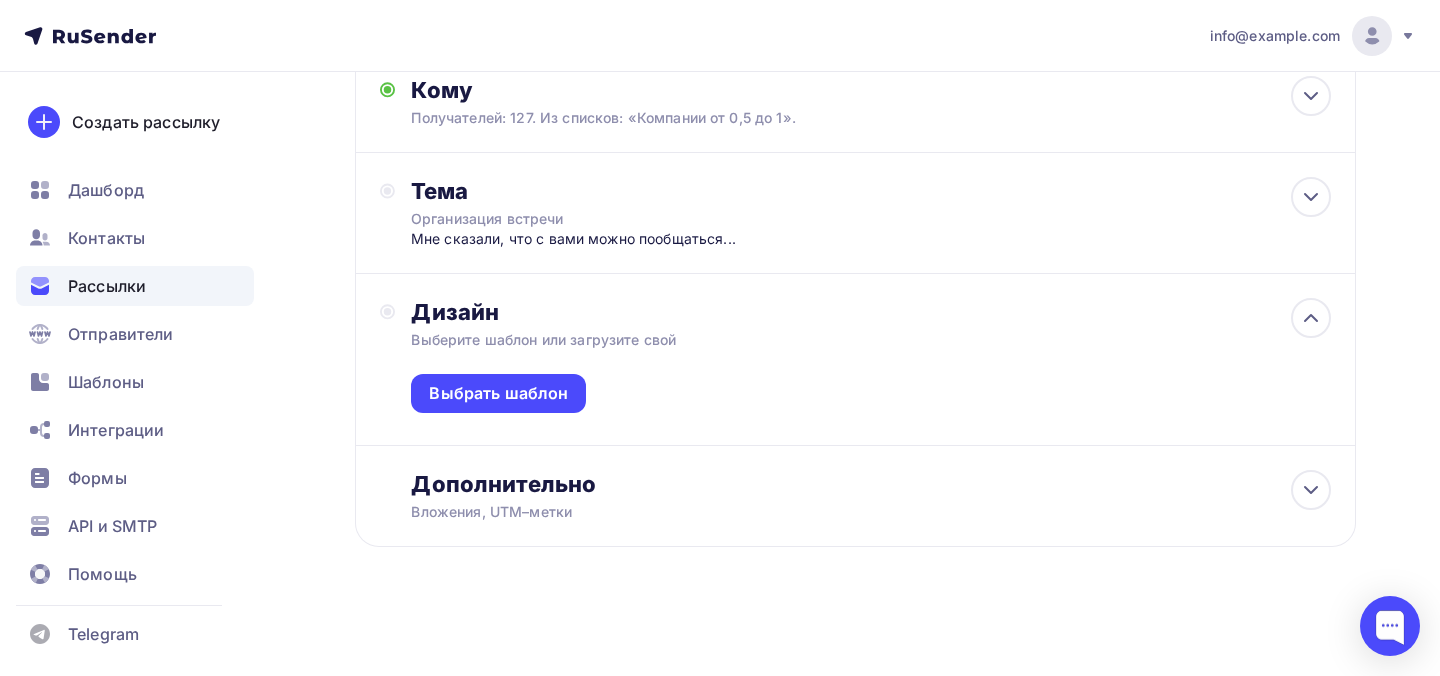 scroll, scrollTop: 237, scrollLeft: 0, axis: vertical 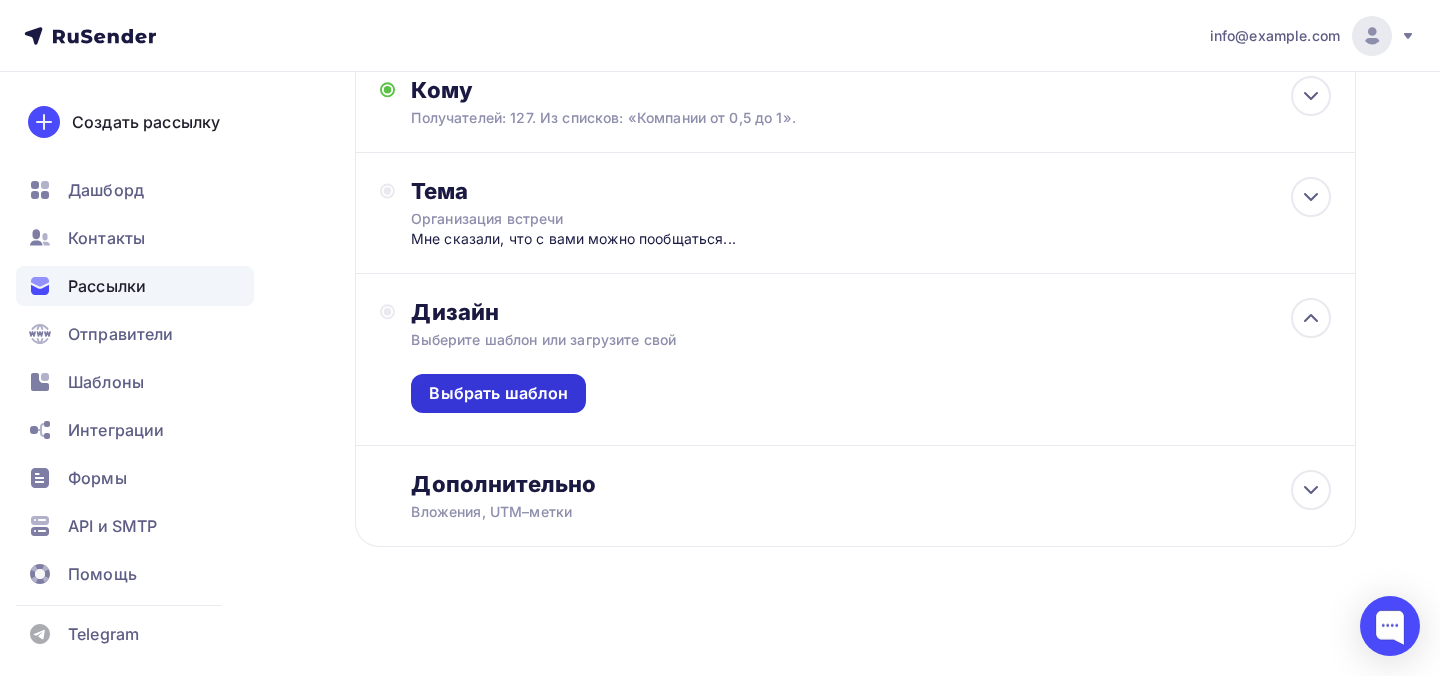 click on "Выбрать шаблон" at bounding box center [498, 393] 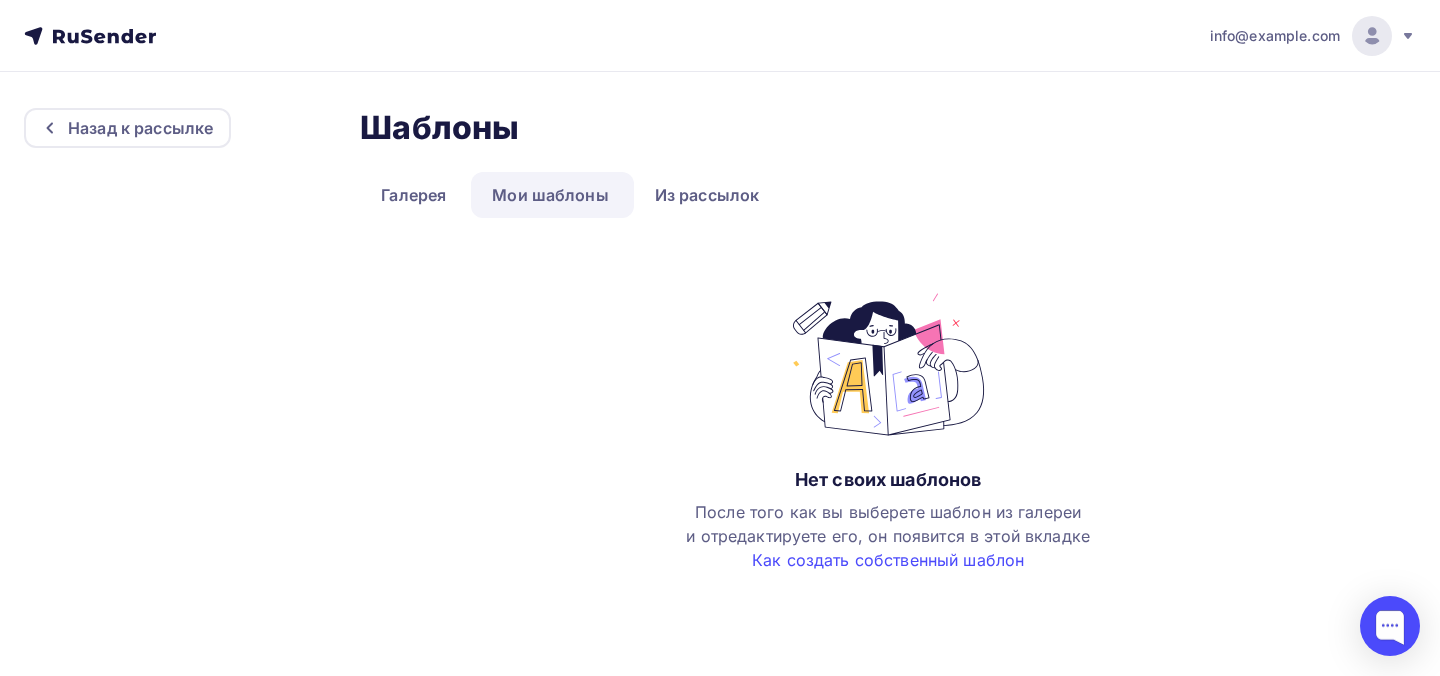 scroll, scrollTop: 0, scrollLeft: 0, axis: both 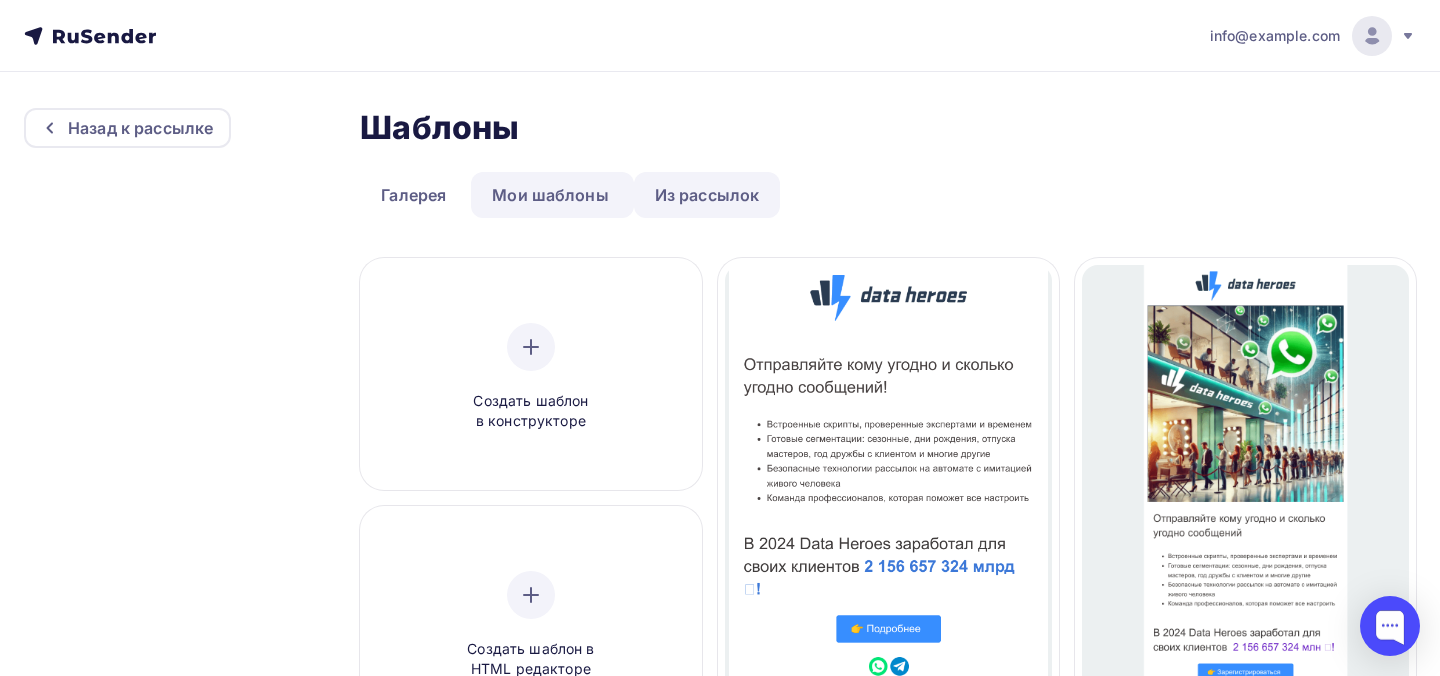 click on "Из рассылок" at bounding box center (707, 195) 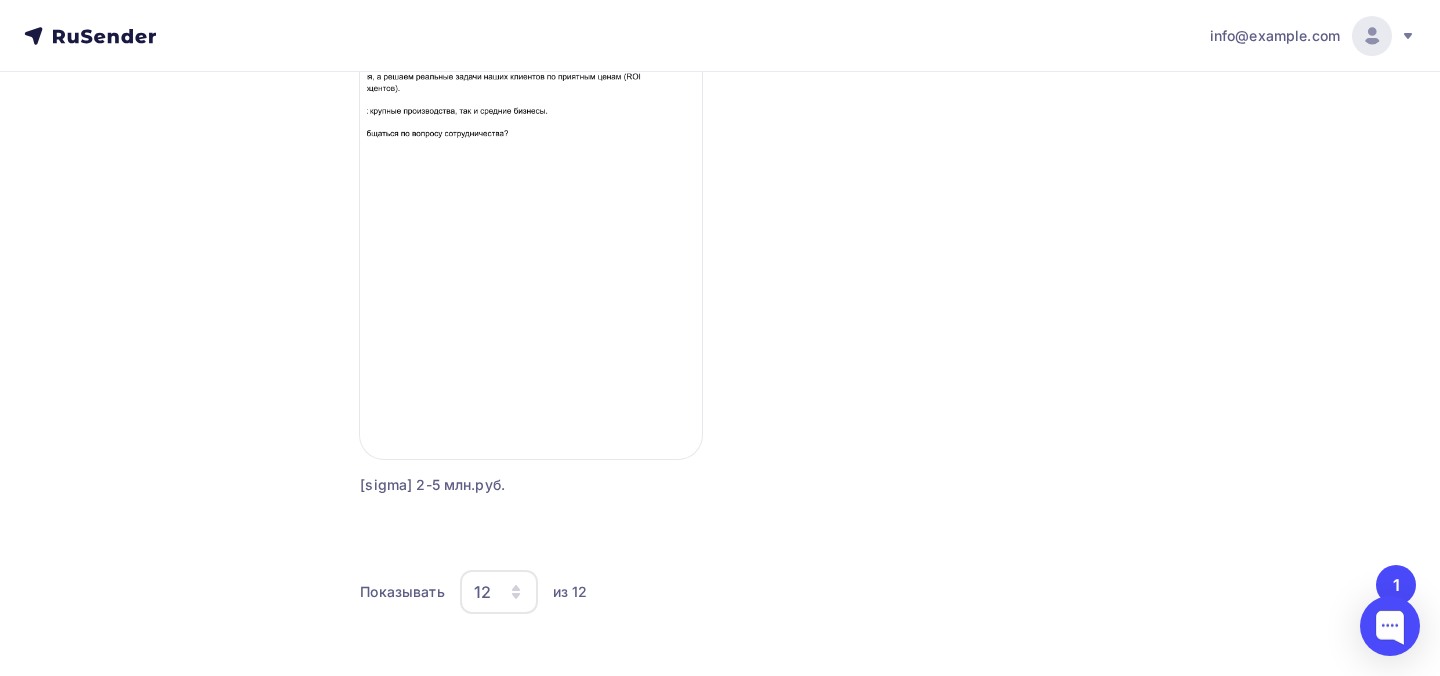 scroll, scrollTop: 2357, scrollLeft: 0, axis: vertical 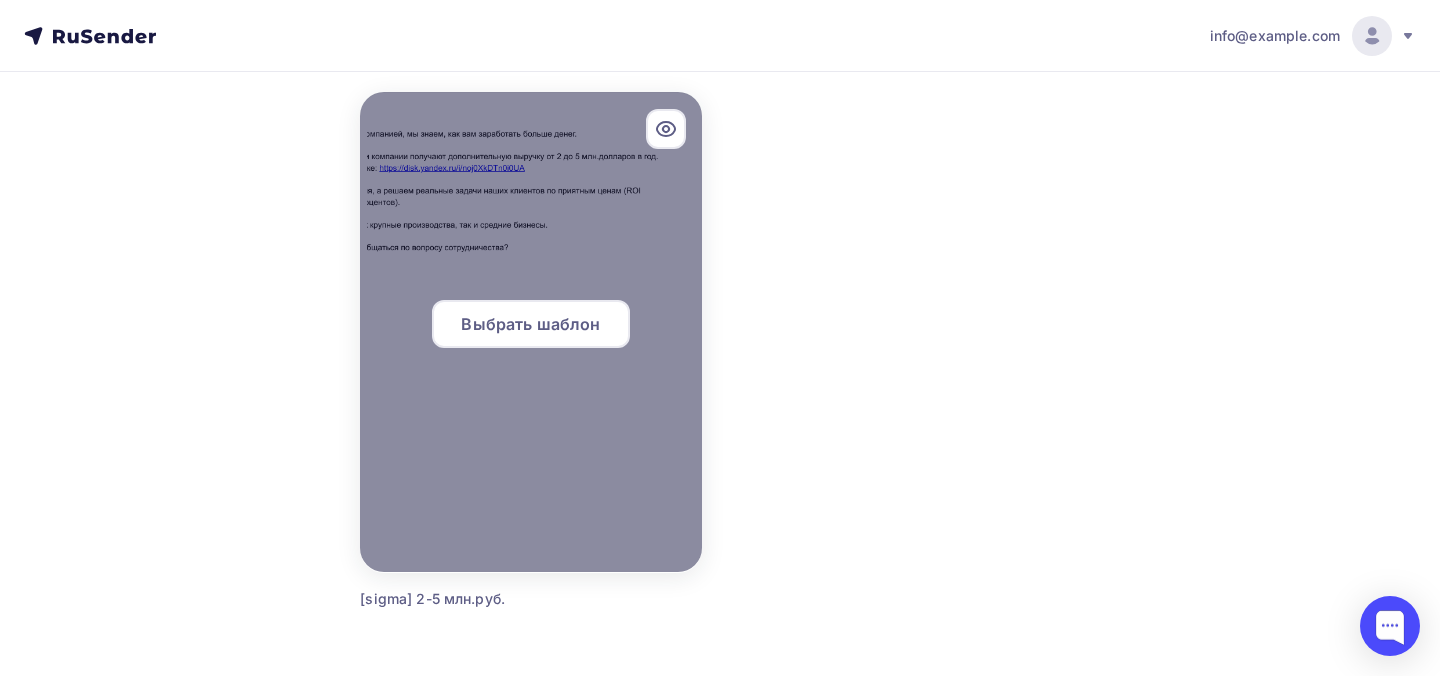 click at bounding box center [530, 332] 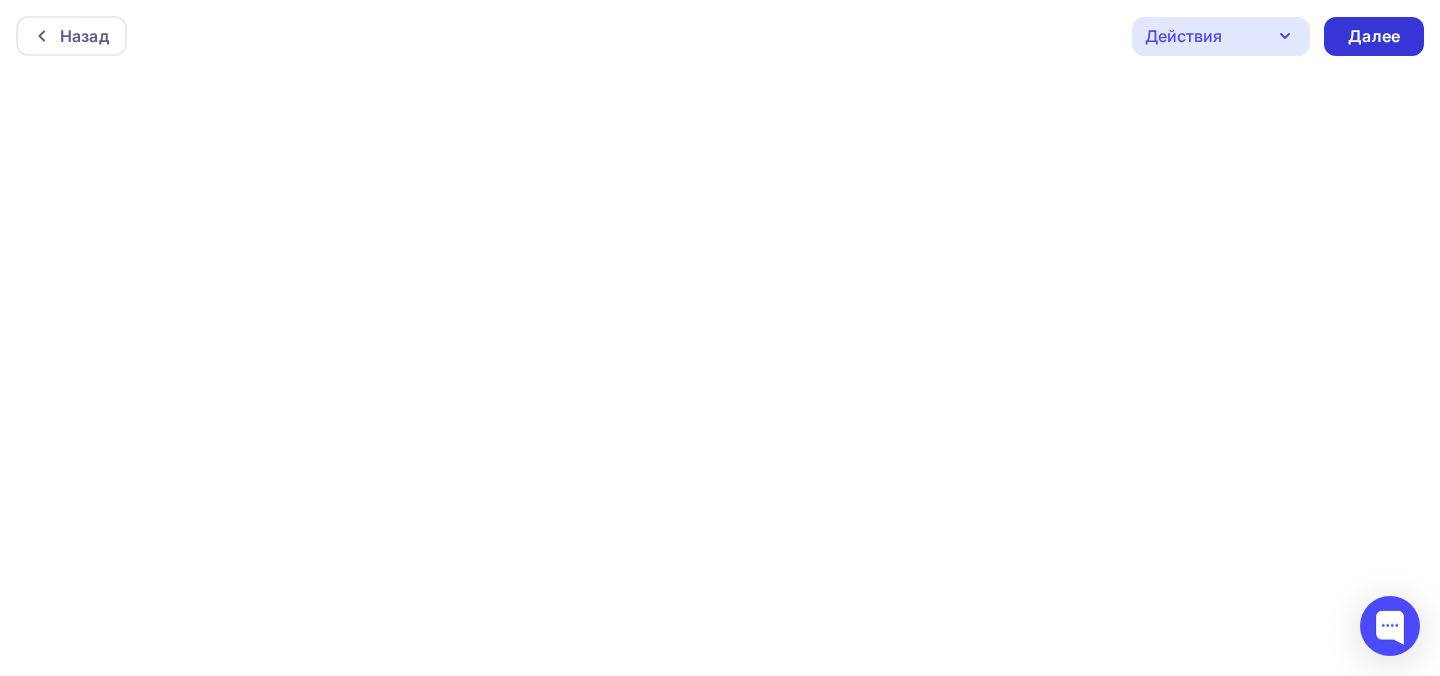 click on "Далее" at bounding box center [1374, 36] 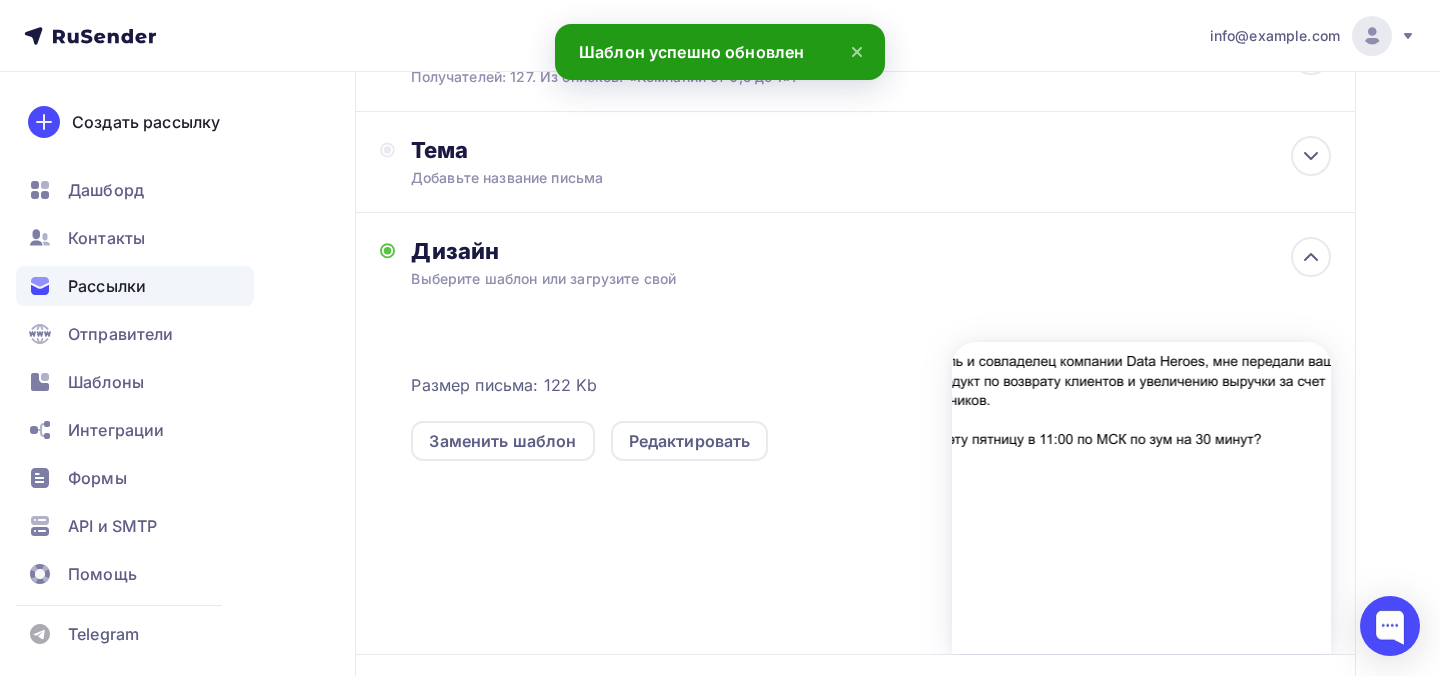 scroll, scrollTop: 249, scrollLeft: 0, axis: vertical 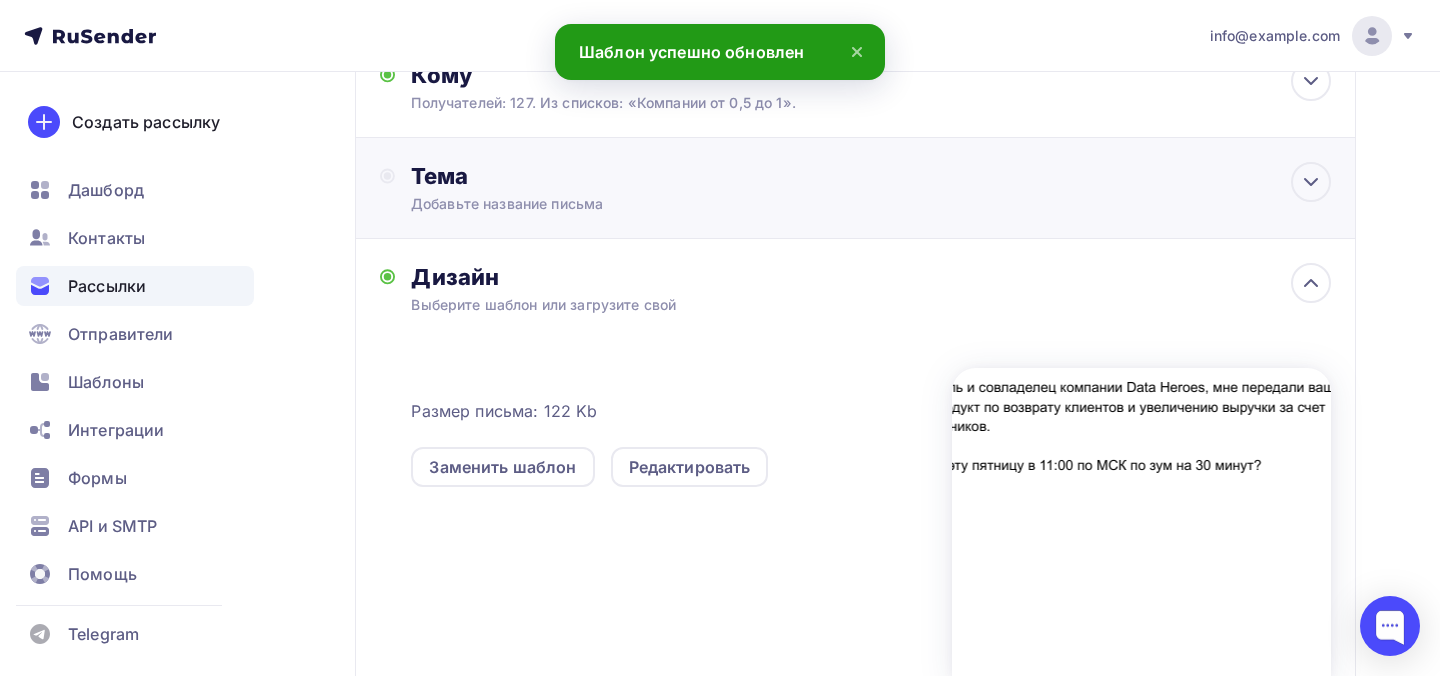 click on "Добавьте название письма" at bounding box center [589, 204] 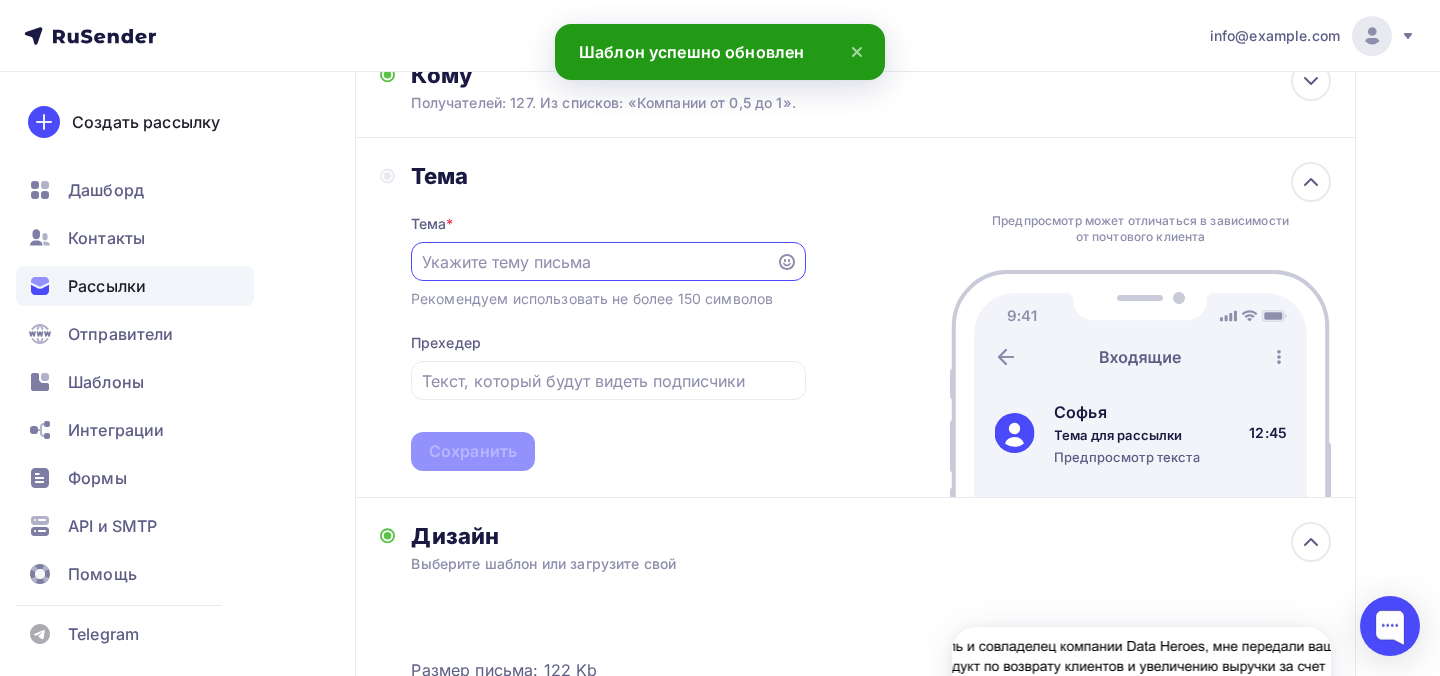 scroll, scrollTop: 0, scrollLeft: 0, axis: both 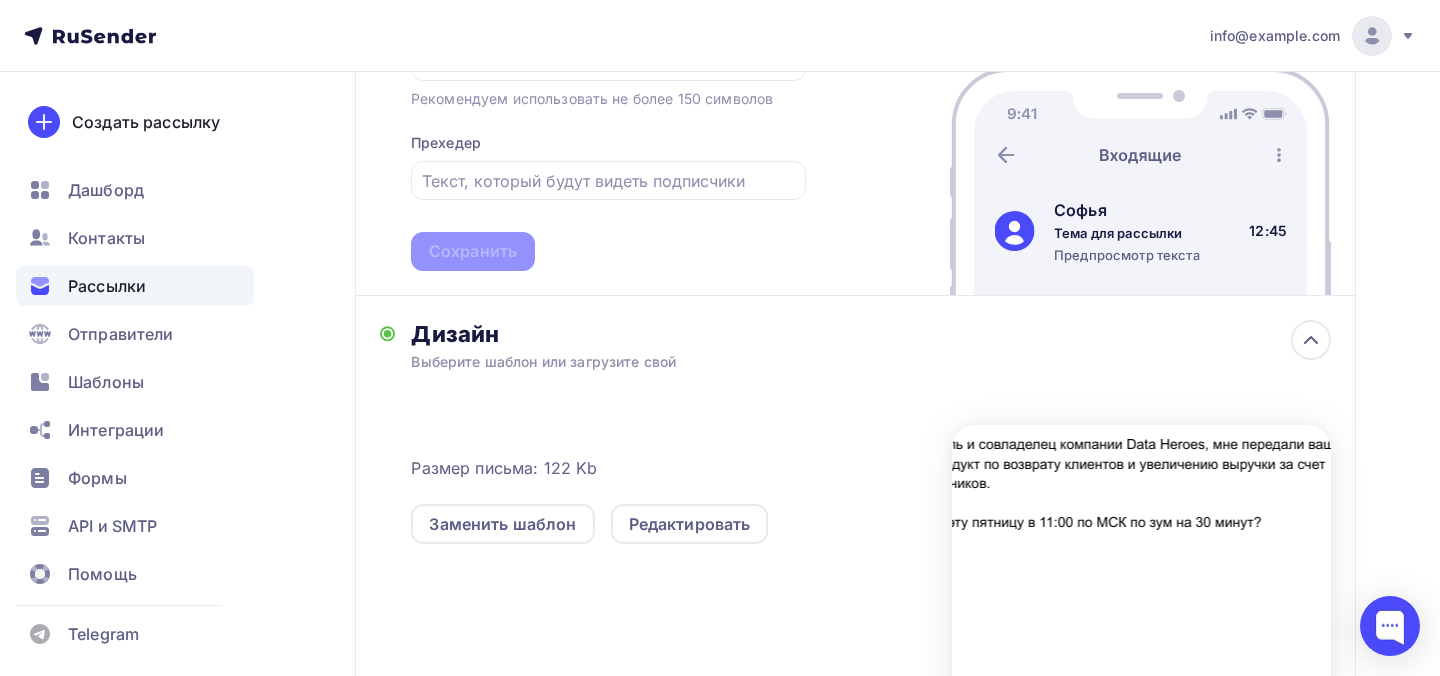 click on "info@dataheroes.pro             Аккаунт         Тарифы       Выйти
Создать рассылку
Дашборд
Контакты
Рассылки
Отправители
Шаблоны
Интеграции
Формы
API и SMTP
Помощь
Telegram
Аккаунт         Тарифы                   Помощь       Выйти" at bounding box center (720, 36) 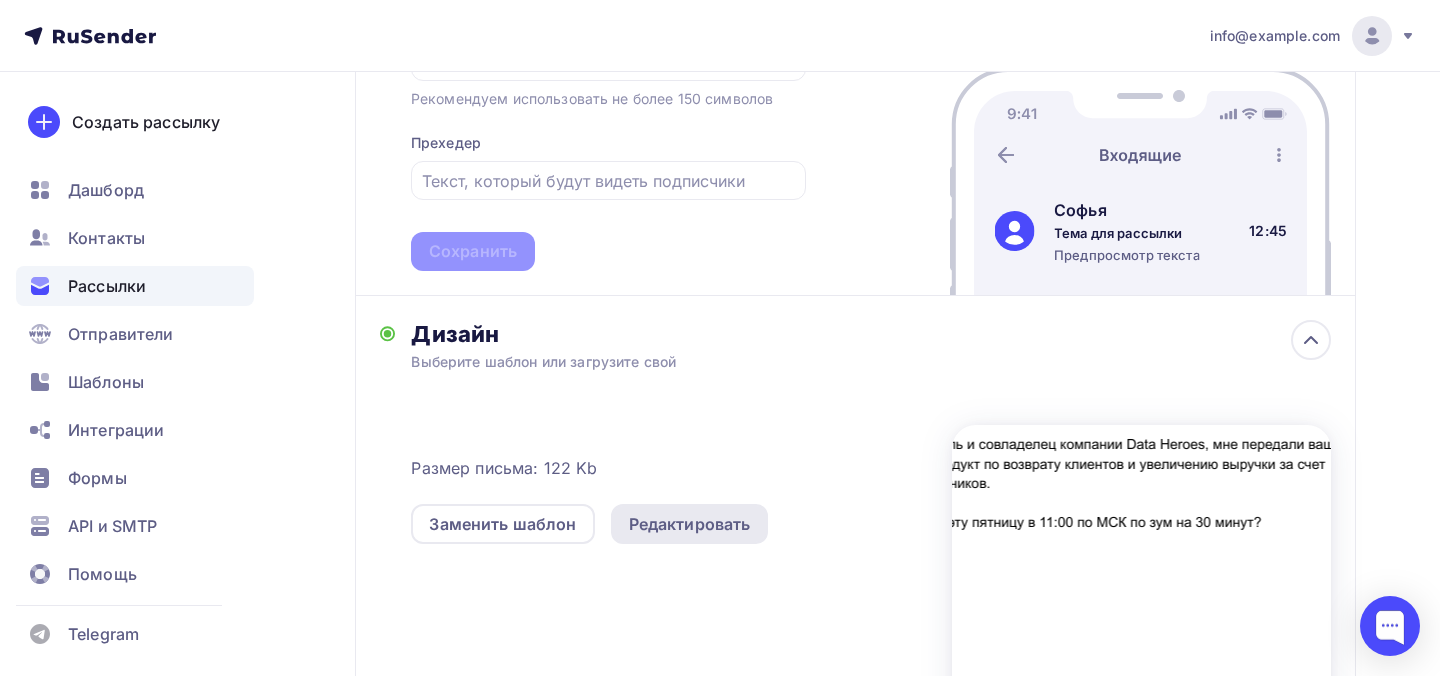 click on "Редактировать" at bounding box center [690, 524] 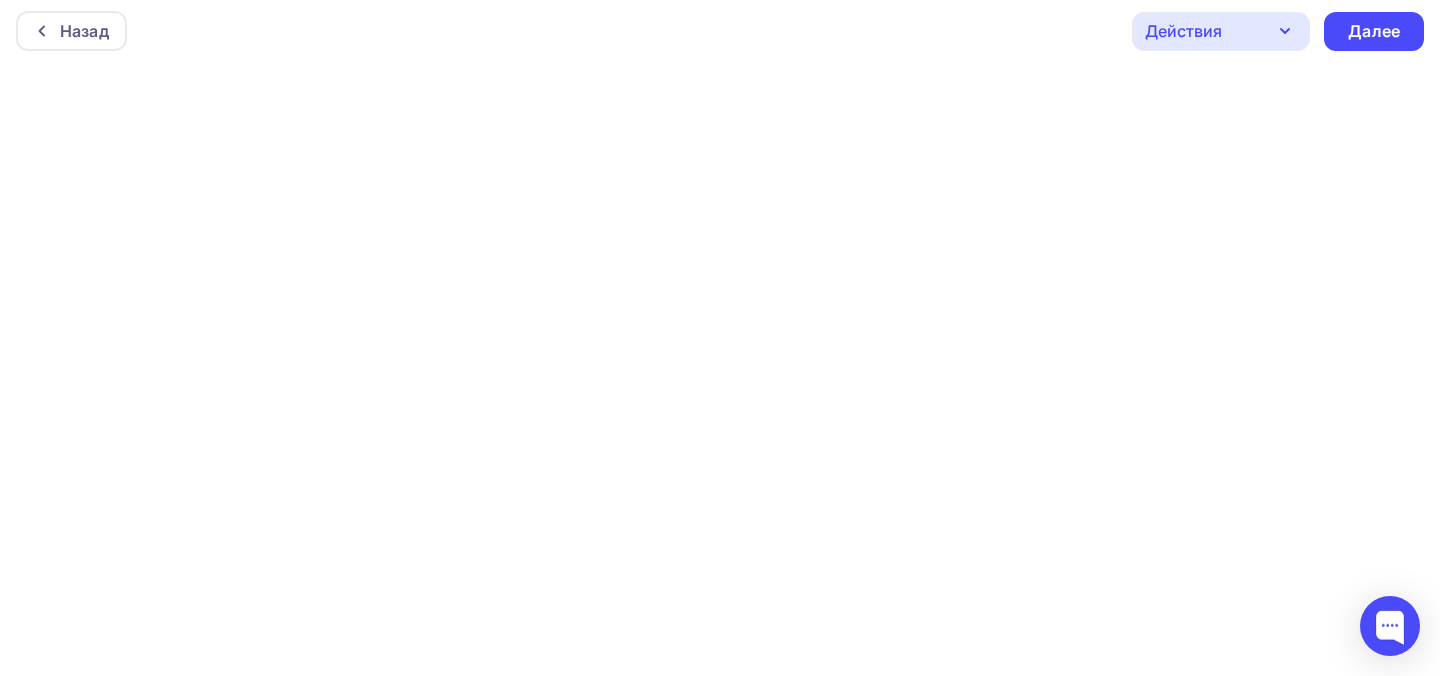 scroll, scrollTop: 0, scrollLeft: 0, axis: both 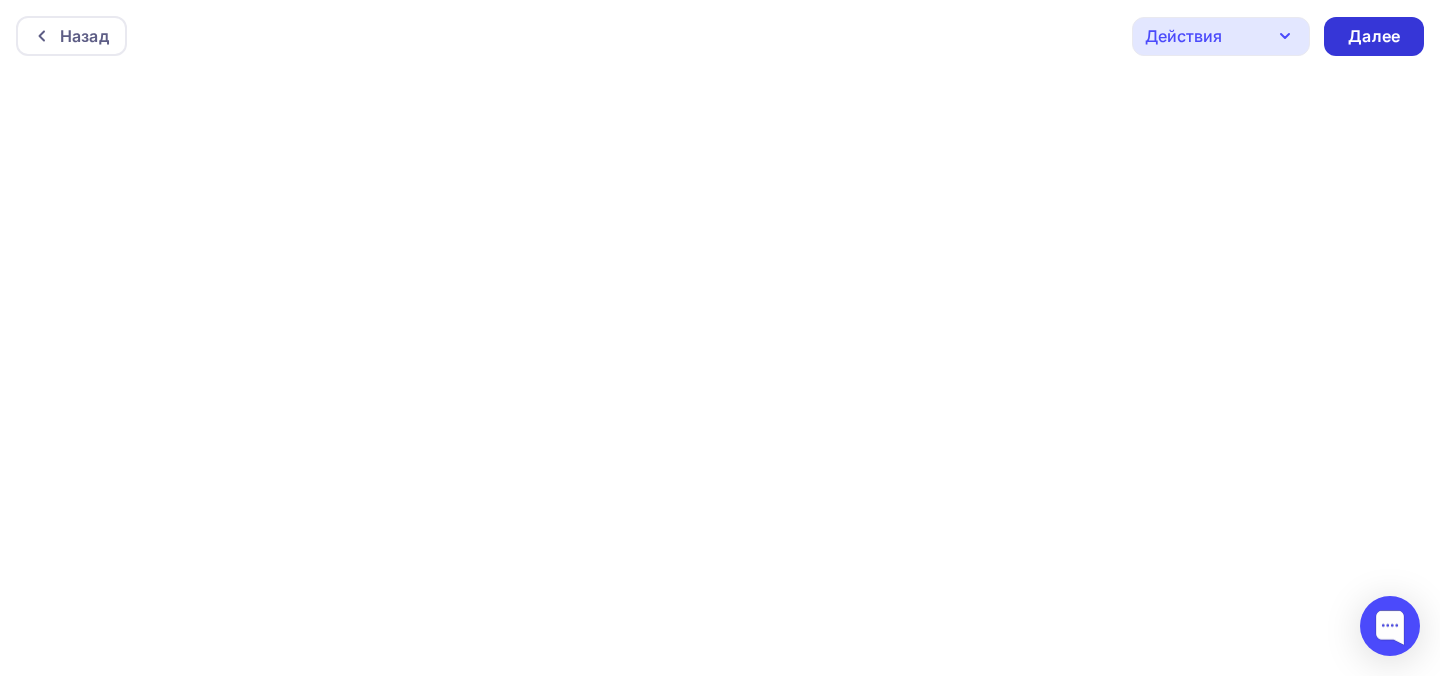 click on "Далее" at bounding box center (1374, 36) 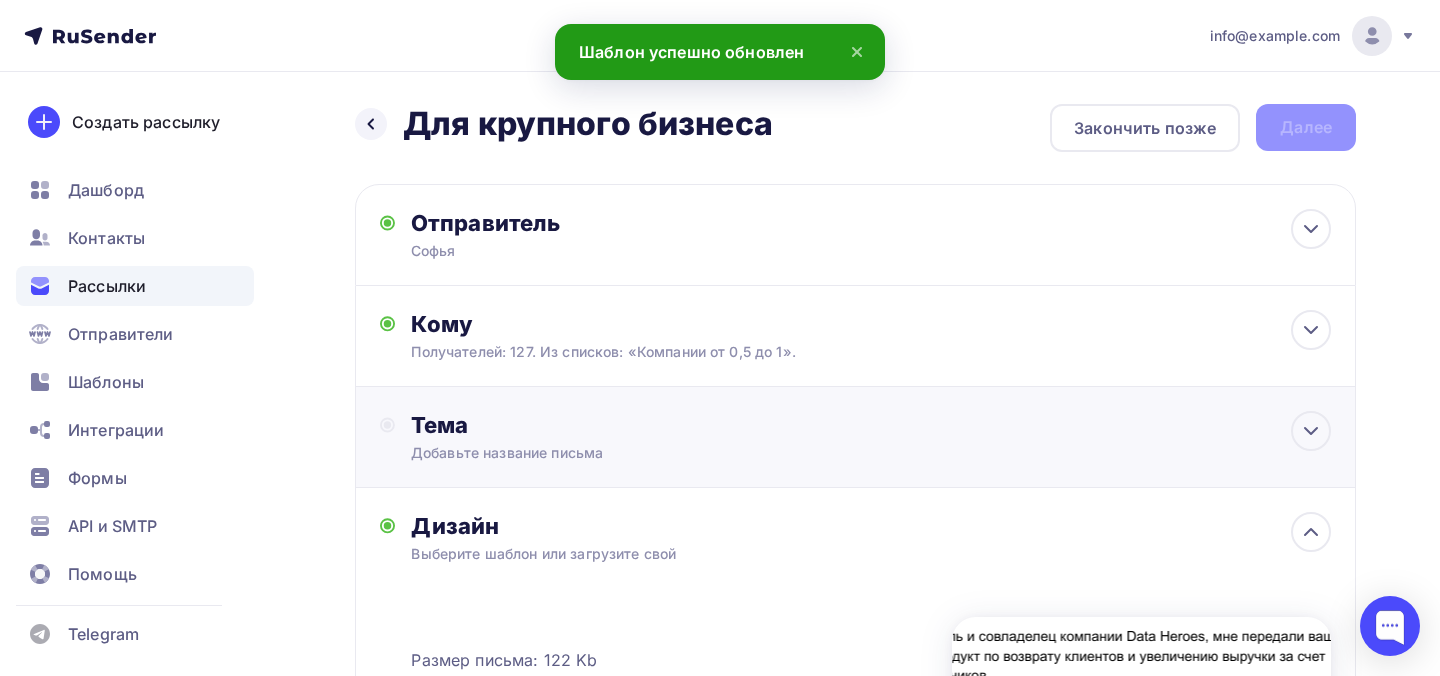 click on "Добавьте название письма" at bounding box center [589, 453] 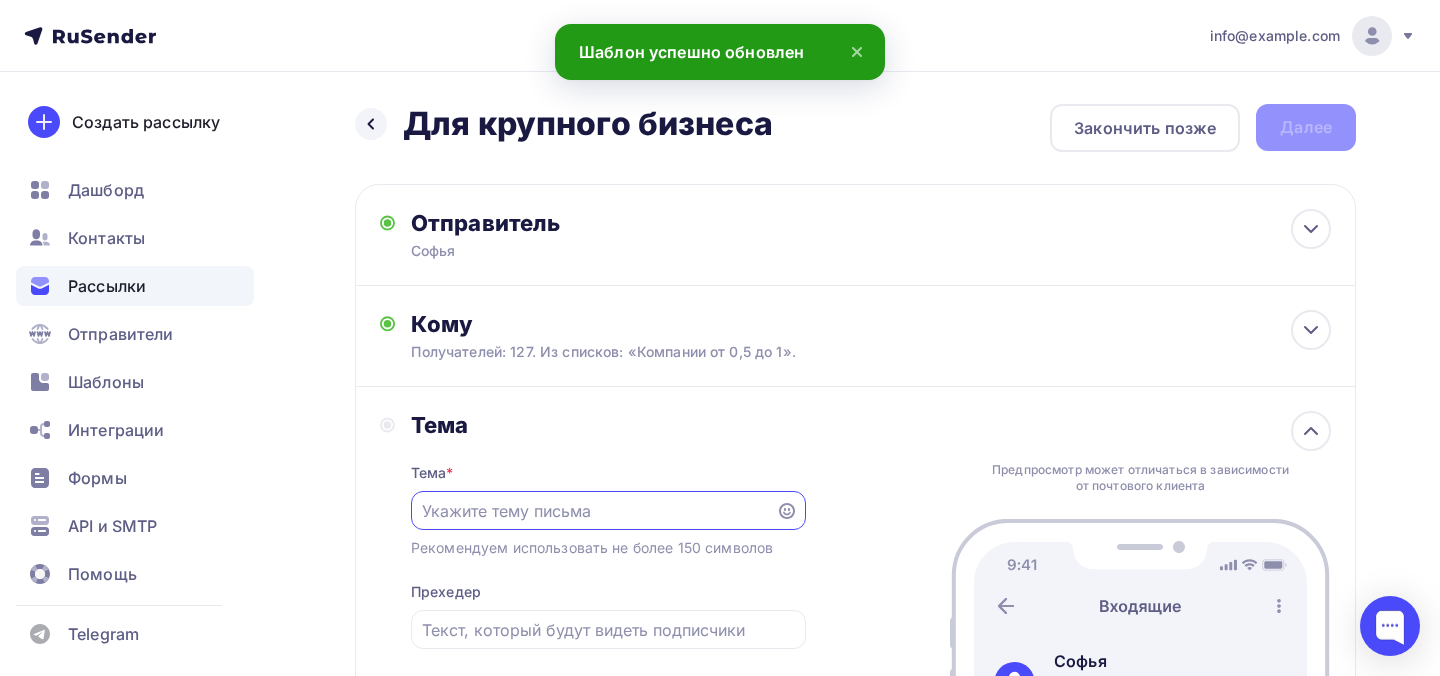 scroll, scrollTop: 0, scrollLeft: 0, axis: both 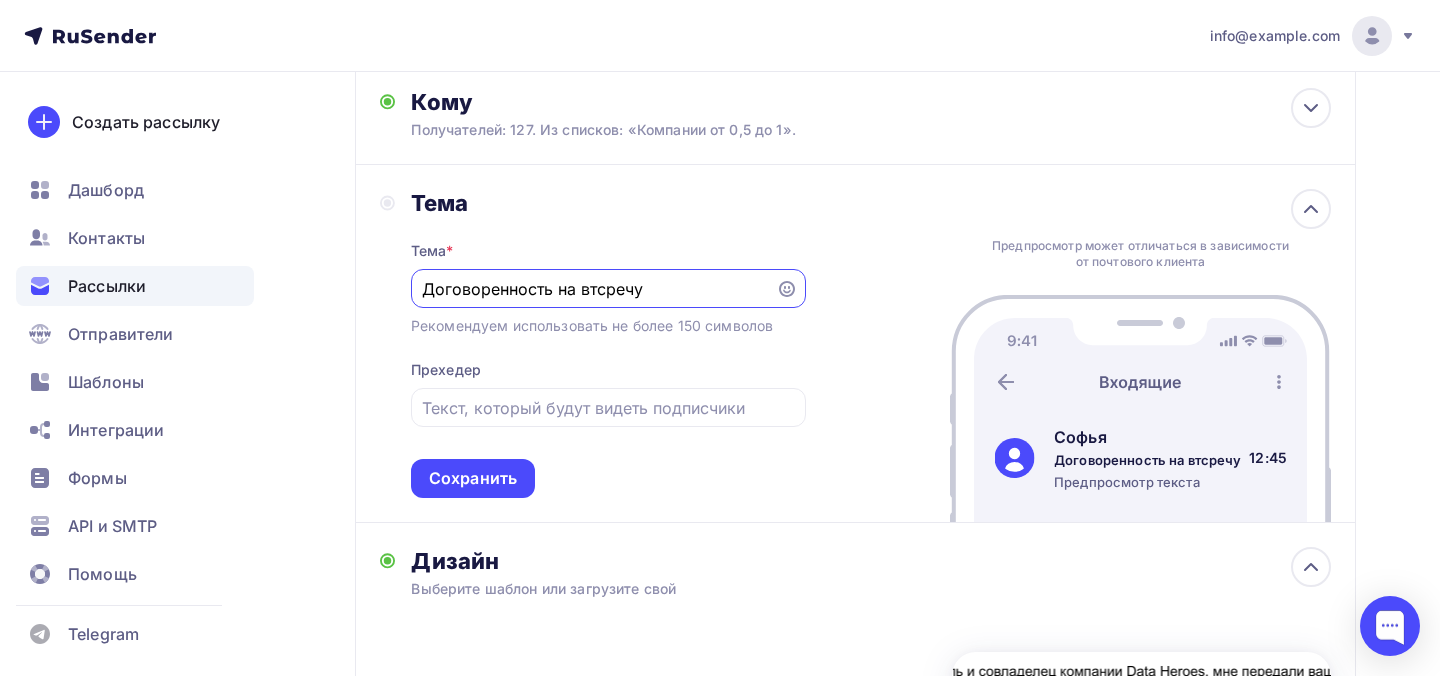 click on "Договоренность на втсречу" at bounding box center [593, 289] 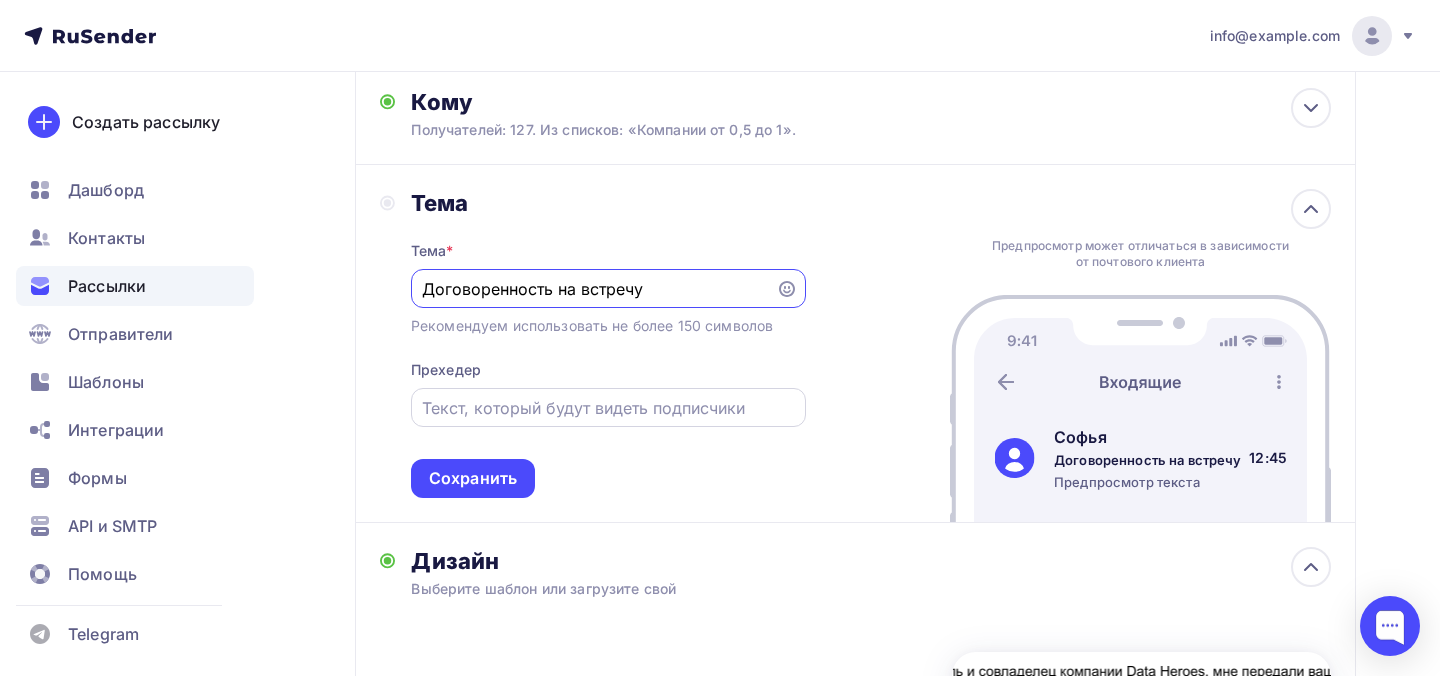 type on "Договоренность на встречу" 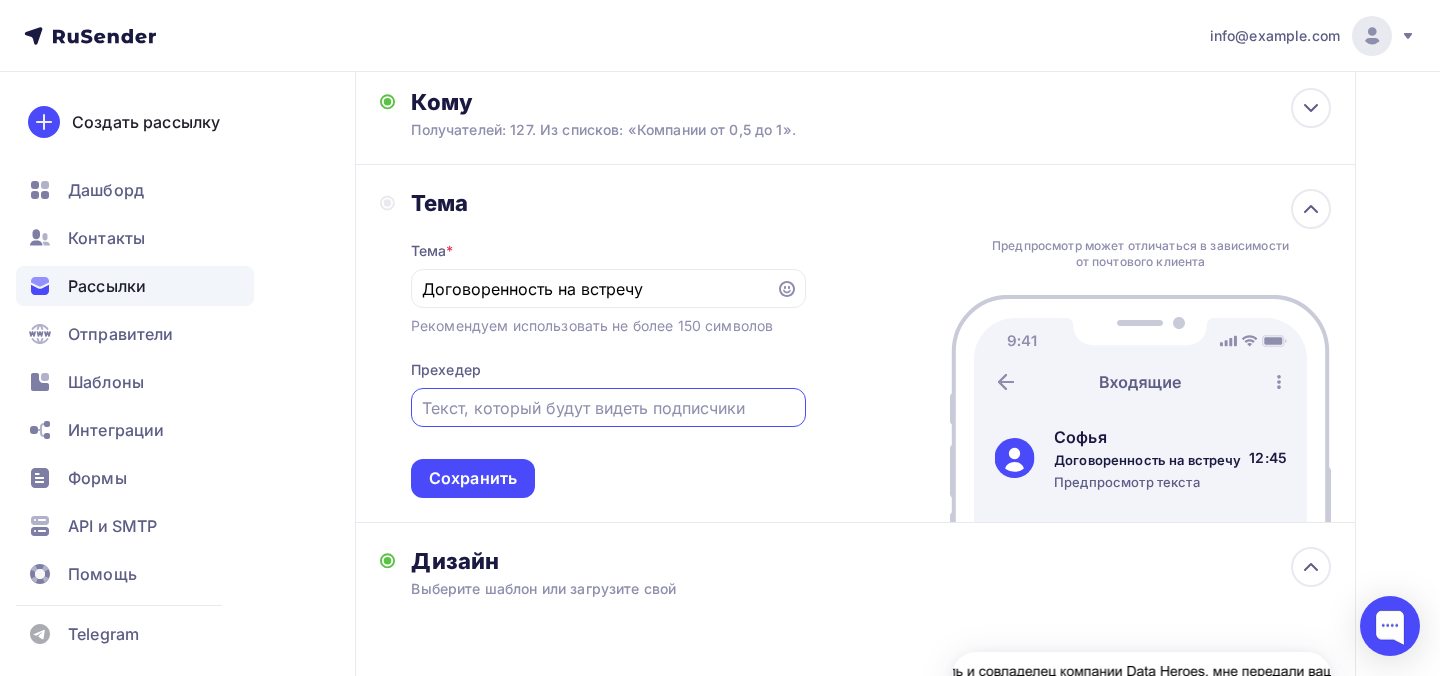 click at bounding box center (608, 408) 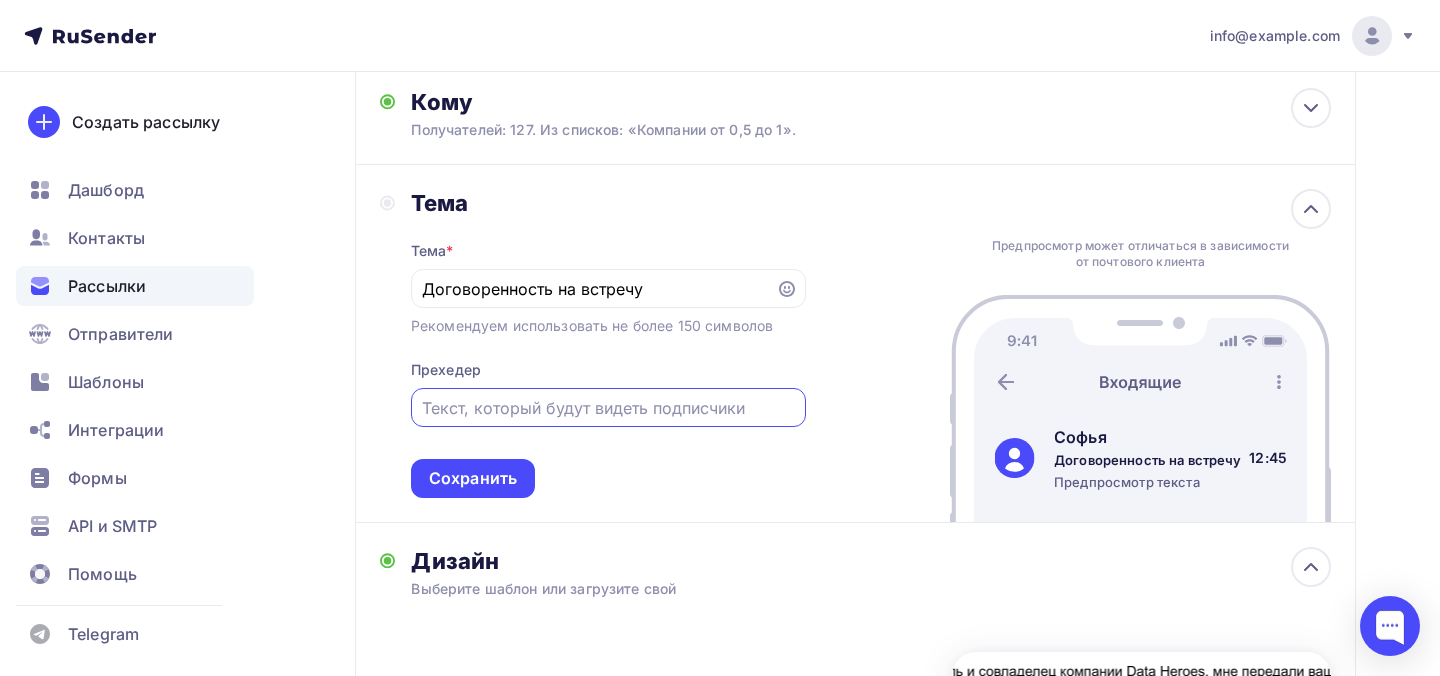type on "П" 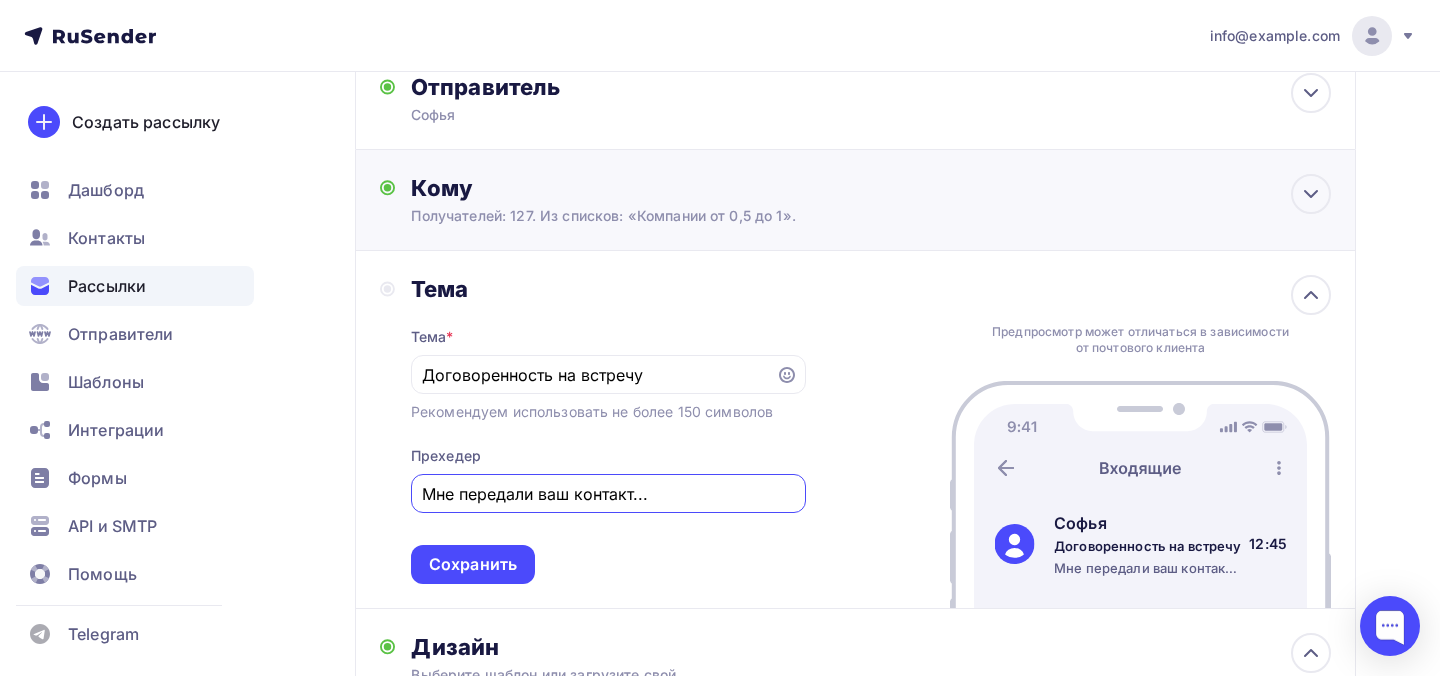 scroll, scrollTop: 273, scrollLeft: 0, axis: vertical 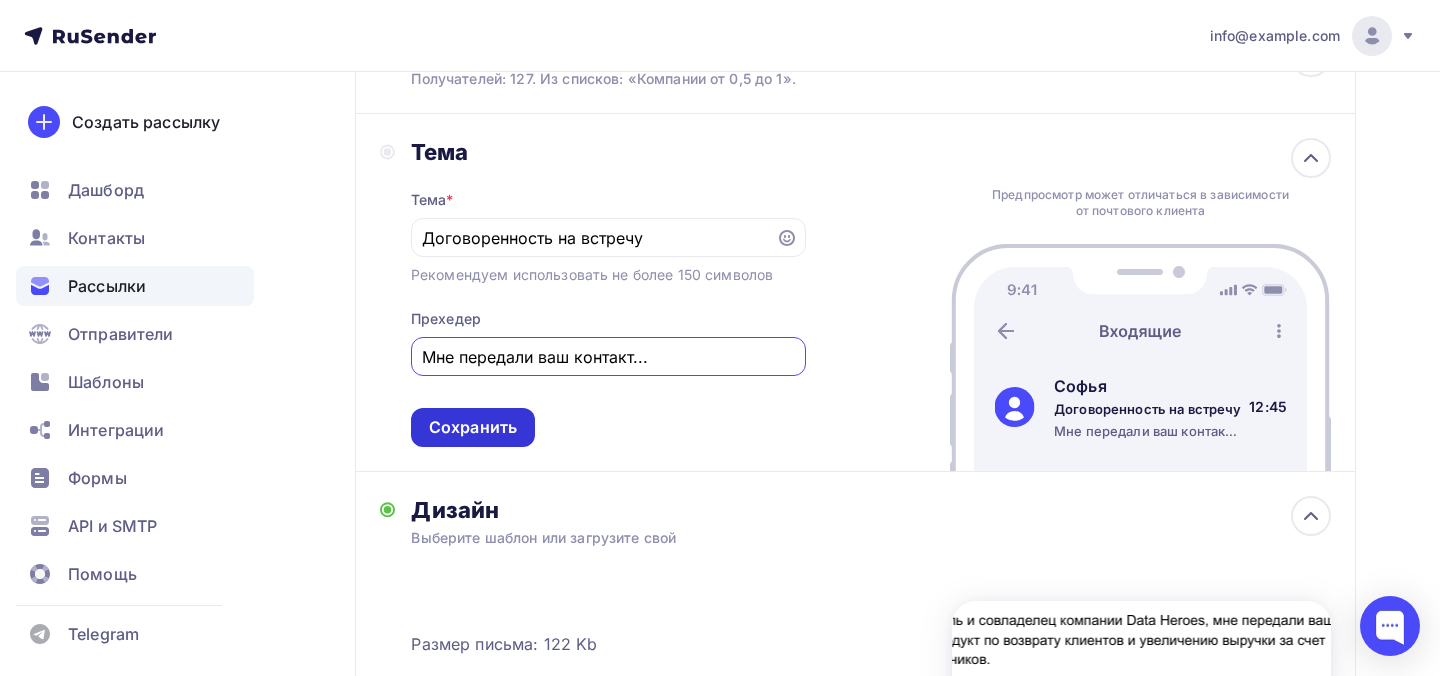 type on "Мне передали ваш контакт..." 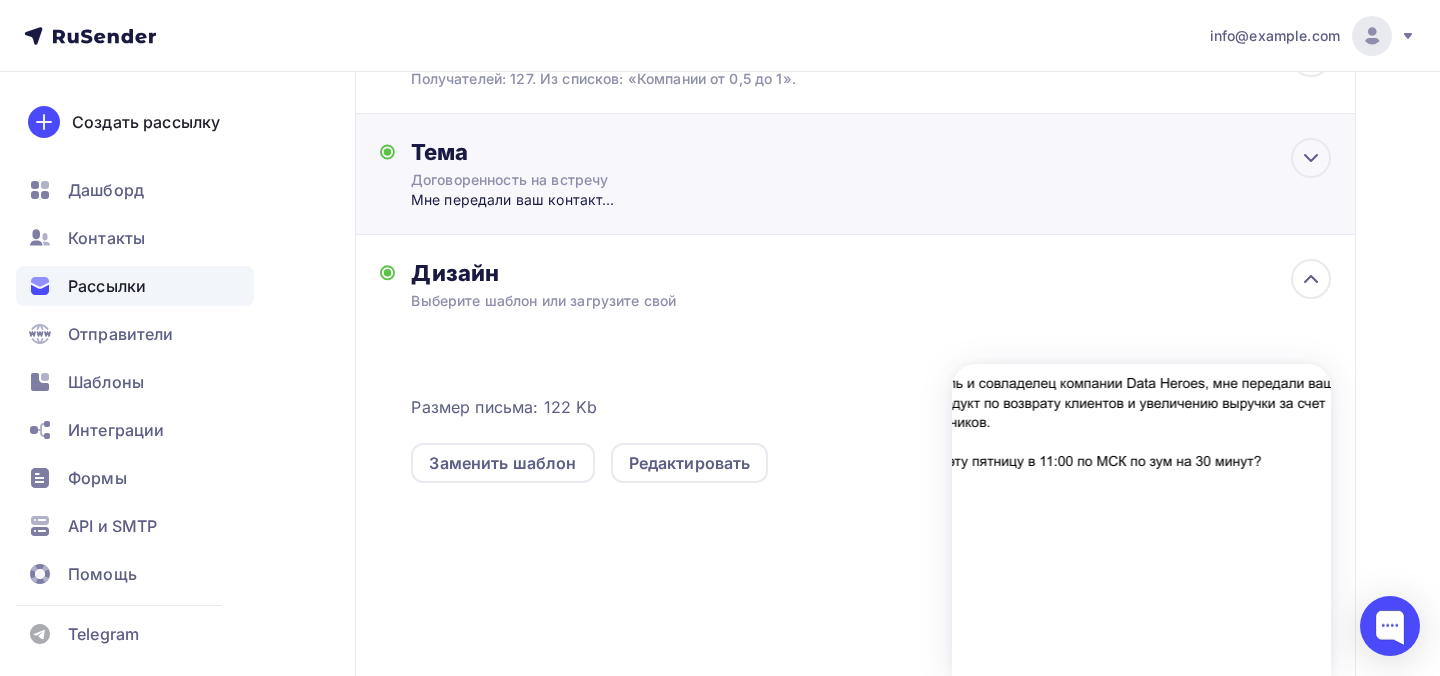 scroll, scrollTop: 0, scrollLeft: 0, axis: both 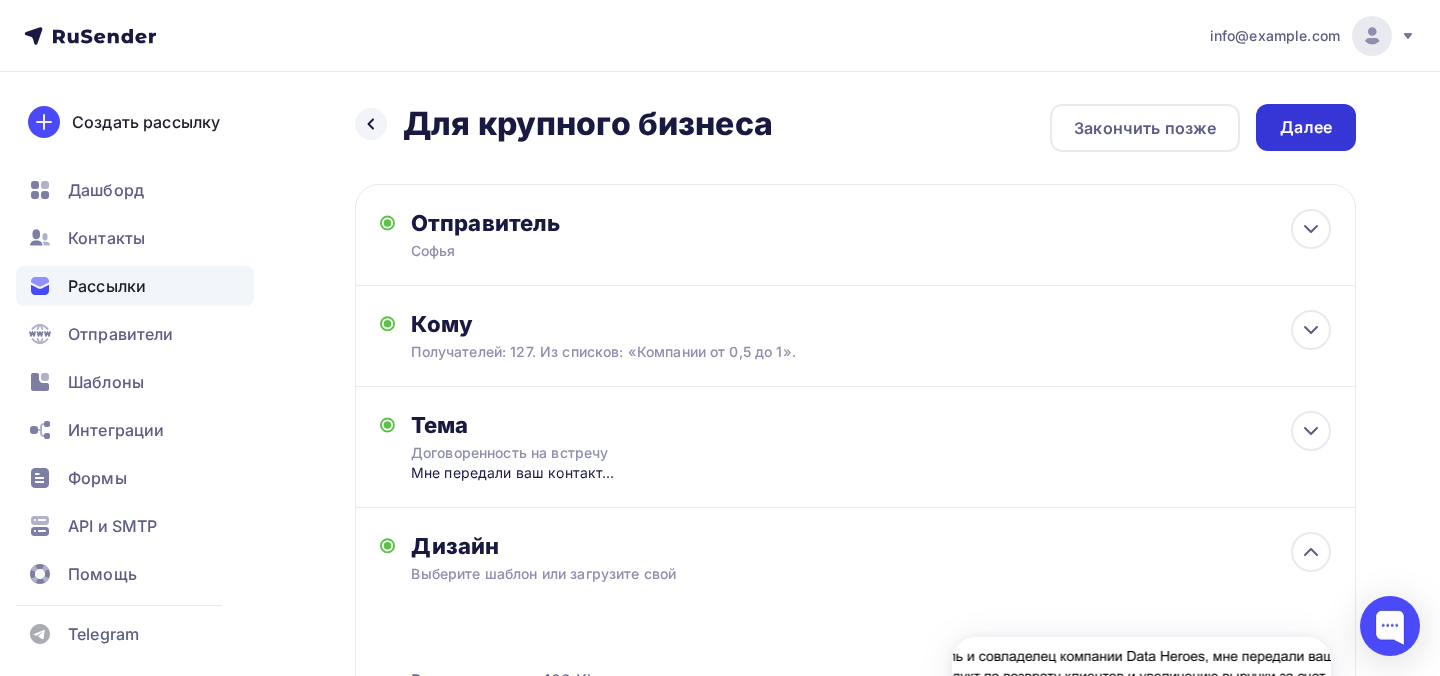 click on "Далее" at bounding box center (1306, 127) 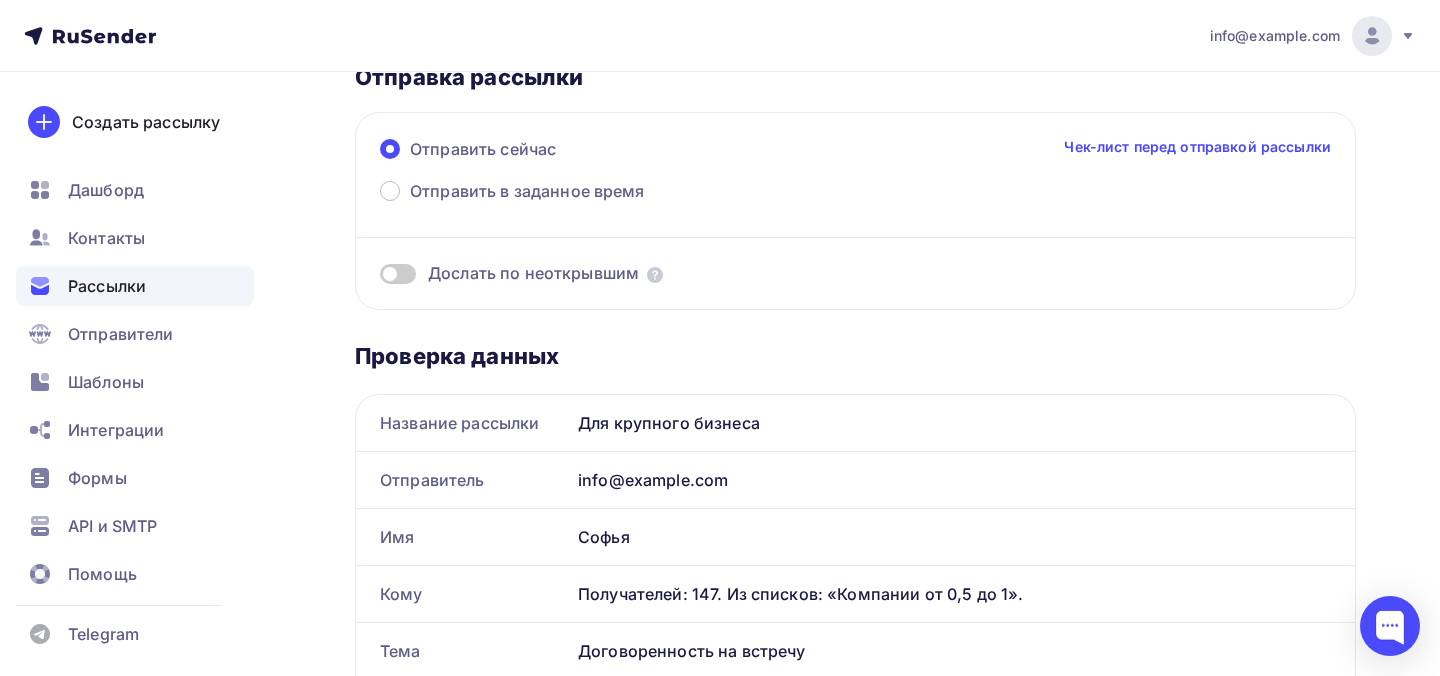 scroll, scrollTop: 196, scrollLeft: 0, axis: vertical 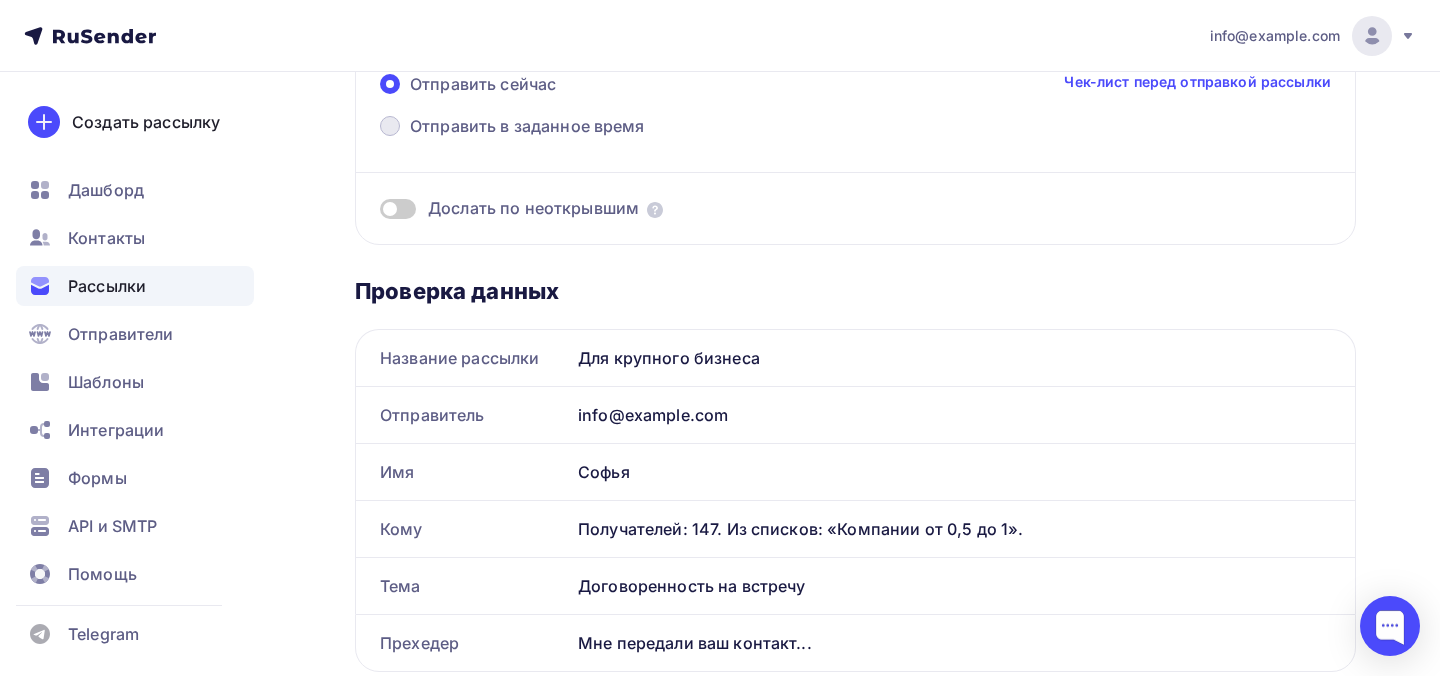 click on "Отправить в заданное время" at bounding box center [512, 128] 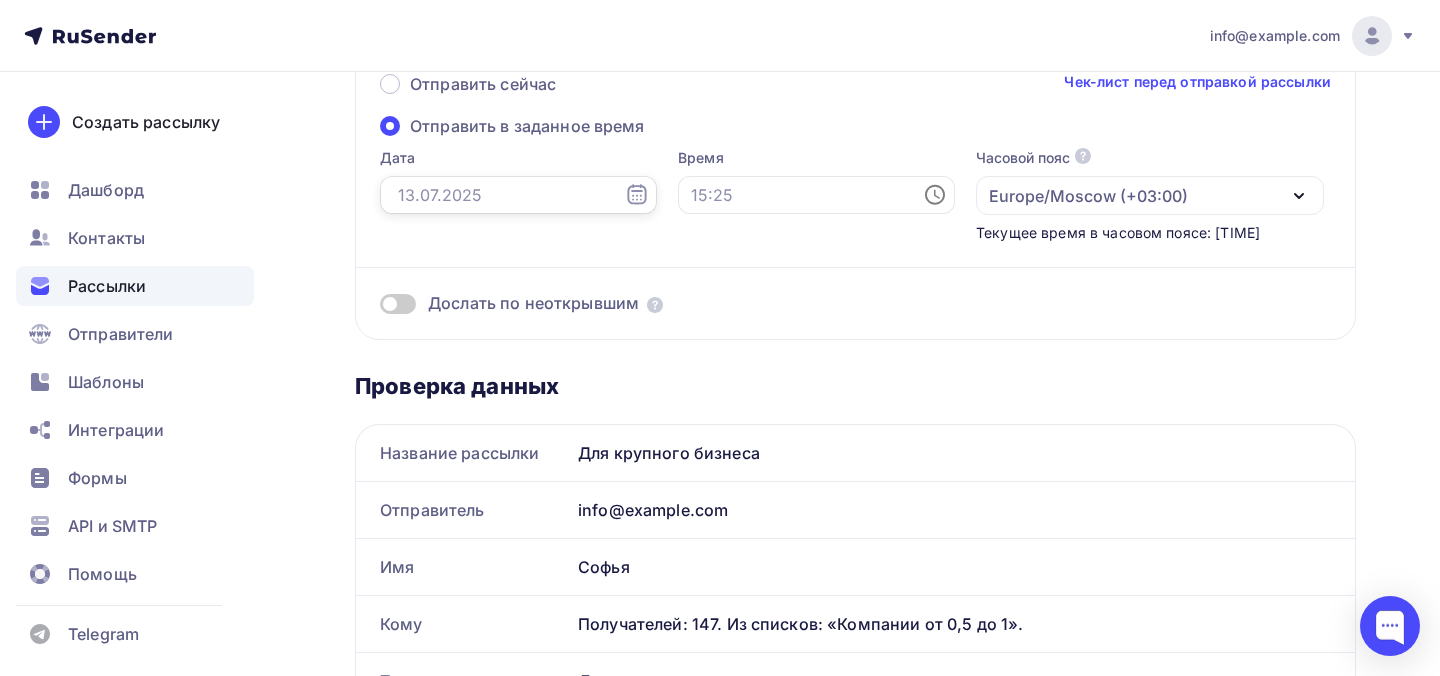 click at bounding box center [518, 195] 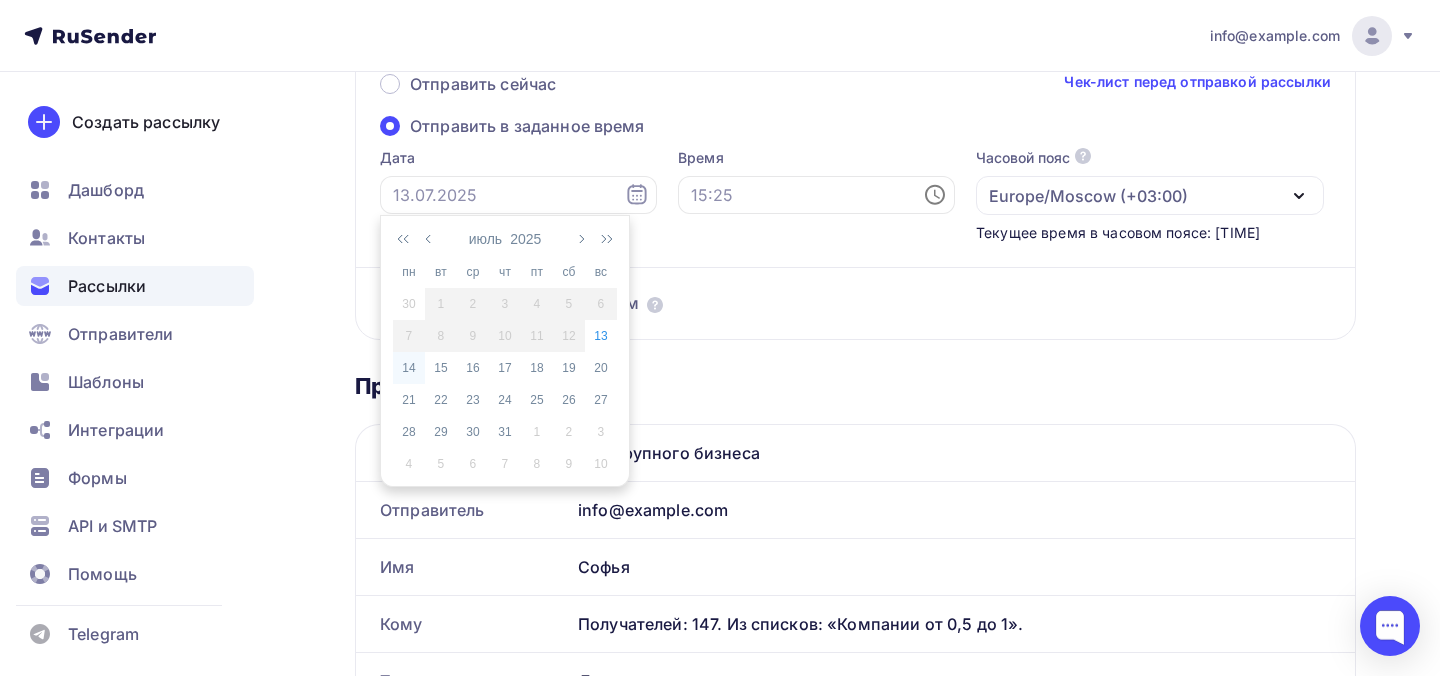 click on "14" at bounding box center [409, 368] 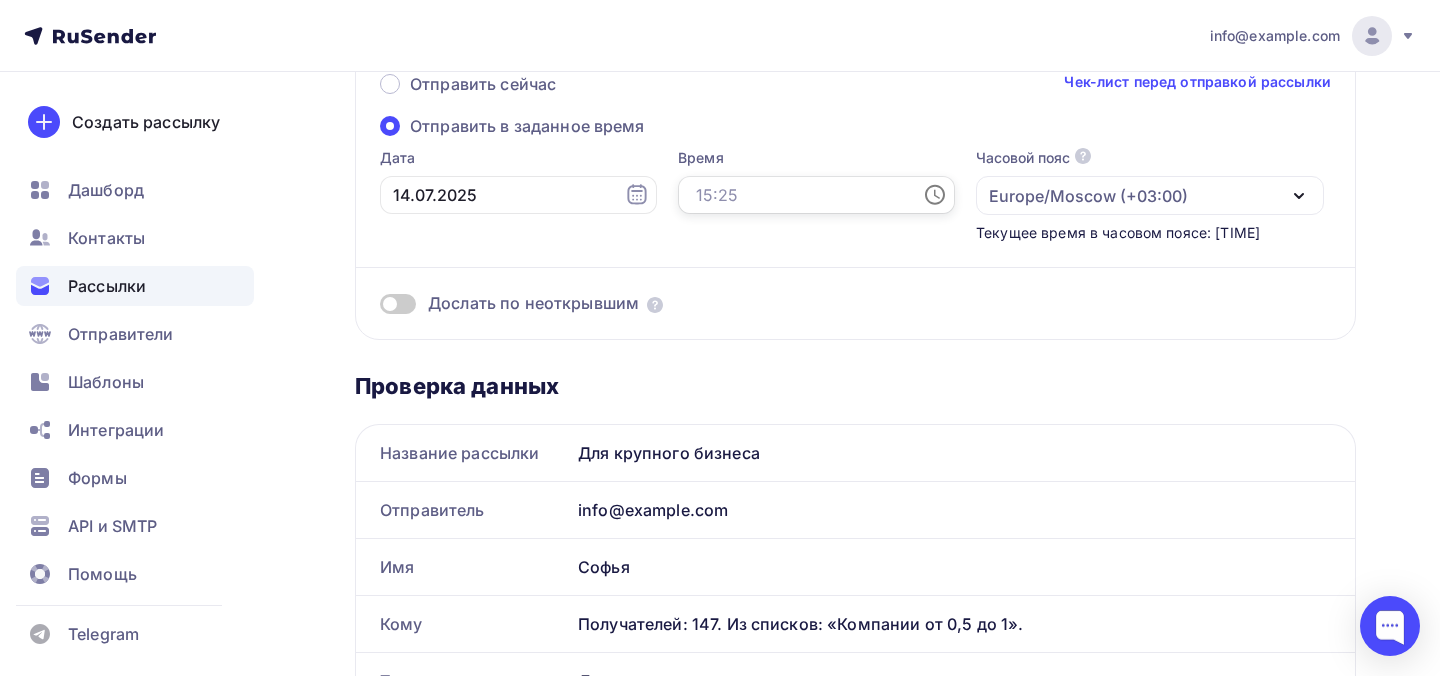 click at bounding box center (816, 195) 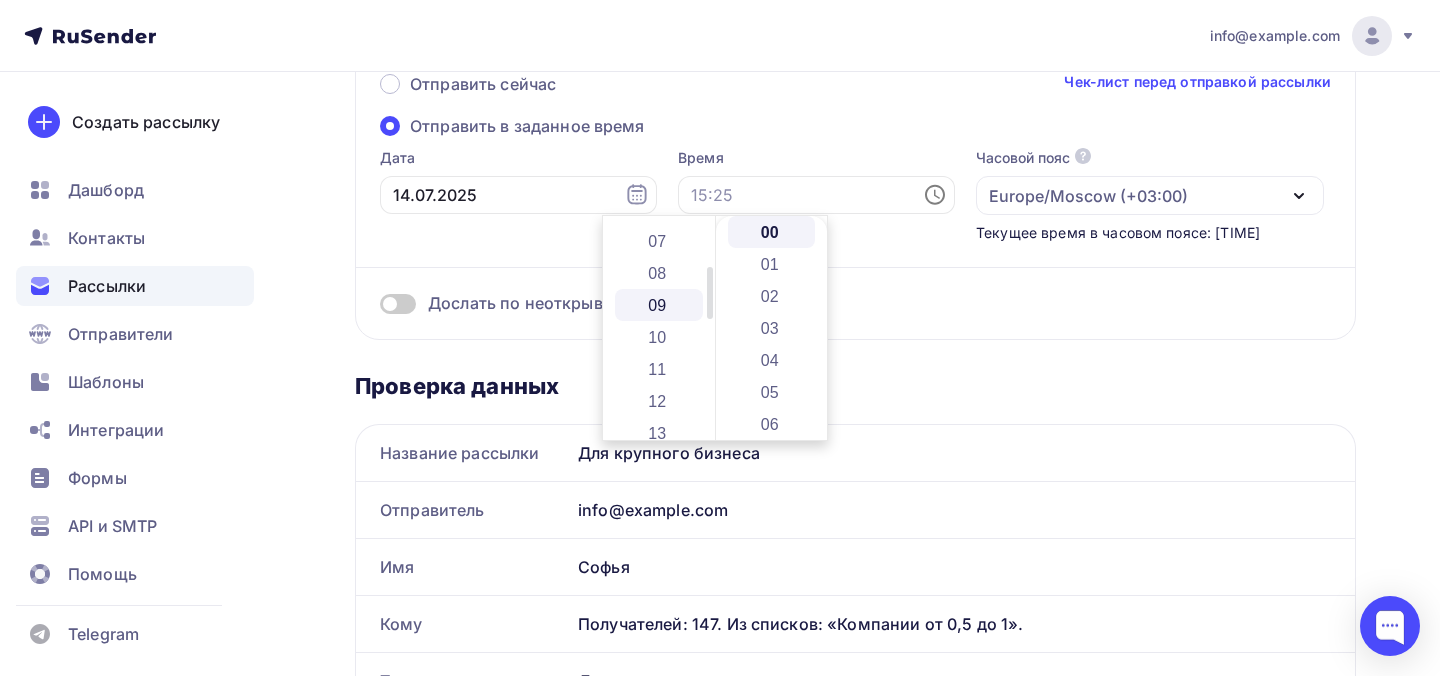 click on "09" at bounding box center [659, 305] 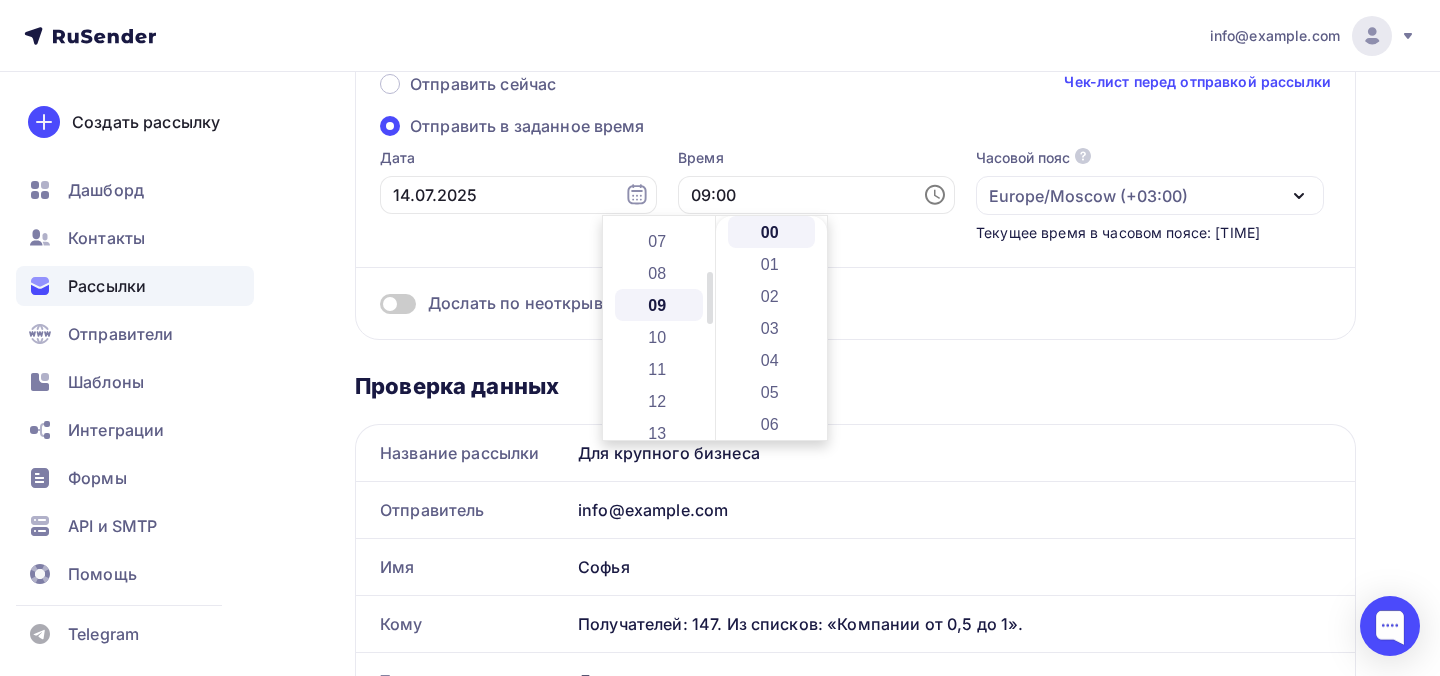 scroll, scrollTop: 288, scrollLeft: 0, axis: vertical 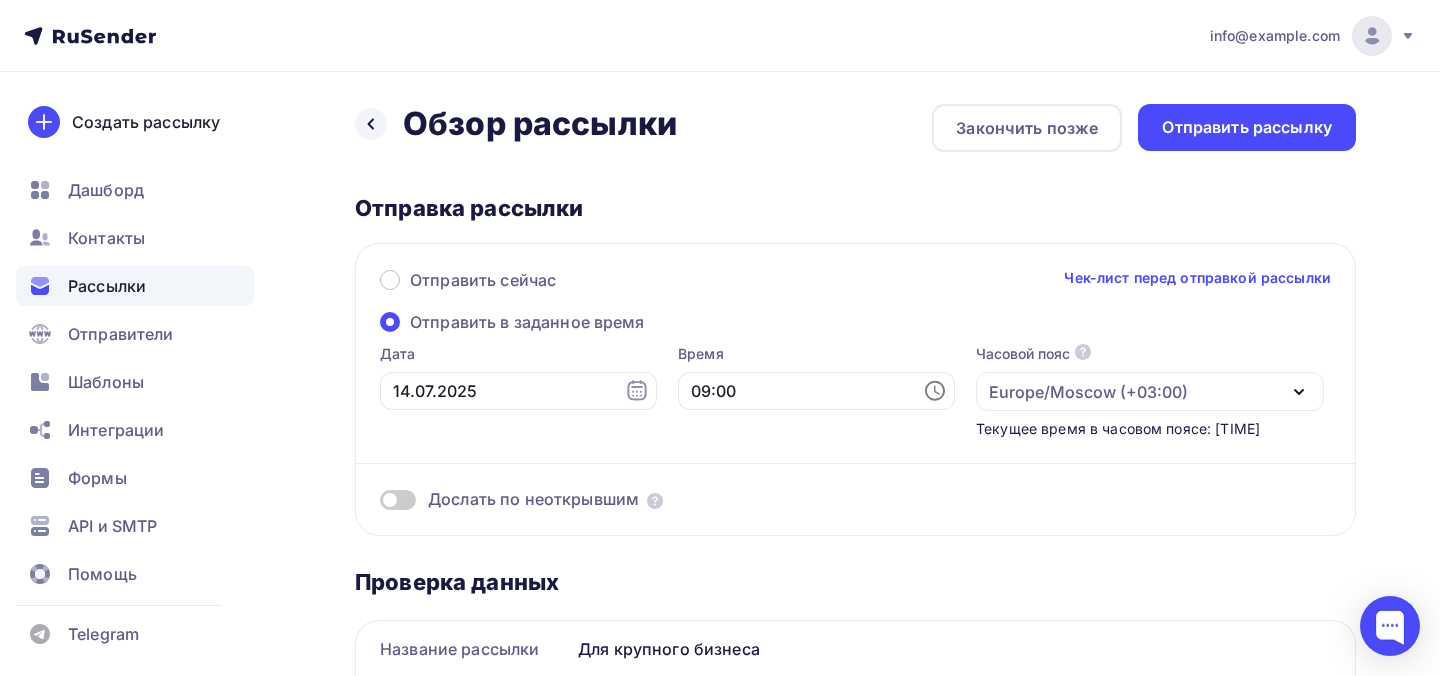 click on "Отправка рассылки" at bounding box center (855, 208) 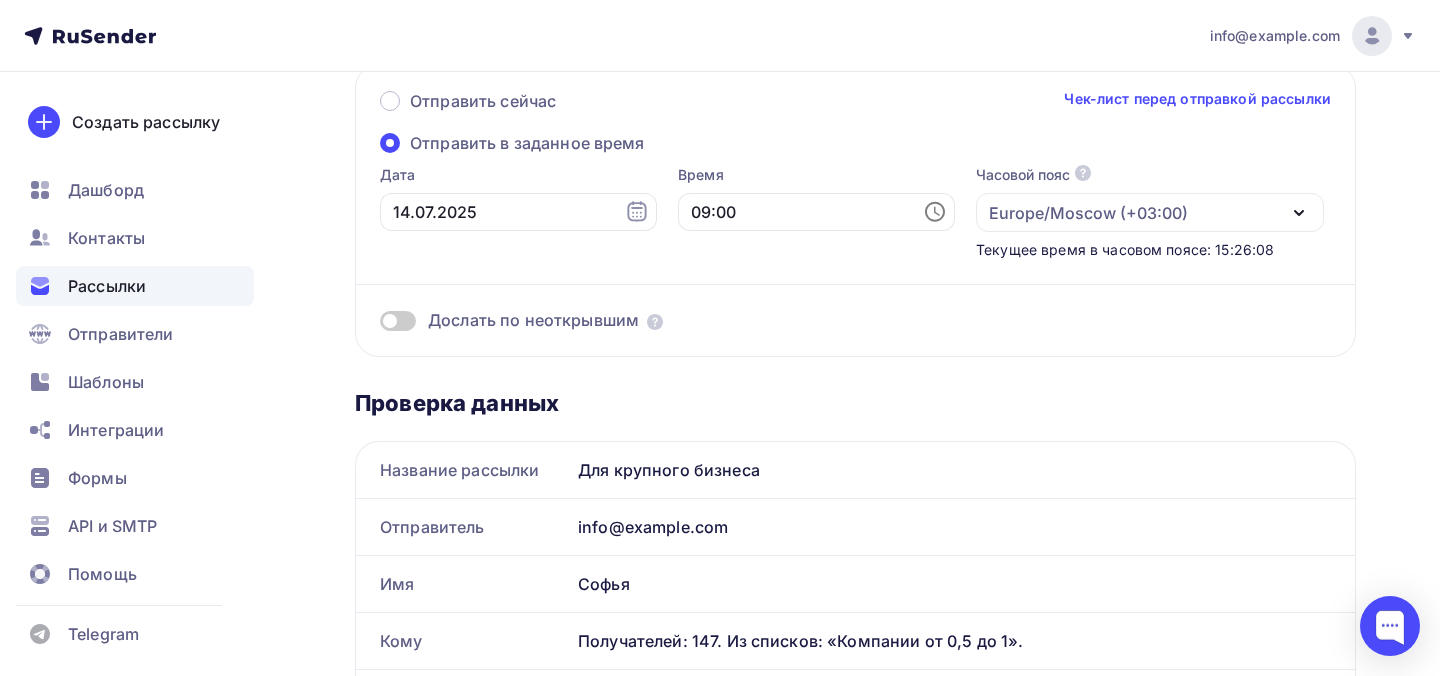 scroll, scrollTop: 0, scrollLeft: 0, axis: both 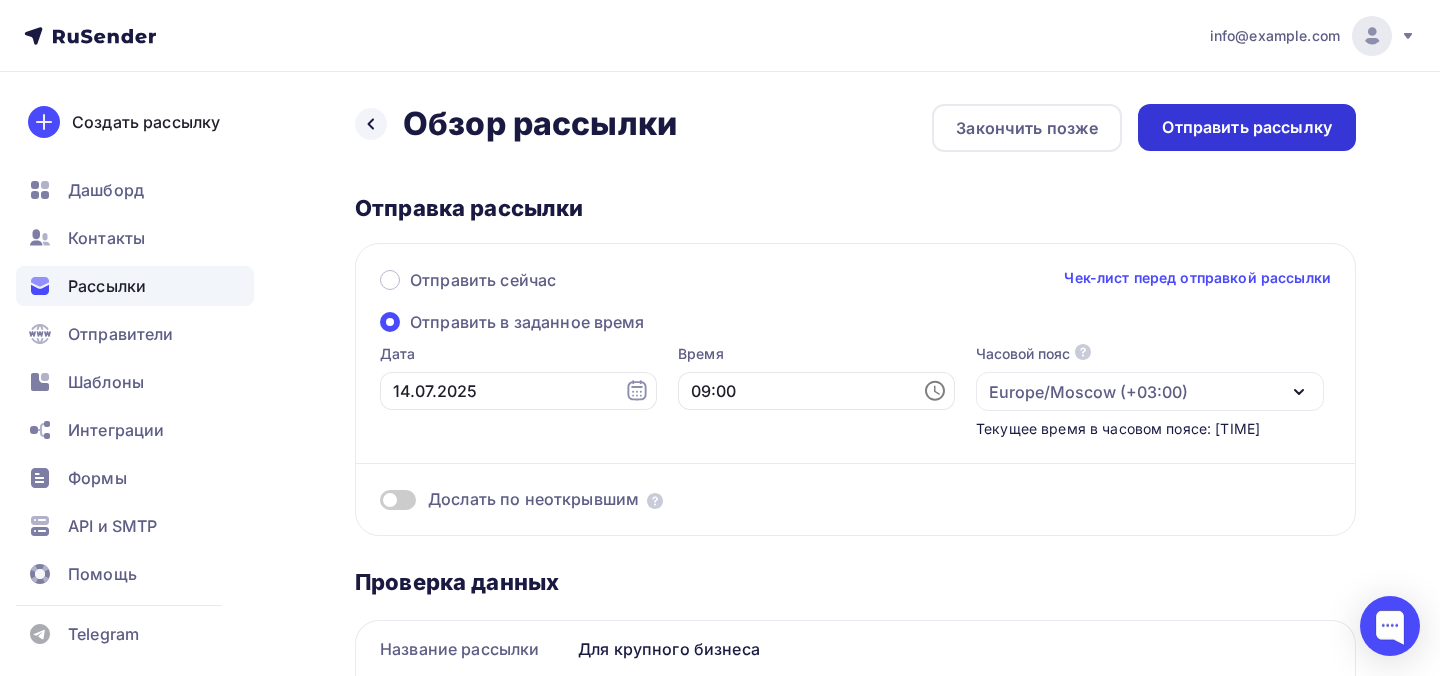 click on "Отправить рассылку" at bounding box center (1247, 127) 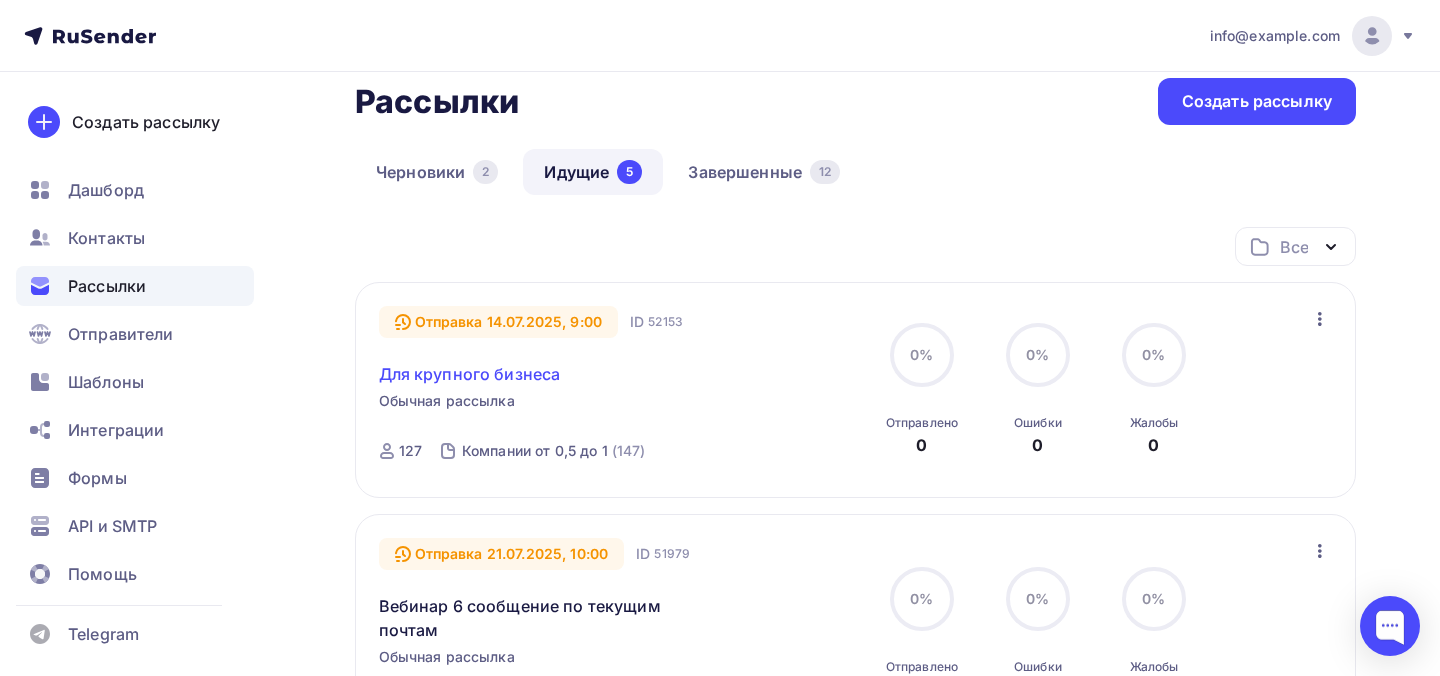scroll, scrollTop: 0, scrollLeft: 0, axis: both 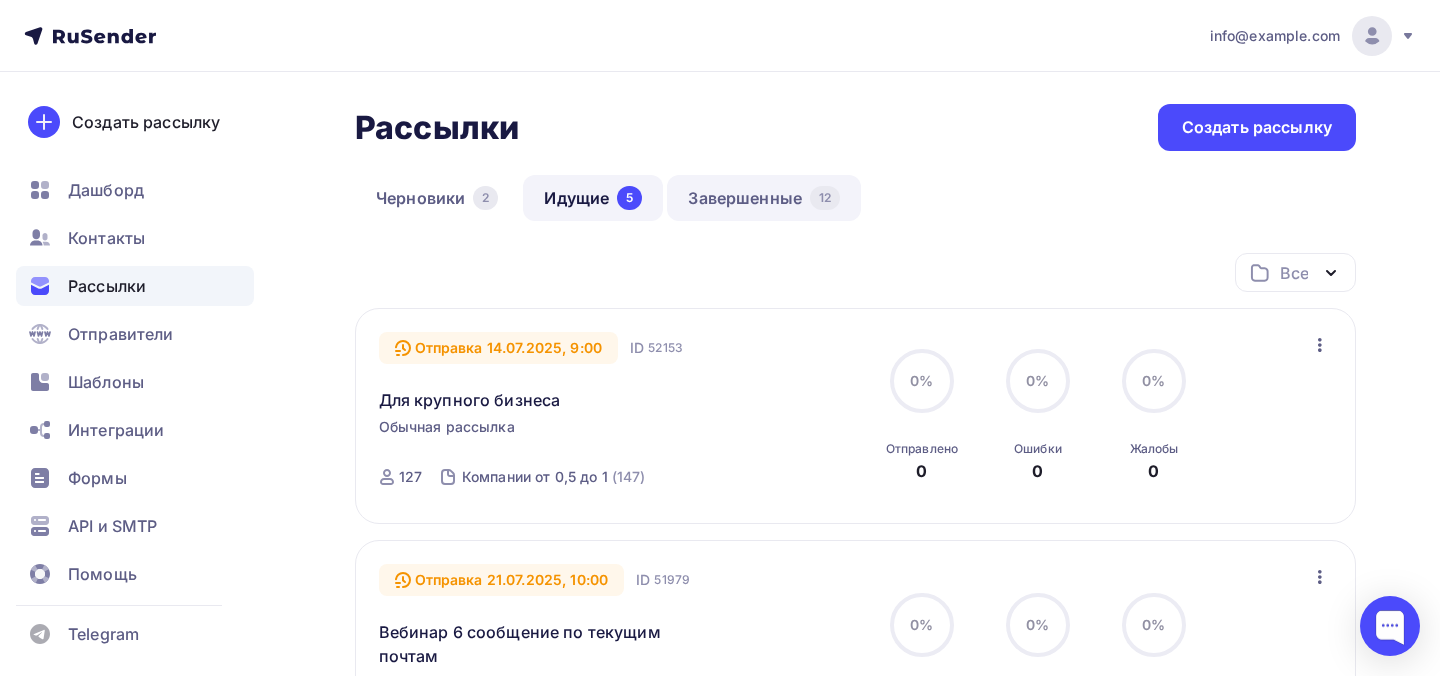 click on "Завершенные
12" at bounding box center (764, 198) 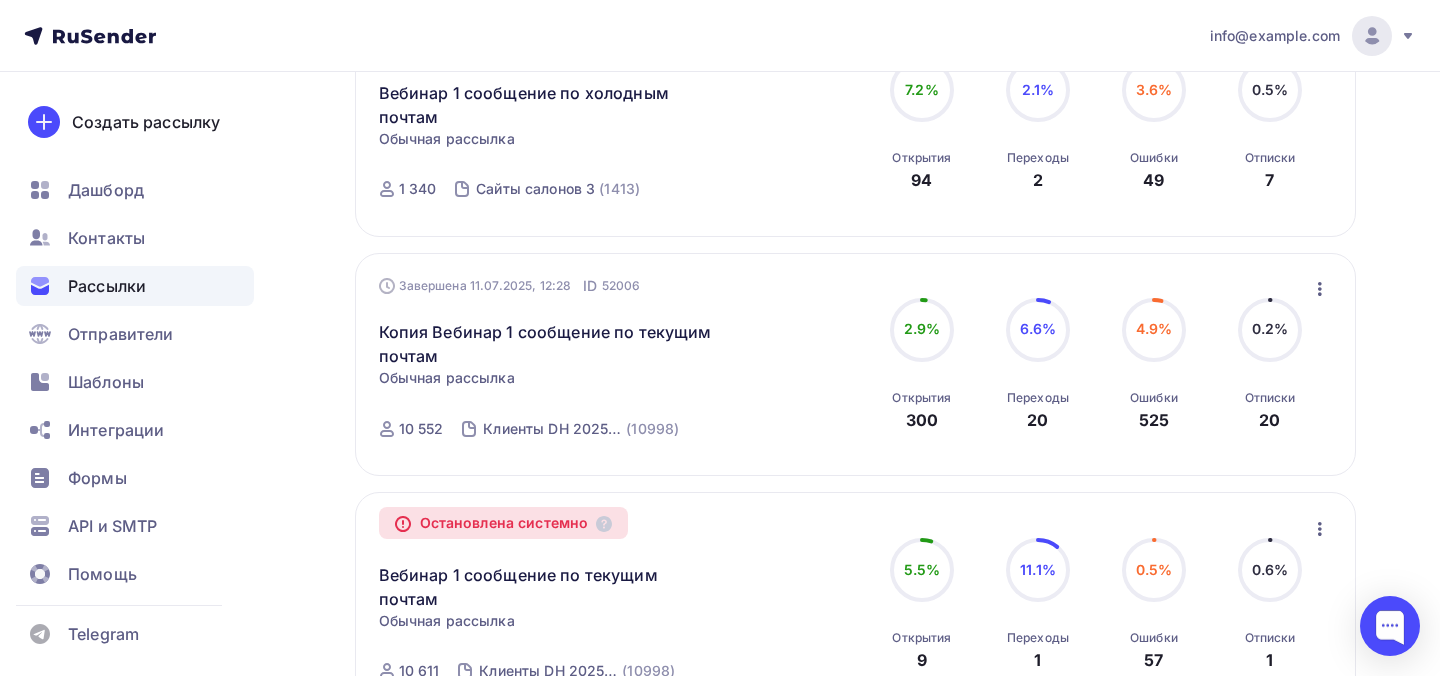 scroll, scrollTop: 0, scrollLeft: 0, axis: both 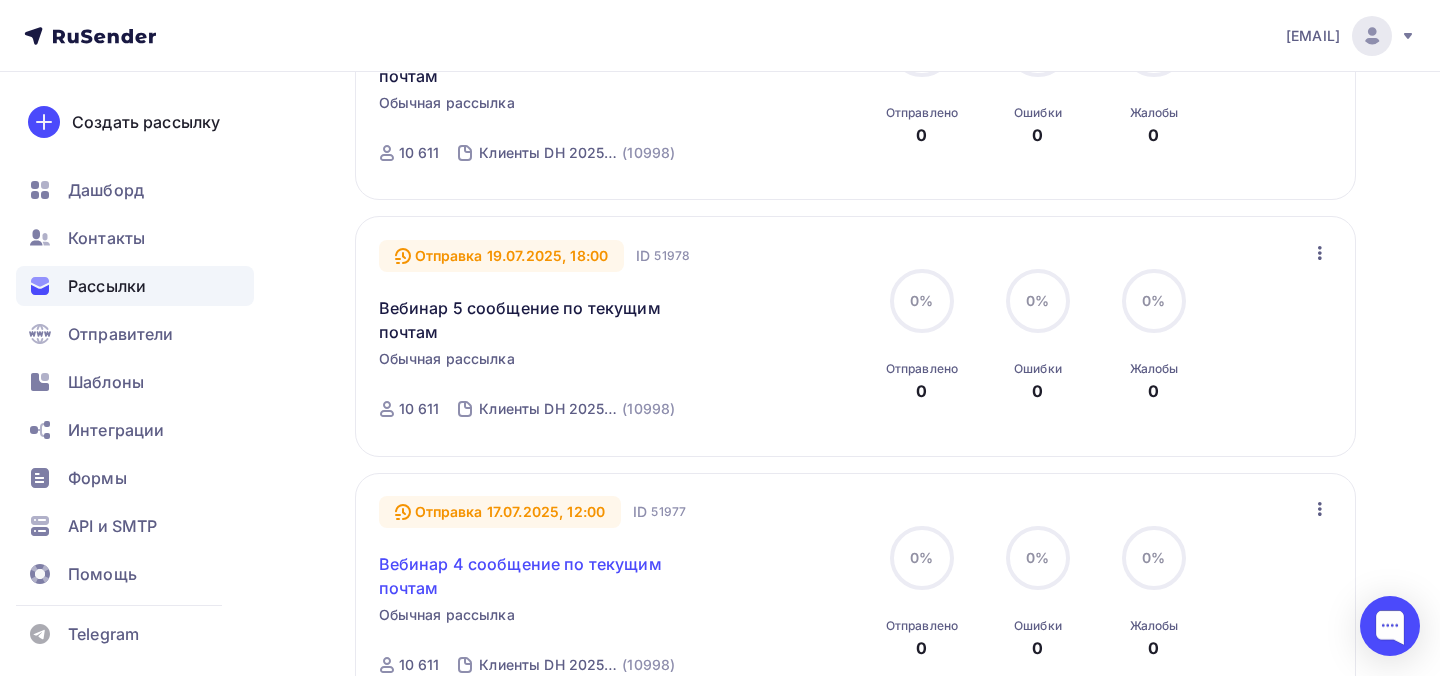 click on "Вебинар 4 сообщение по текущим почтам" at bounding box center (550, 576) 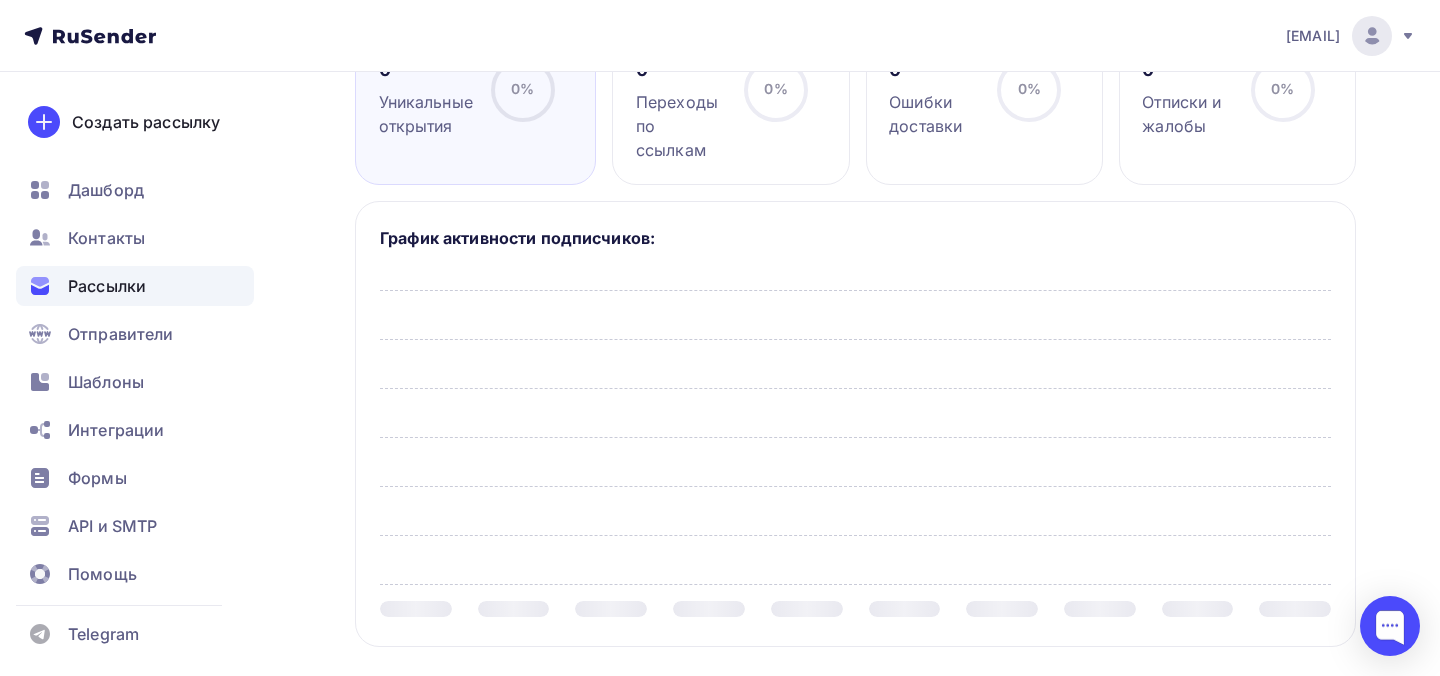 scroll, scrollTop: 0, scrollLeft: 0, axis: both 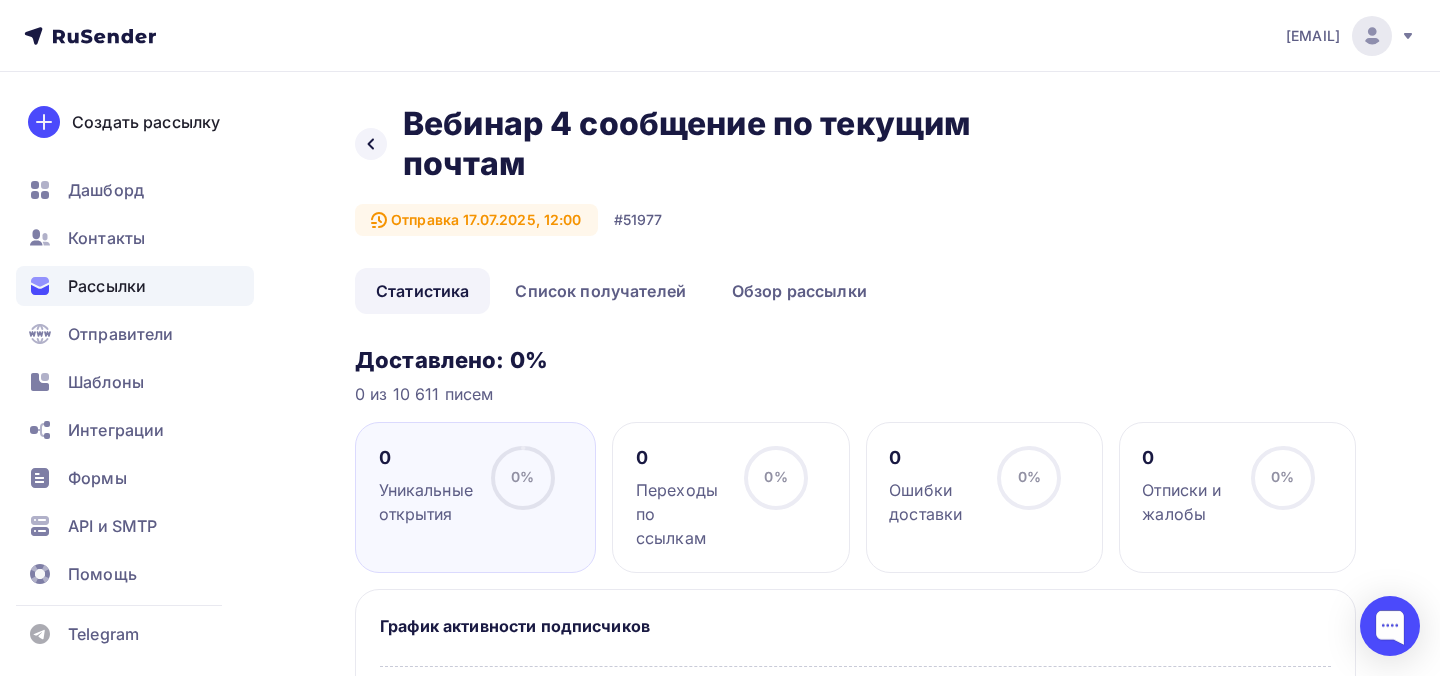 click on "Назад
Вебинар 4 сообщение по текущим почтам
Вебинар 4 сообщение по текущим почтам" at bounding box center [688, 144] 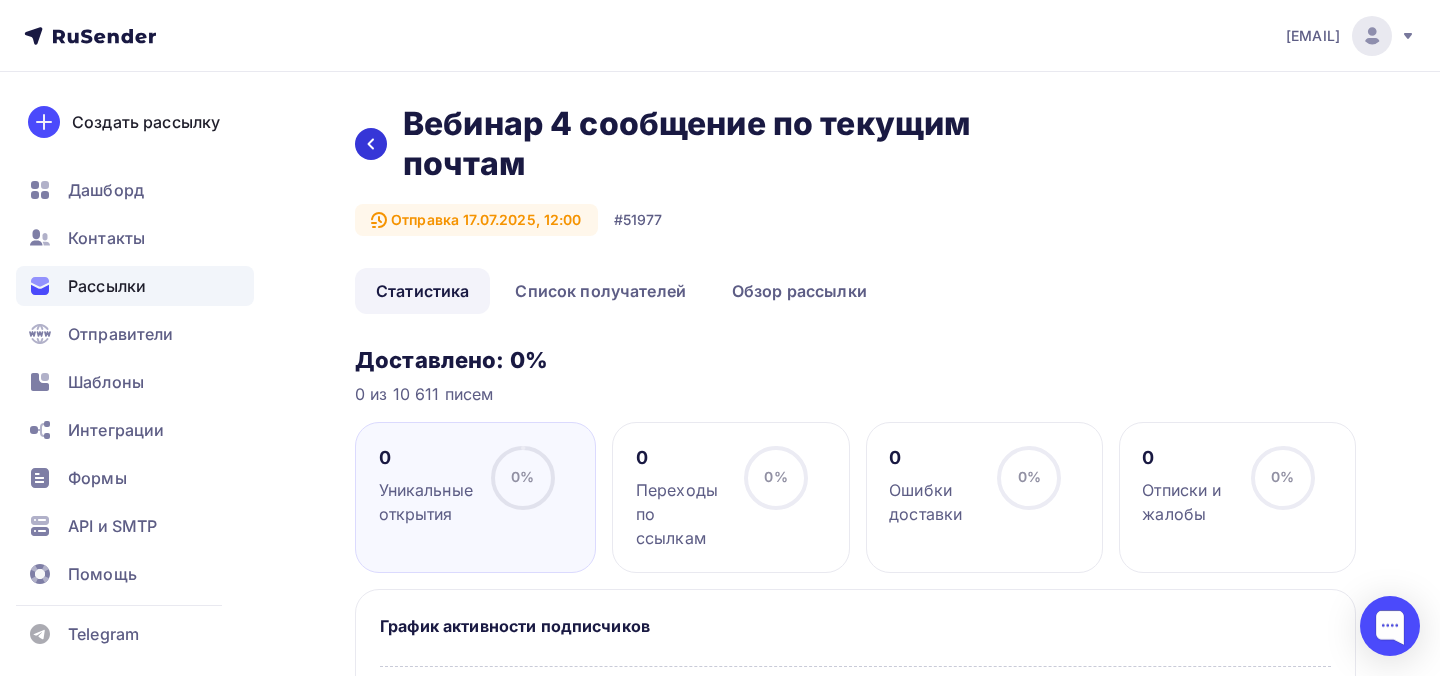click 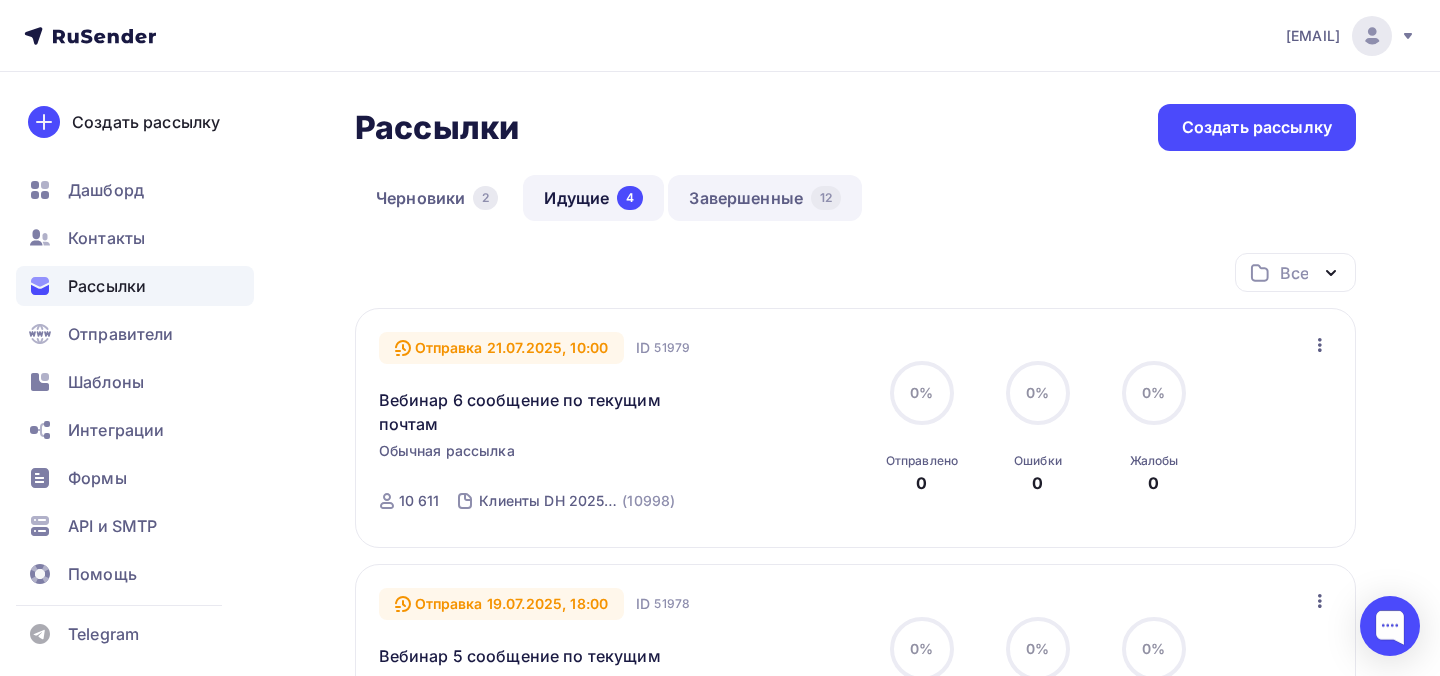 click on "Завершенные
12" at bounding box center (765, 198) 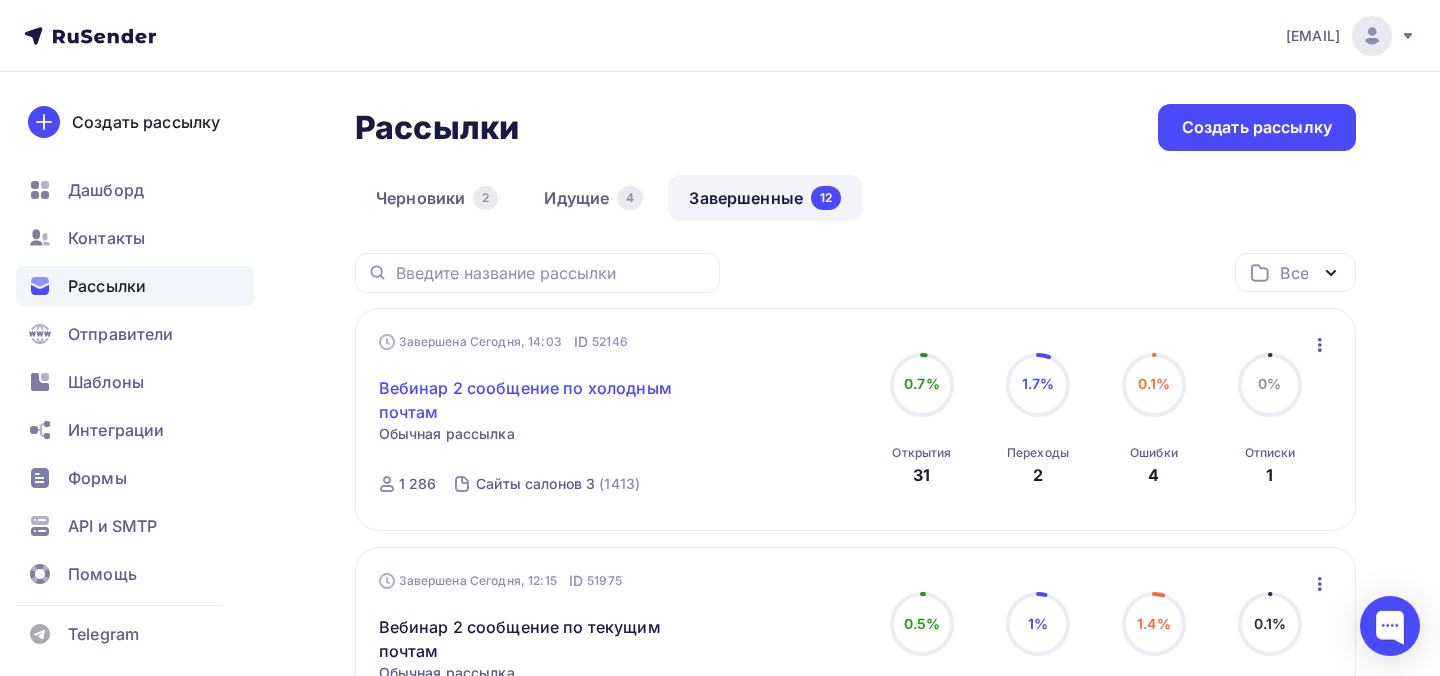 click on "Вебинар 2 сообщение по холодным почтам" at bounding box center [550, 400] 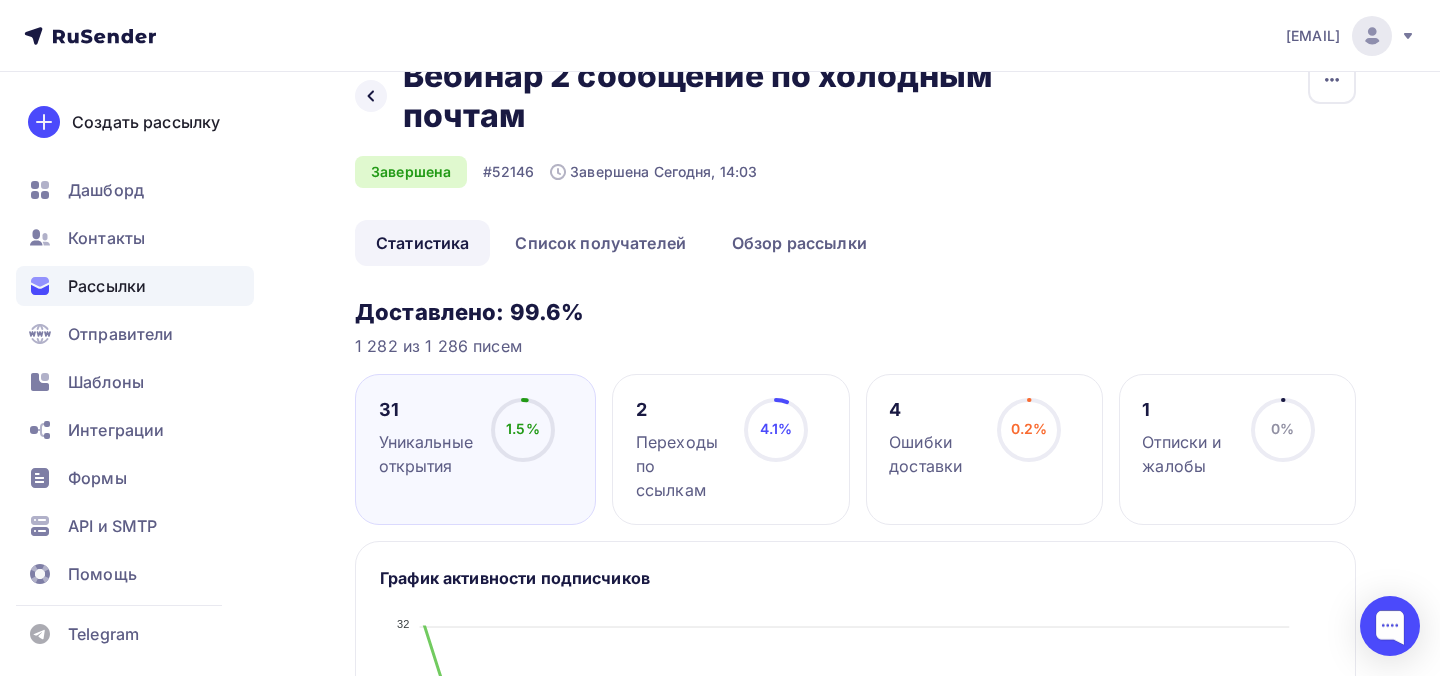 scroll, scrollTop: 49, scrollLeft: 0, axis: vertical 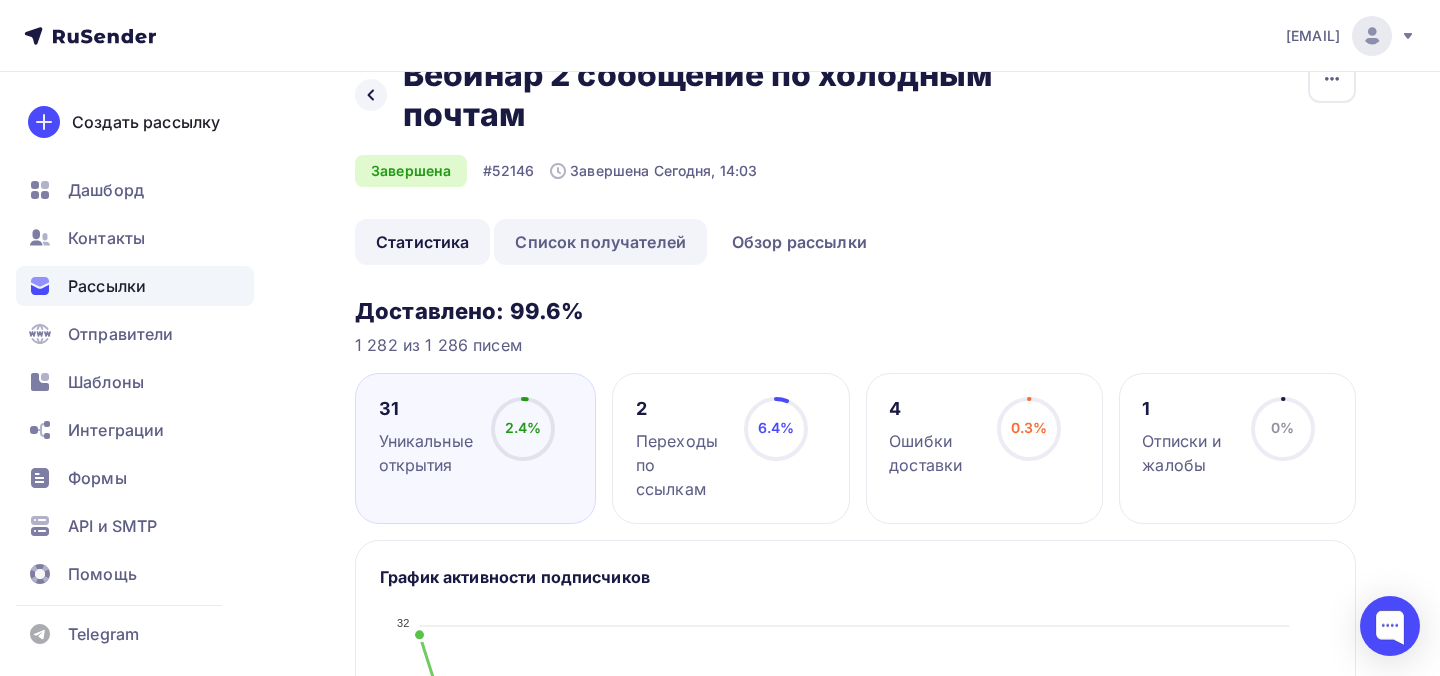 click on "Список получателей" at bounding box center (600, 242) 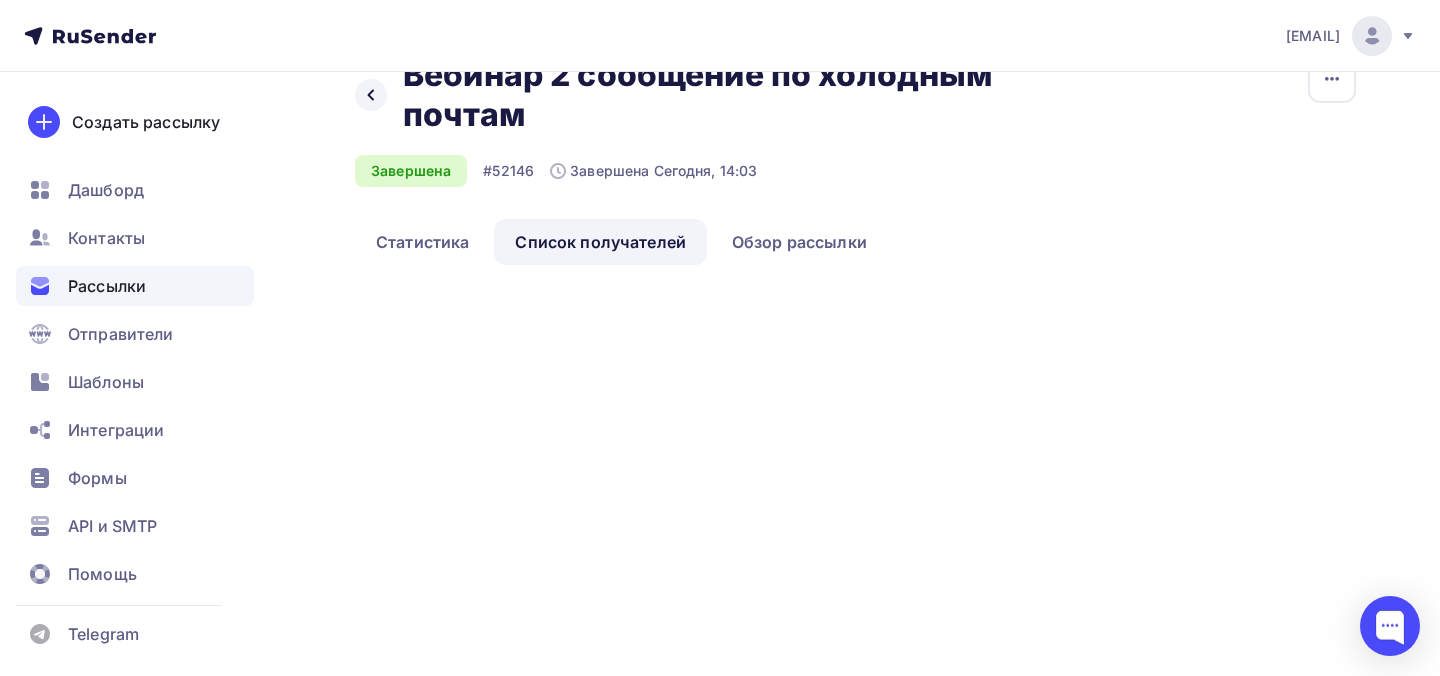 scroll, scrollTop: 0, scrollLeft: 0, axis: both 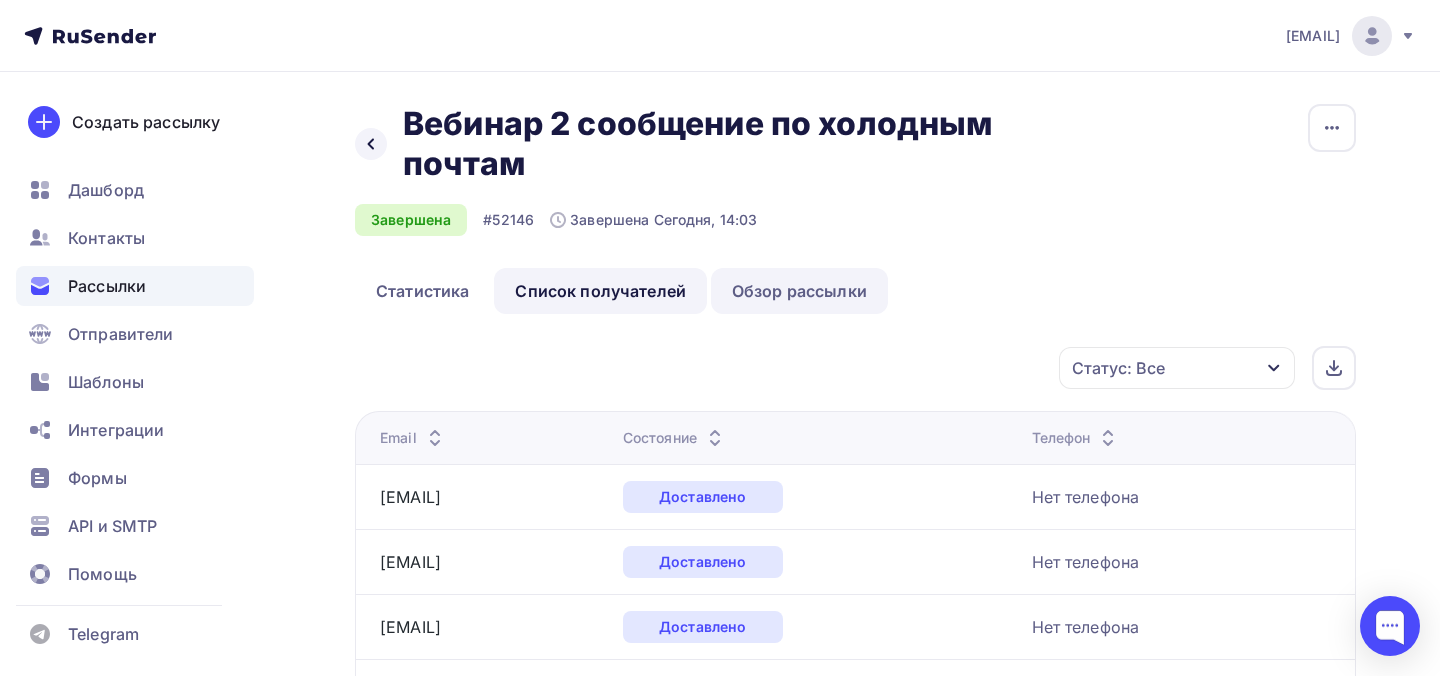 click on "Обзор рассылки" at bounding box center [799, 291] 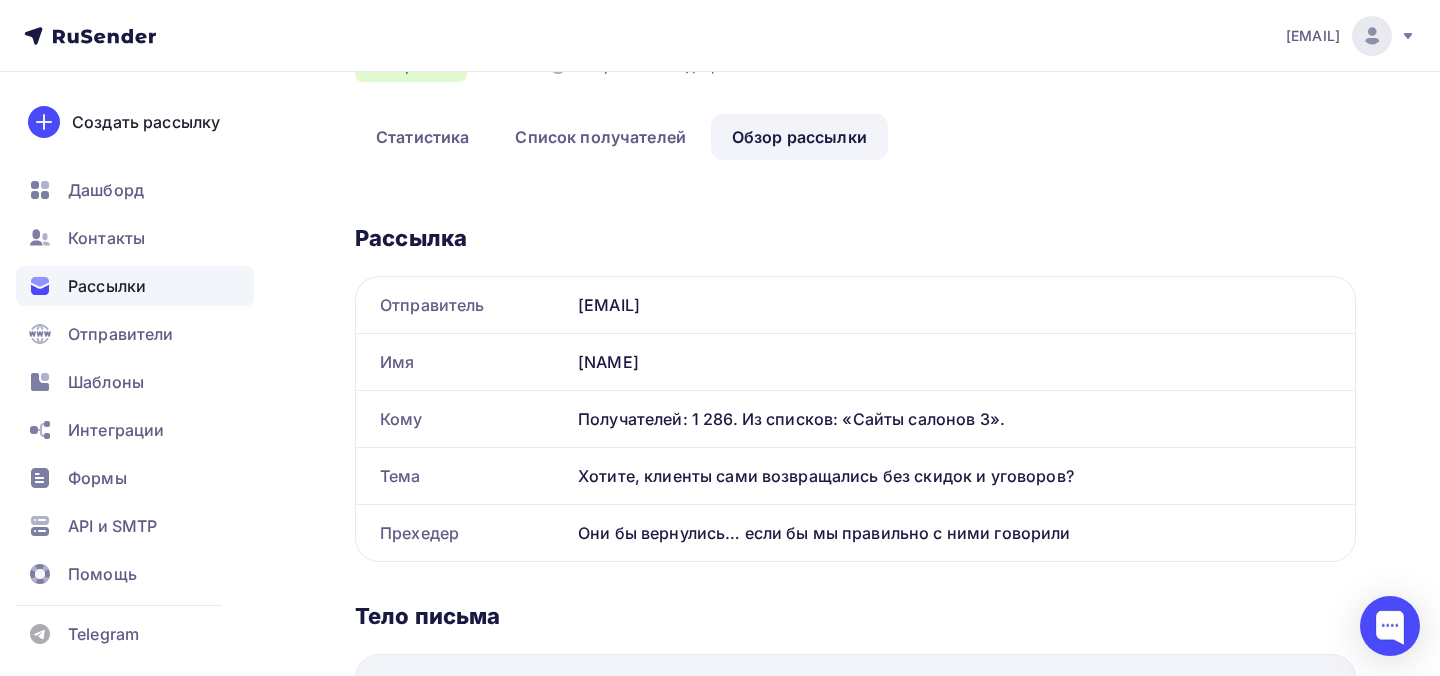 scroll, scrollTop: 0, scrollLeft: 0, axis: both 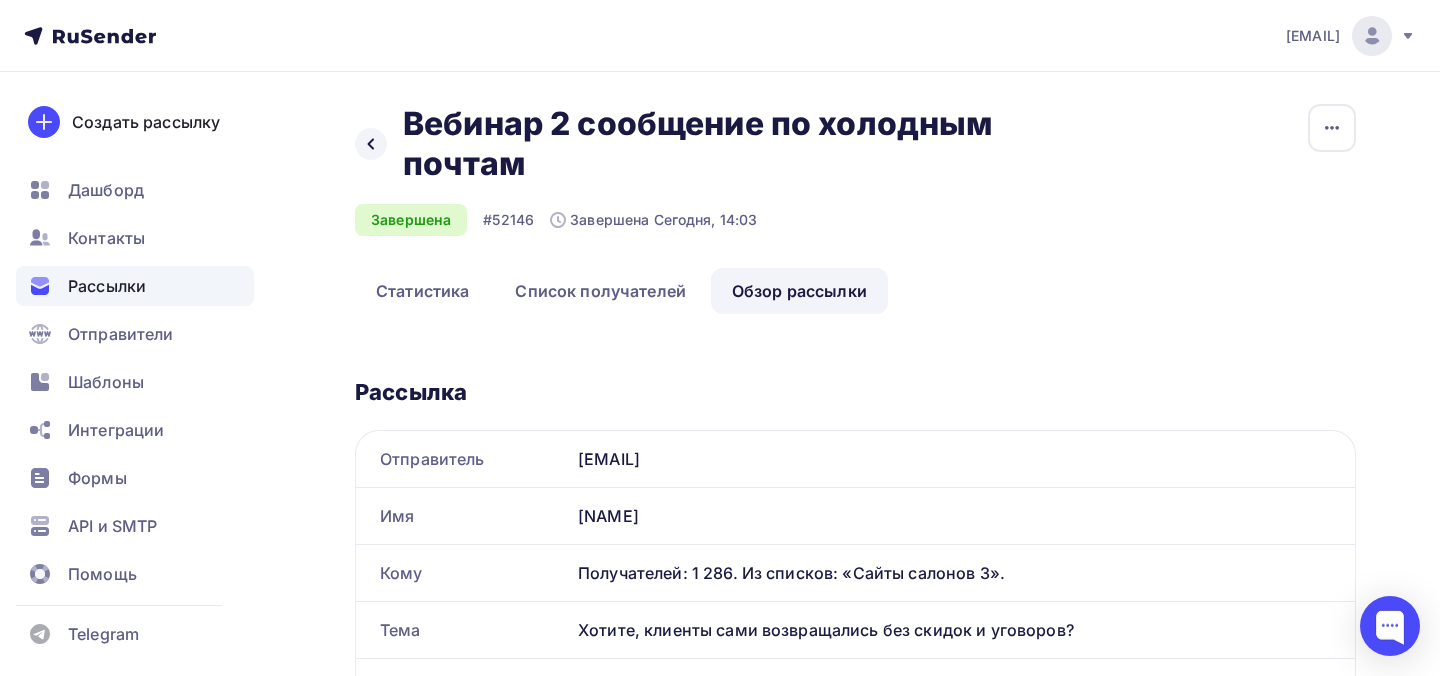 click on "Рассылки" at bounding box center (135, 286) 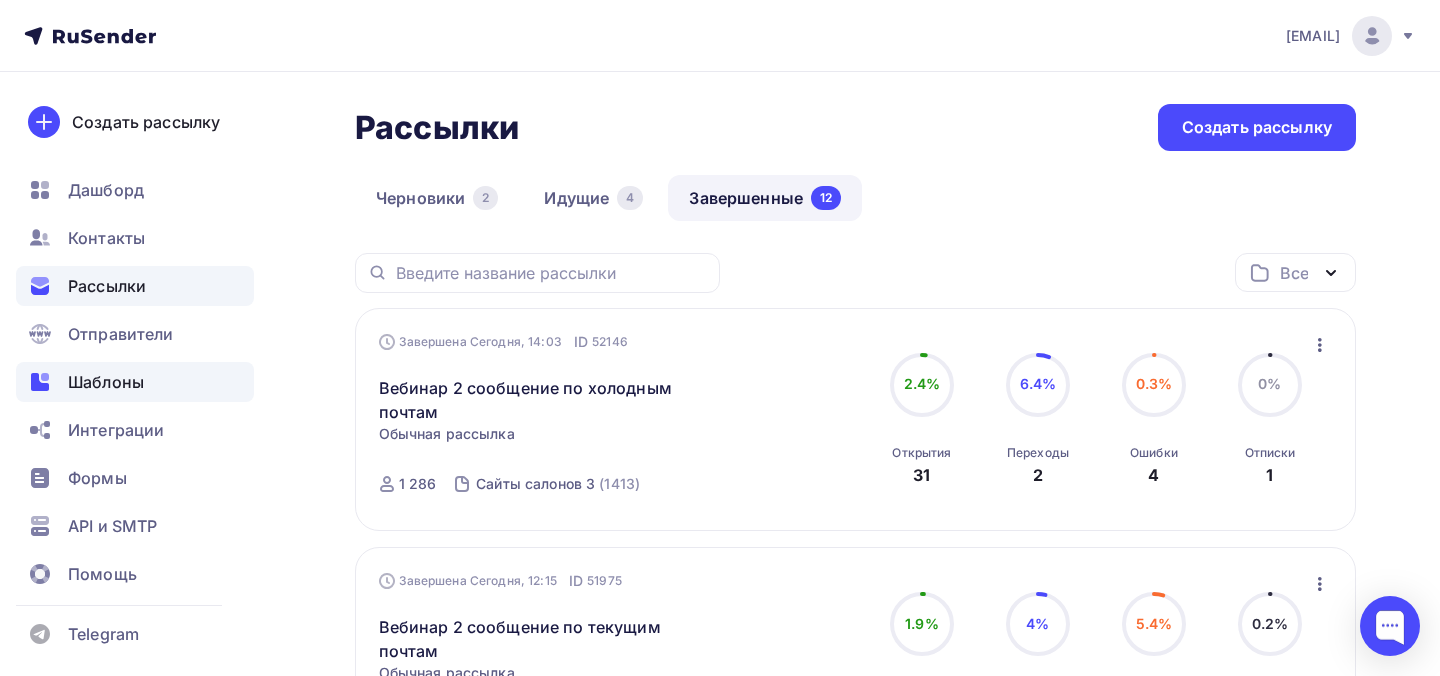 click on "Шаблоны" at bounding box center [135, 382] 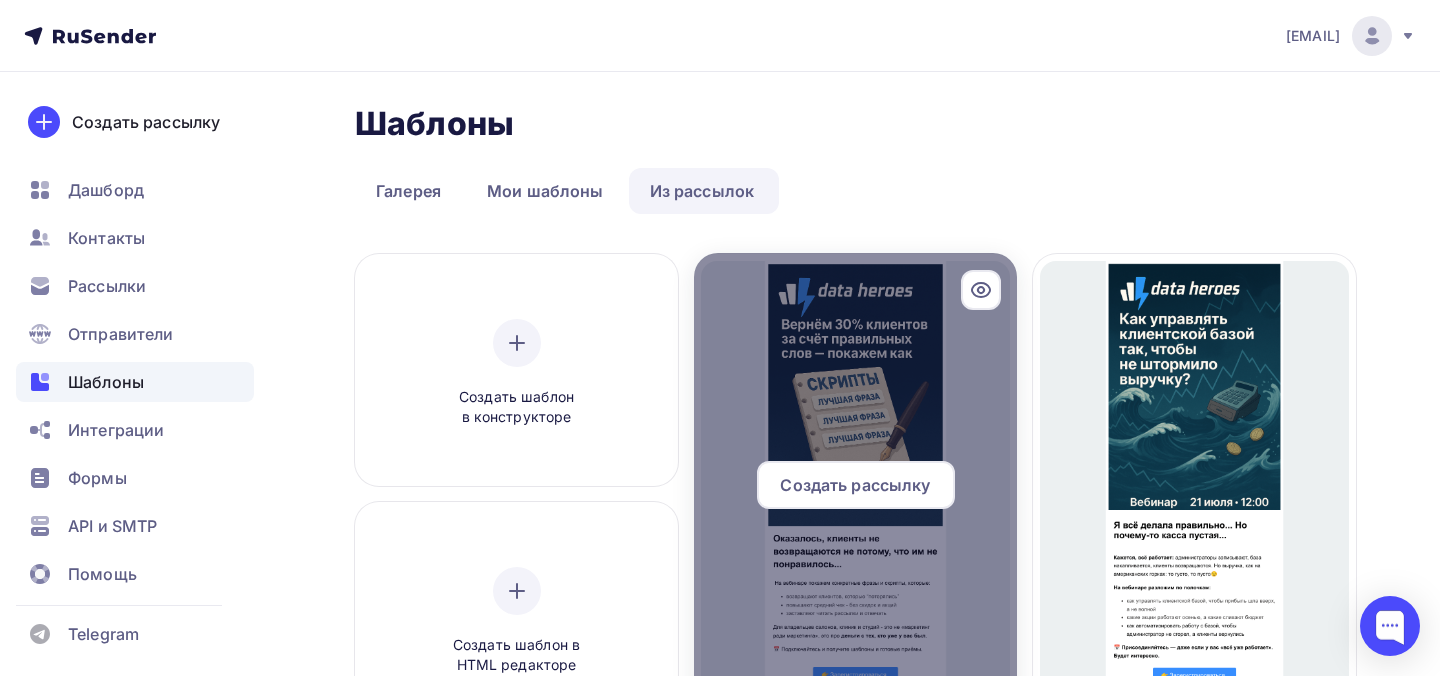 click at bounding box center (855, 493) 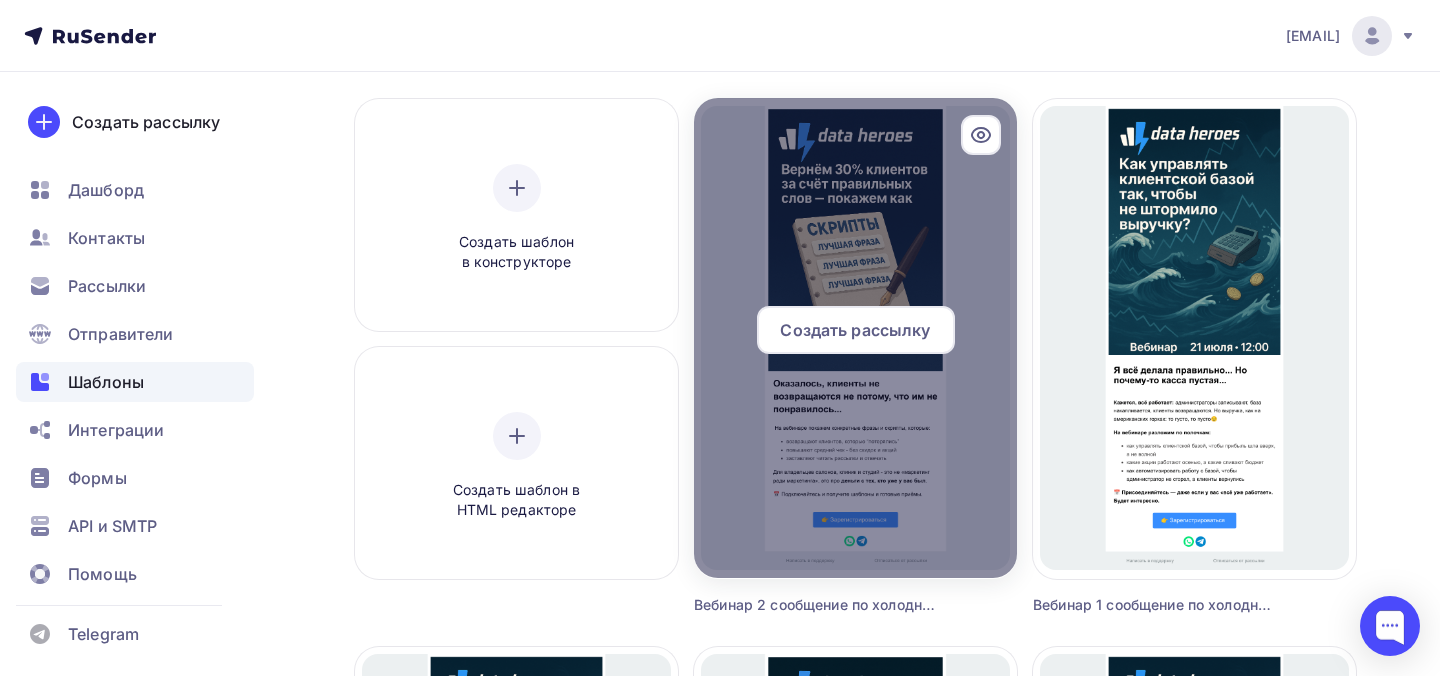 scroll, scrollTop: 718, scrollLeft: 0, axis: vertical 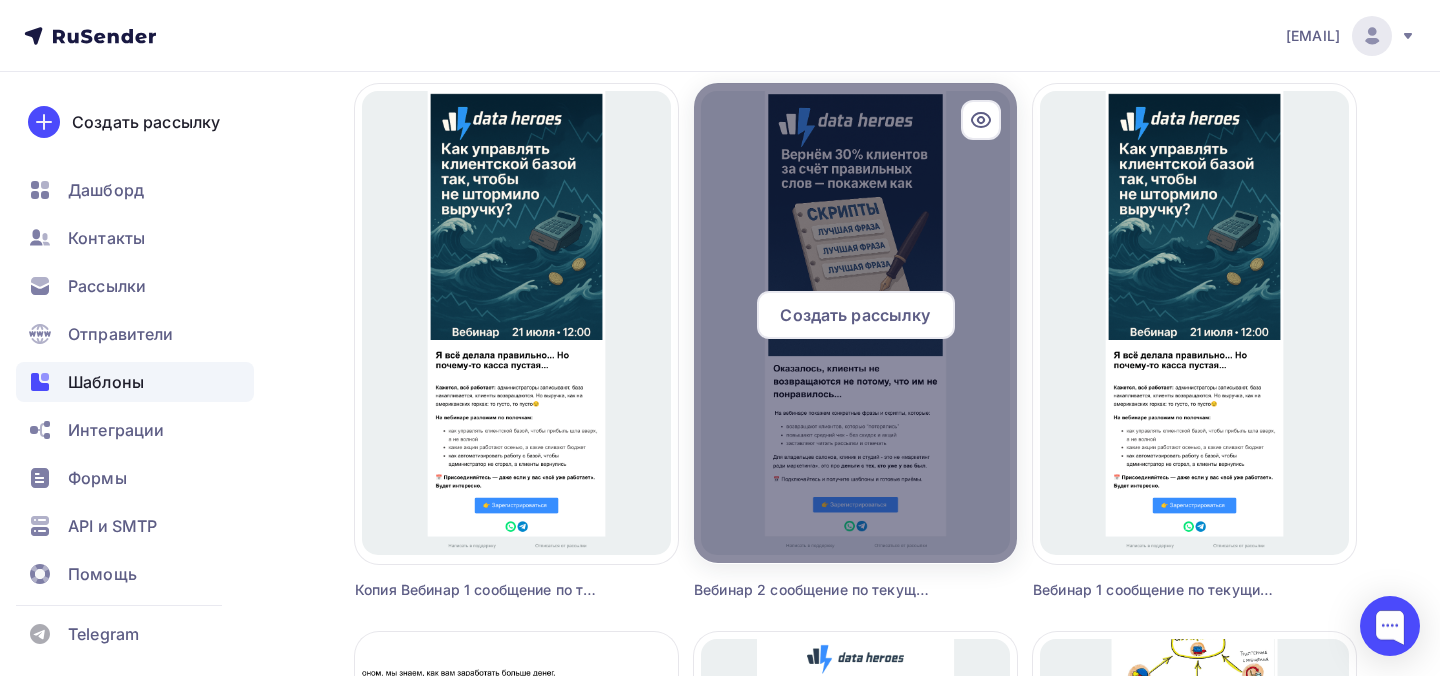 click at bounding box center (855, 323) 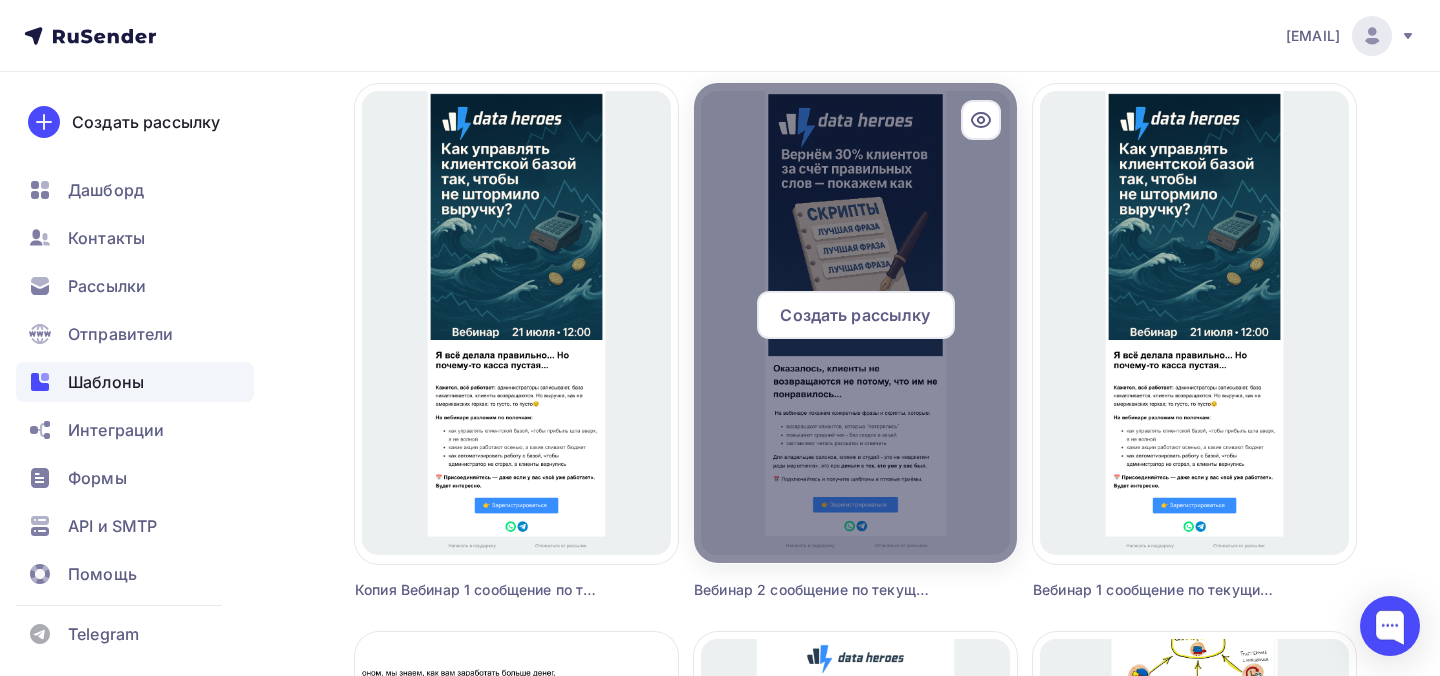 click 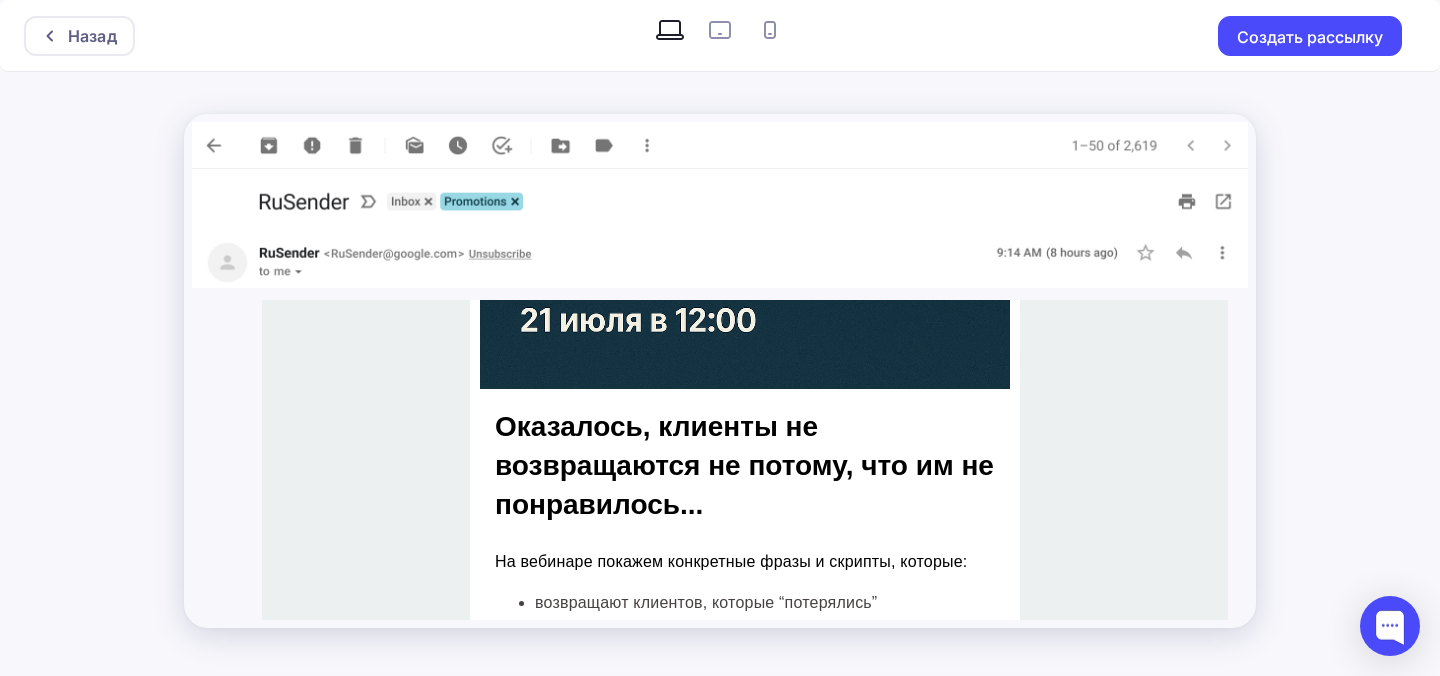 scroll, scrollTop: 1089, scrollLeft: 0, axis: vertical 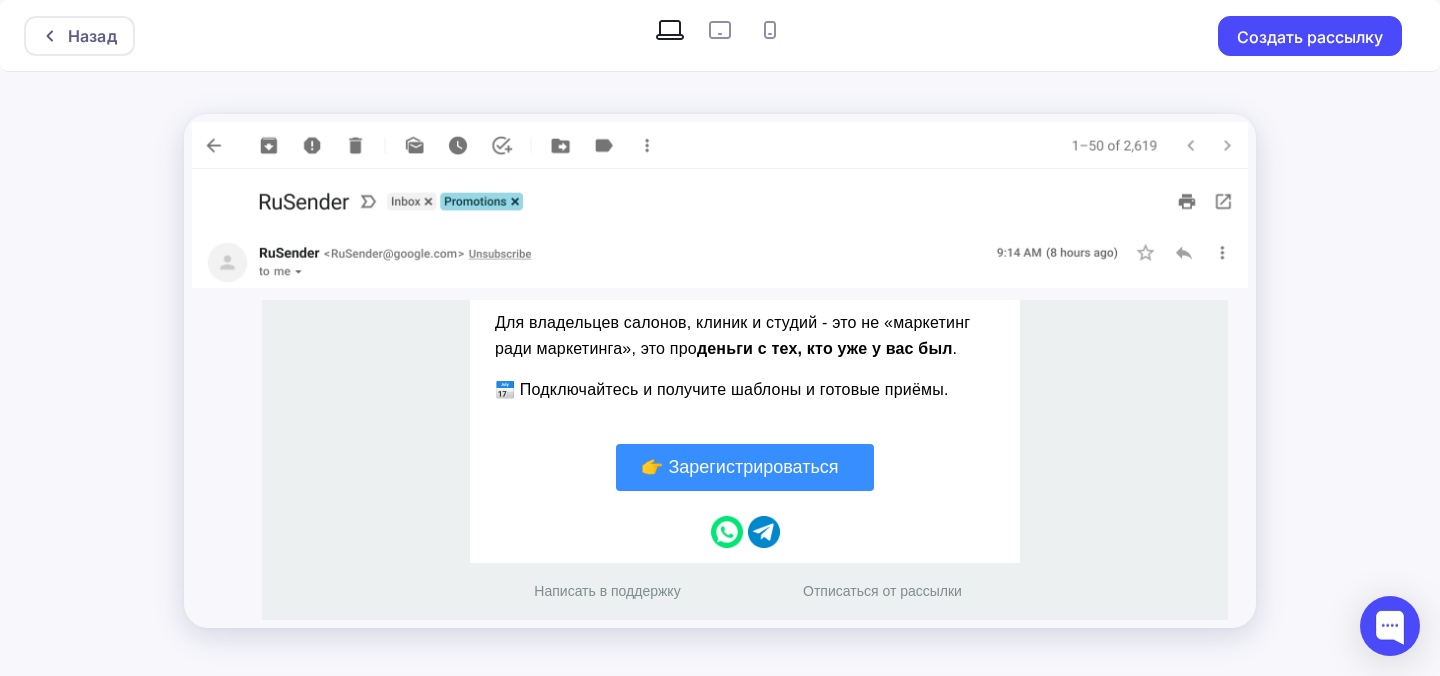 drag, startPoint x: 1001, startPoint y: 601, endPoint x: 832, endPoint y: 610, distance: 169.23947 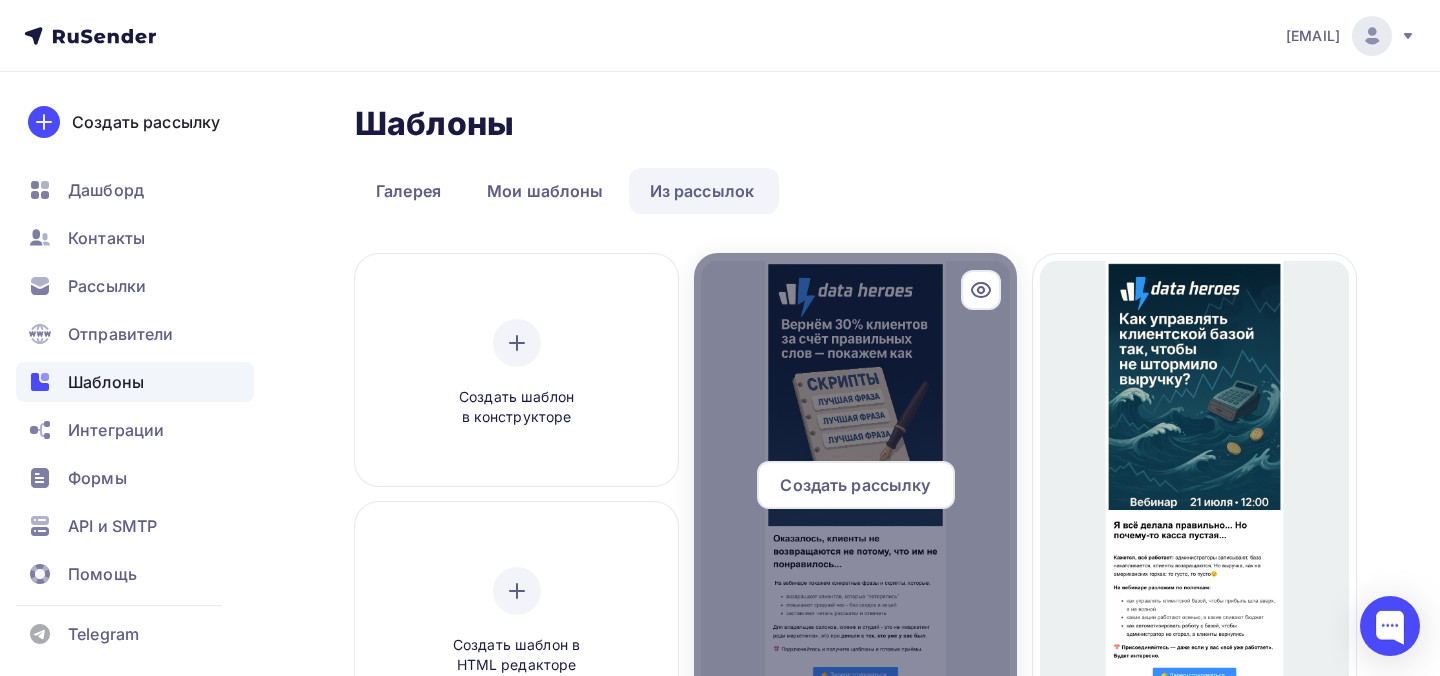 click at bounding box center (855, 493) 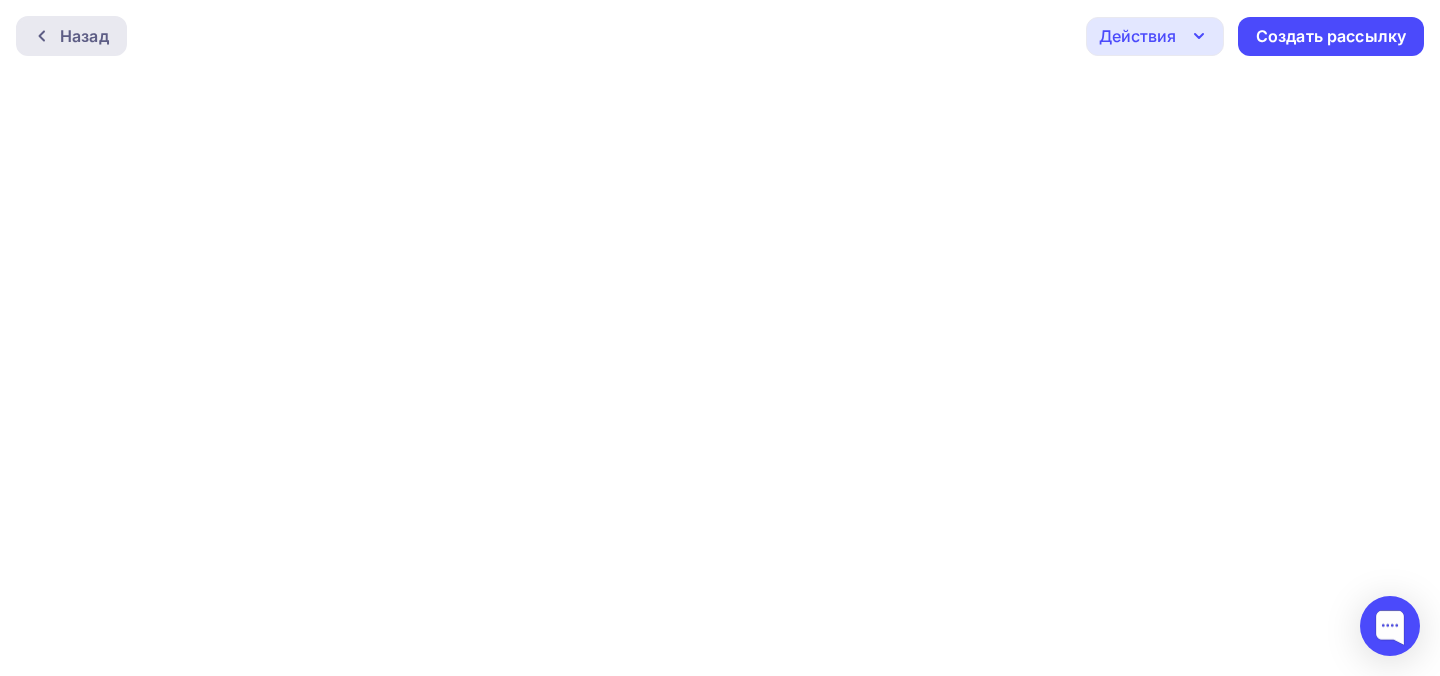 click on "Назад" at bounding box center [84, 36] 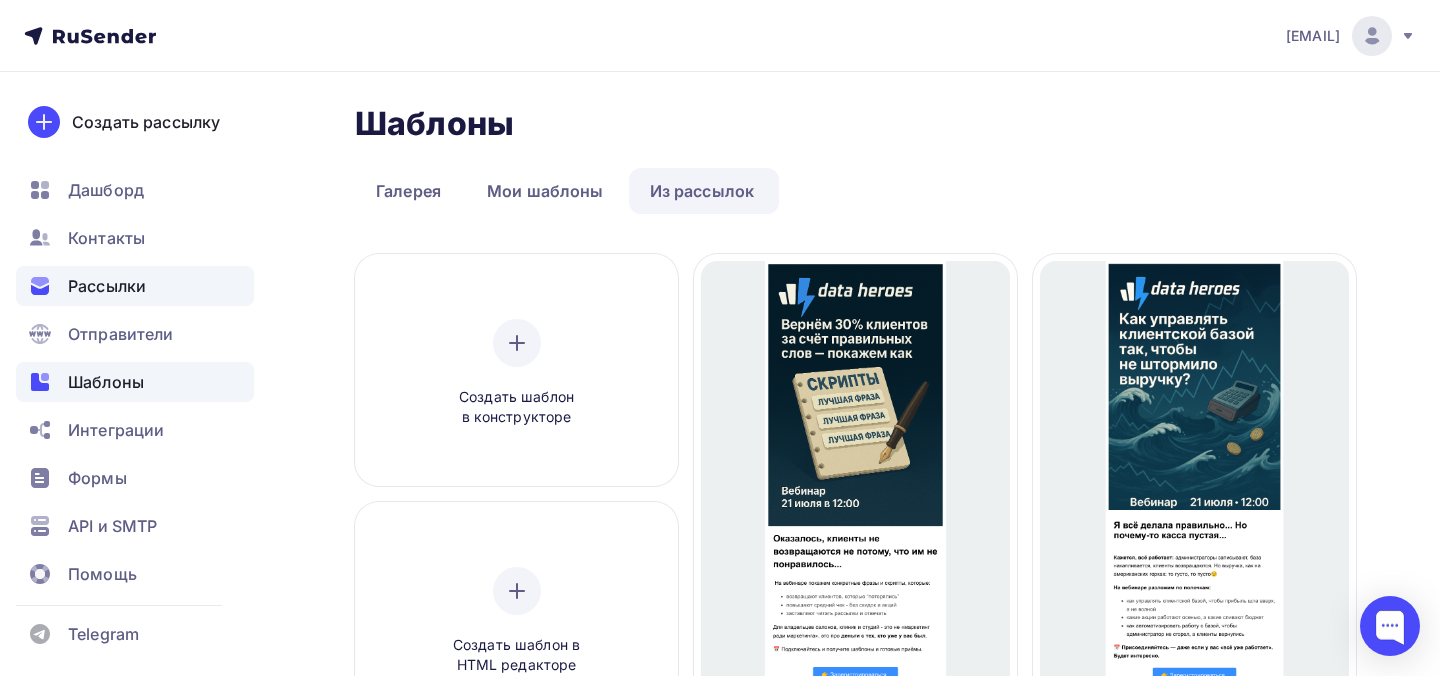click on "Рассылки" at bounding box center (135, 286) 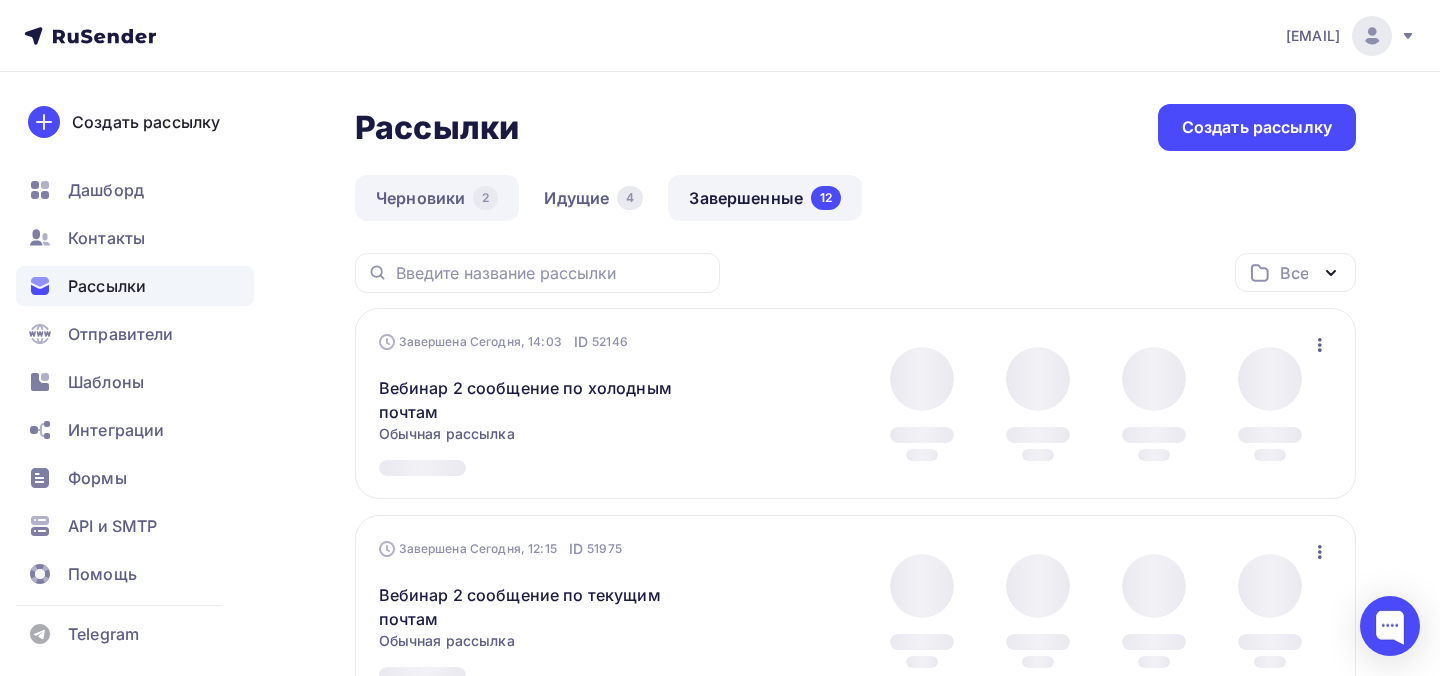 click on "Черновики
2" at bounding box center (437, 198) 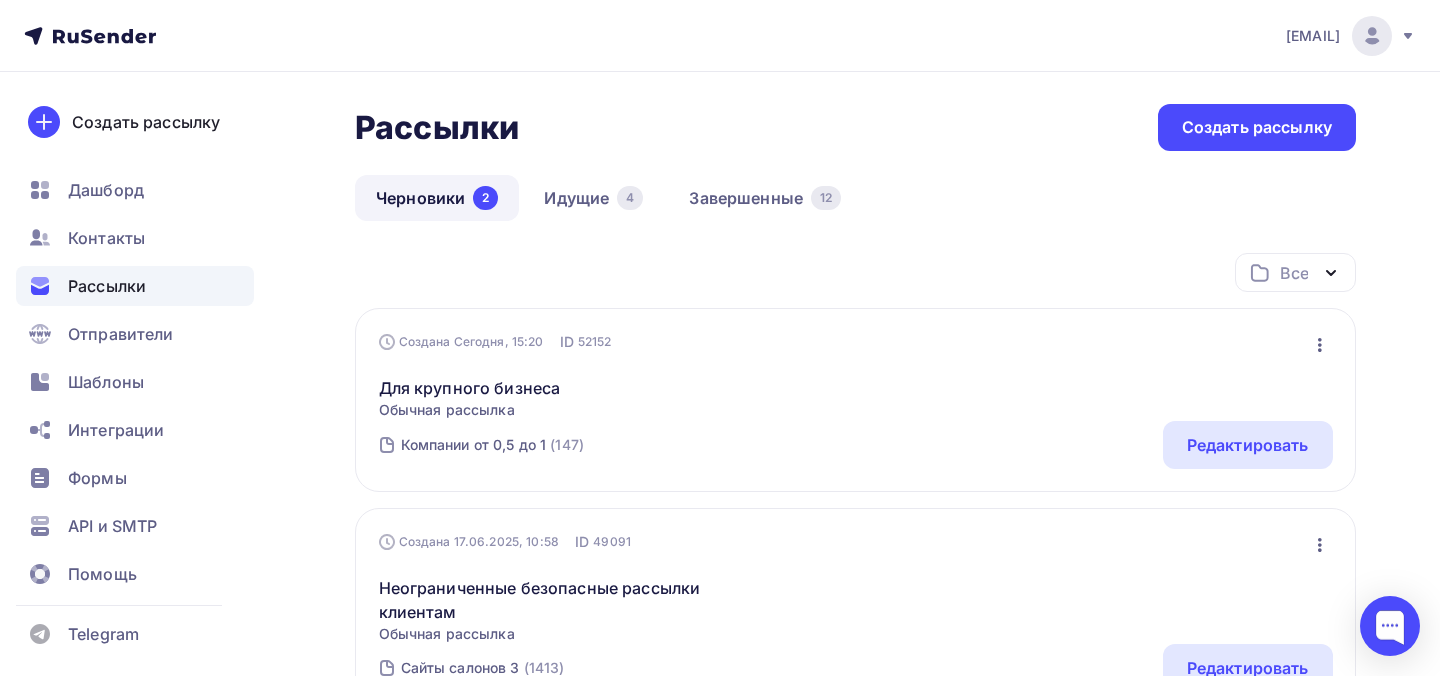 scroll, scrollTop: 158, scrollLeft: 0, axis: vertical 